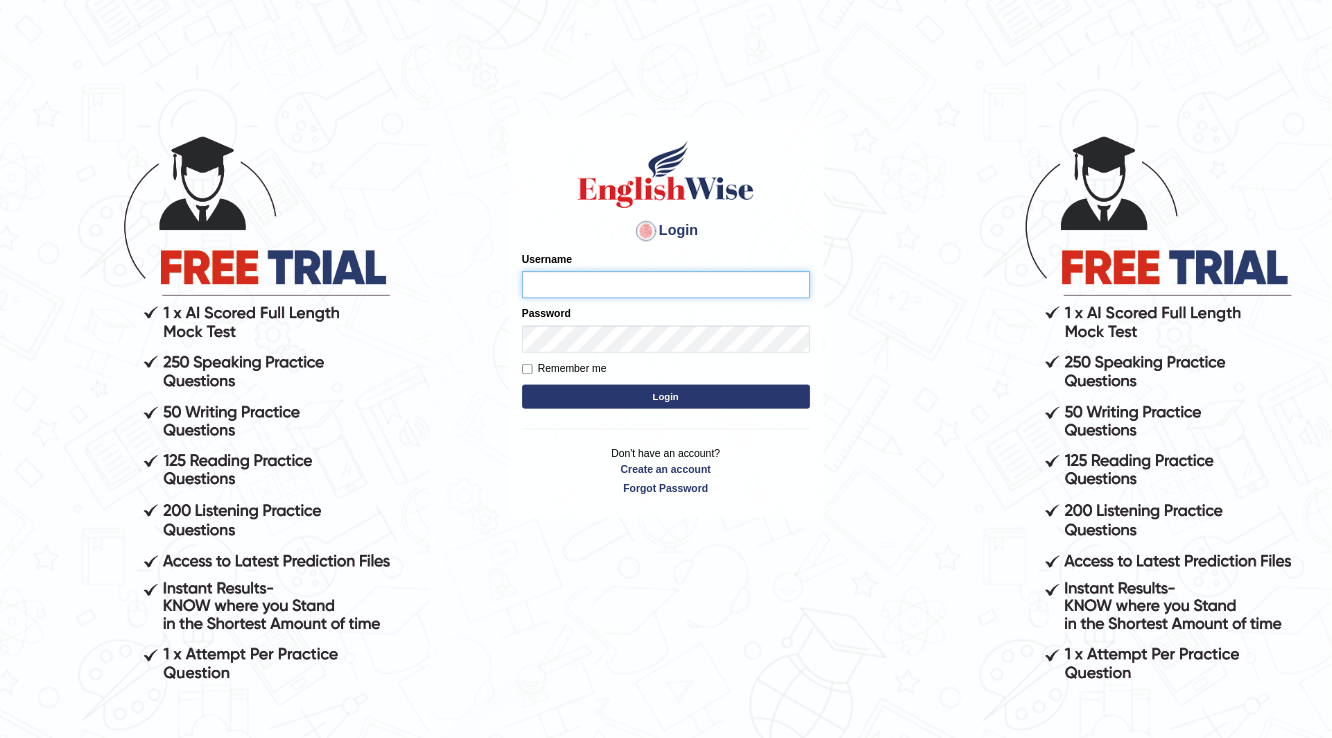 scroll, scrollTop: 0, scrollLeft: 0, axis: both 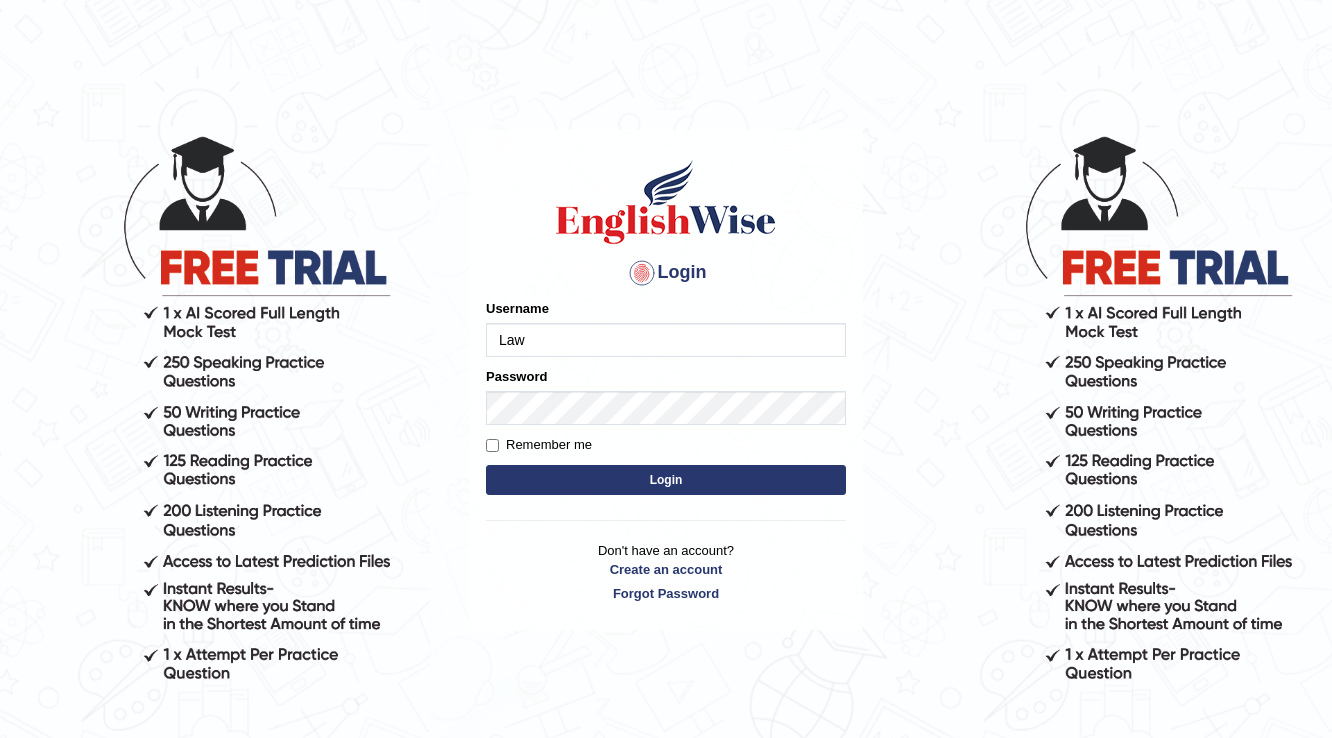 type on "LawrenceFC" 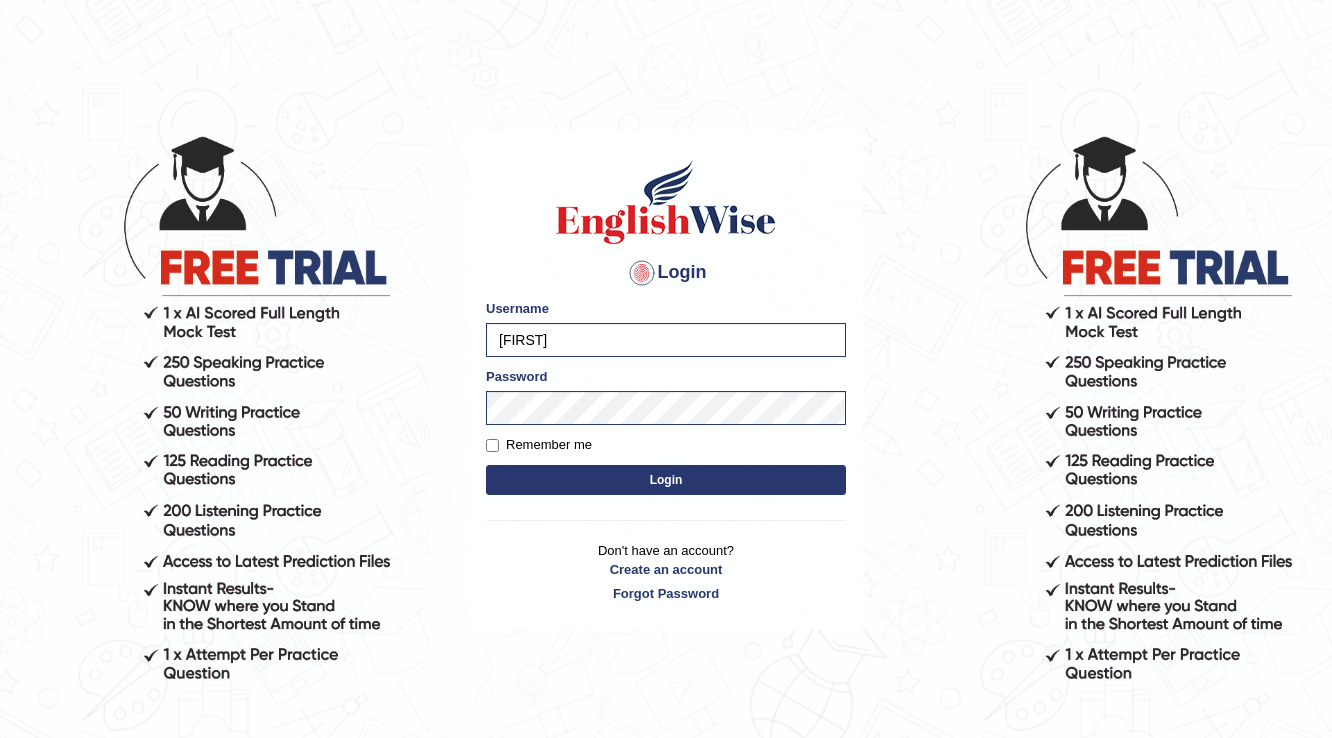 click on "Login" at bounding box center [666, 480] 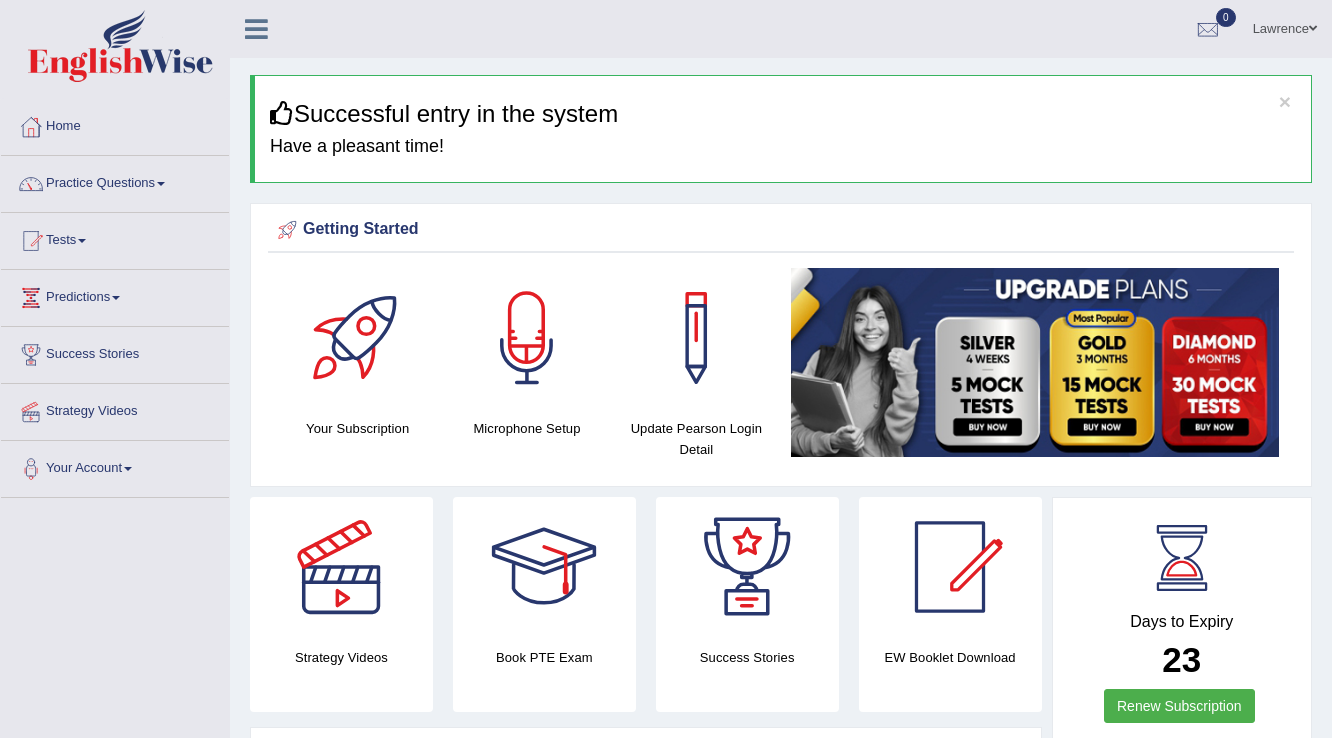 scroll, scrollTop: 0, scrollLeft: 0, axis: both 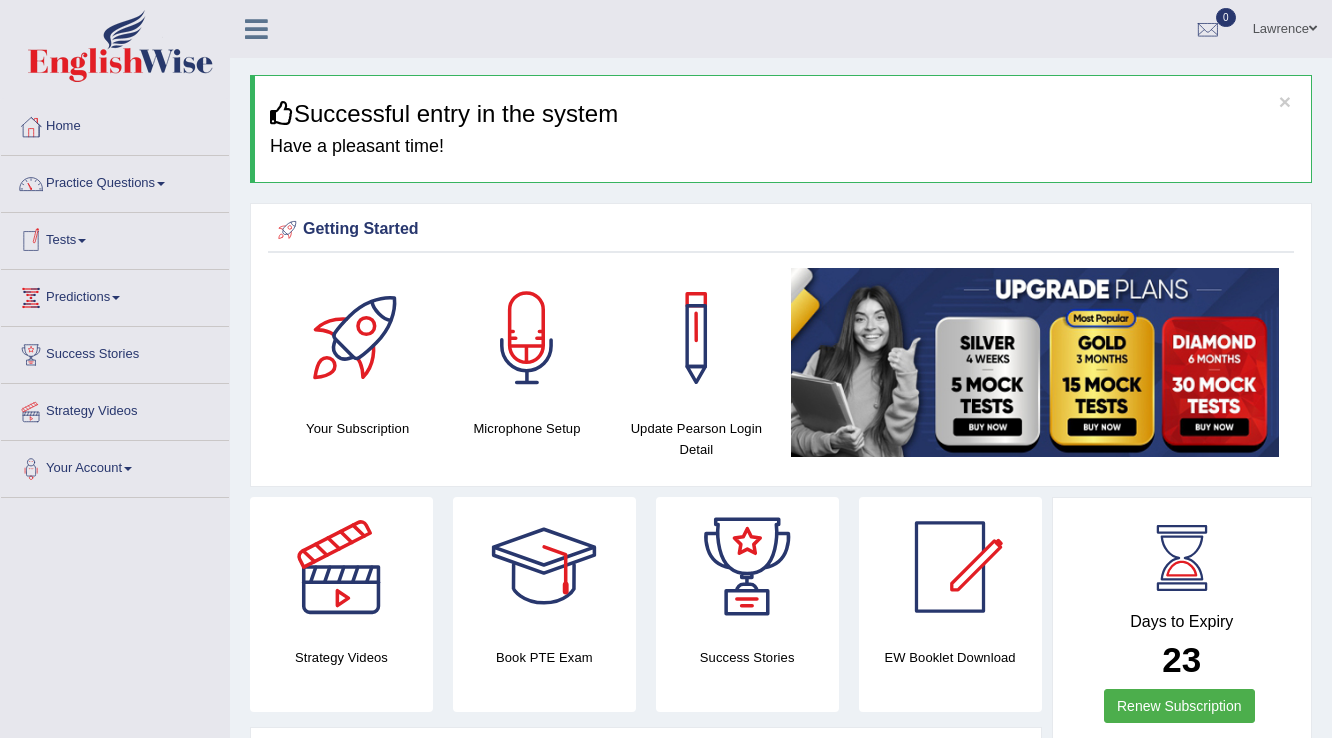 click on "Tests" at bounding box center (115, 238) 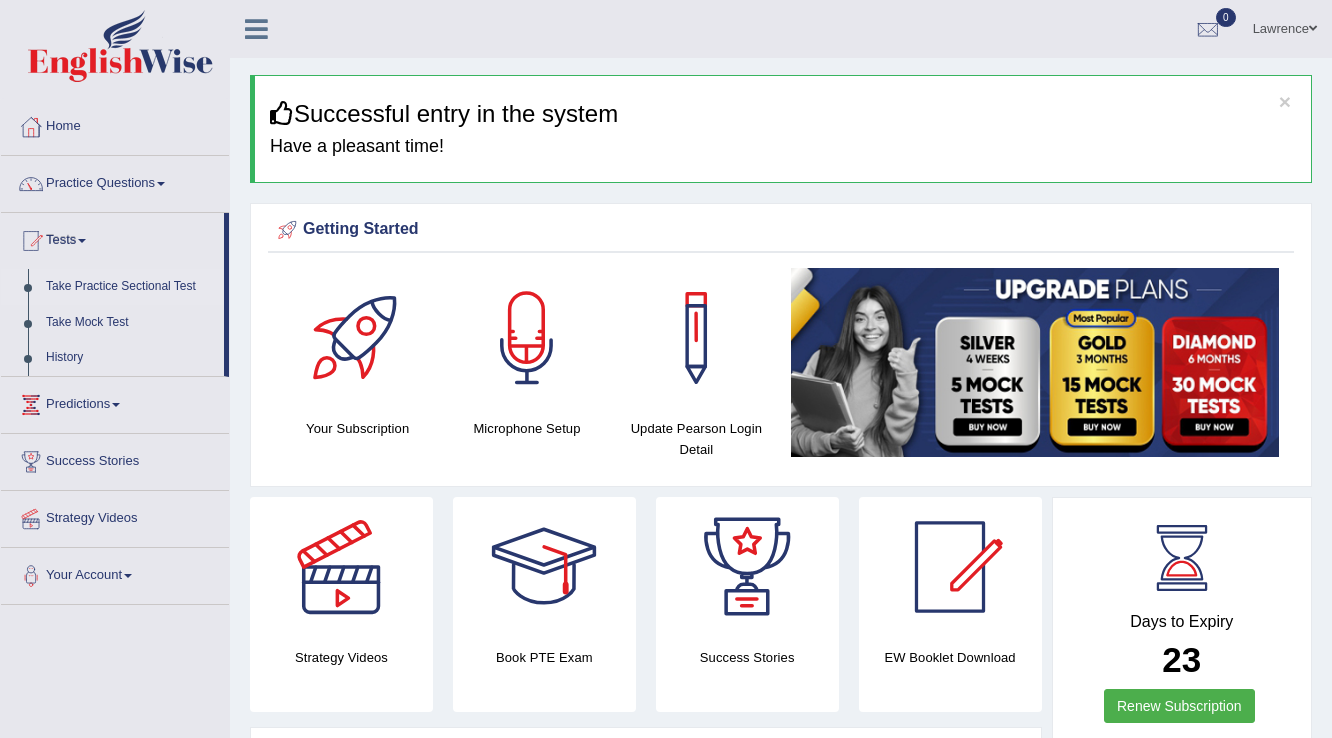 click on "Take Practice Sectional Test" at bounding box center [130, 287] 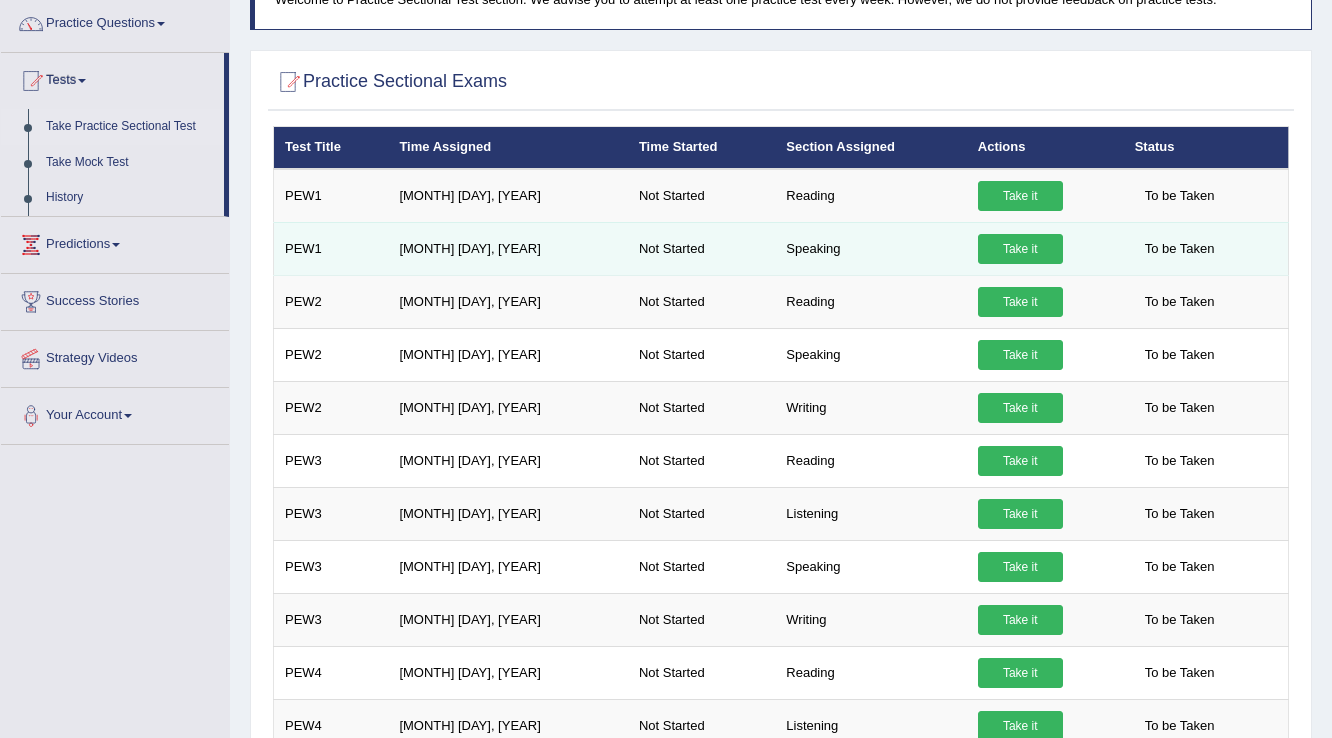 scroll, scrollTop: 160, scrollLeft: 0, axis: vertical 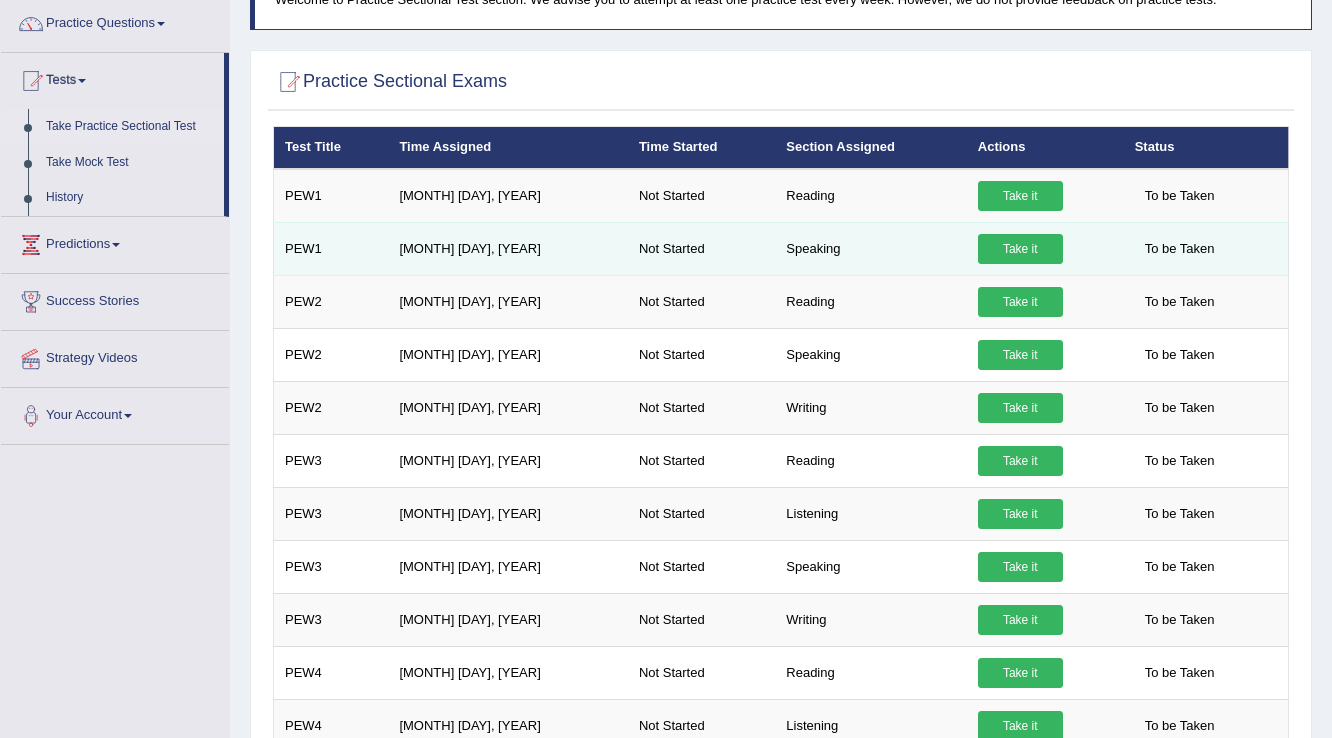 click on "Take it" at bounding box center [1020, 249] 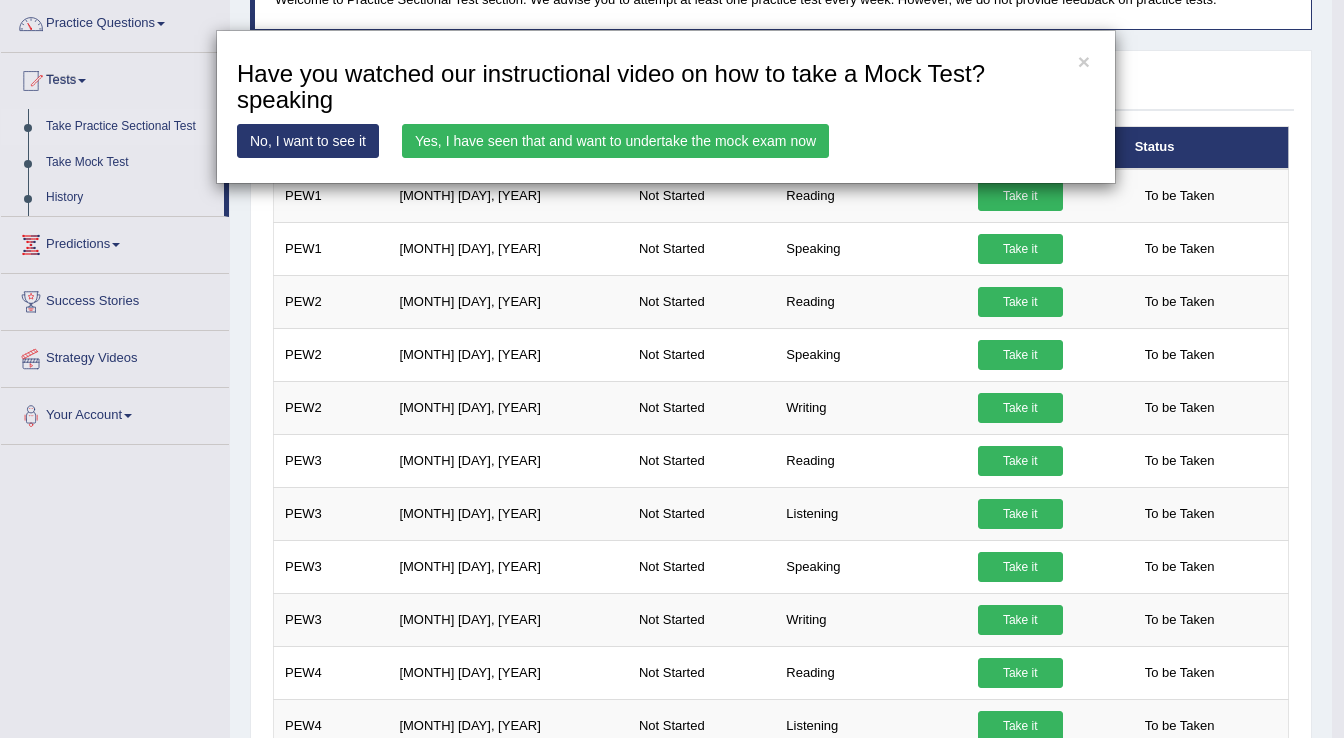 click on "No, I want to see it" at bounding box center (308, 141) 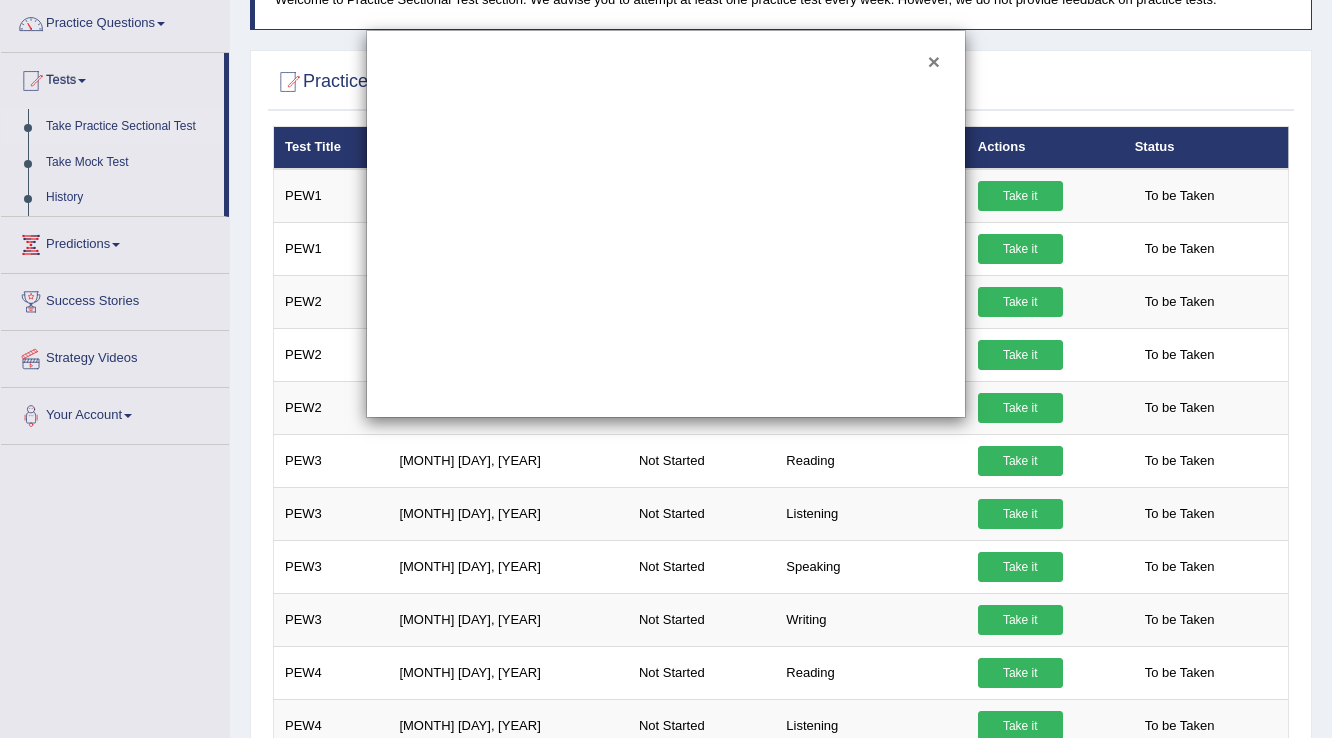 click on "×" at bounding box center (934, 61) 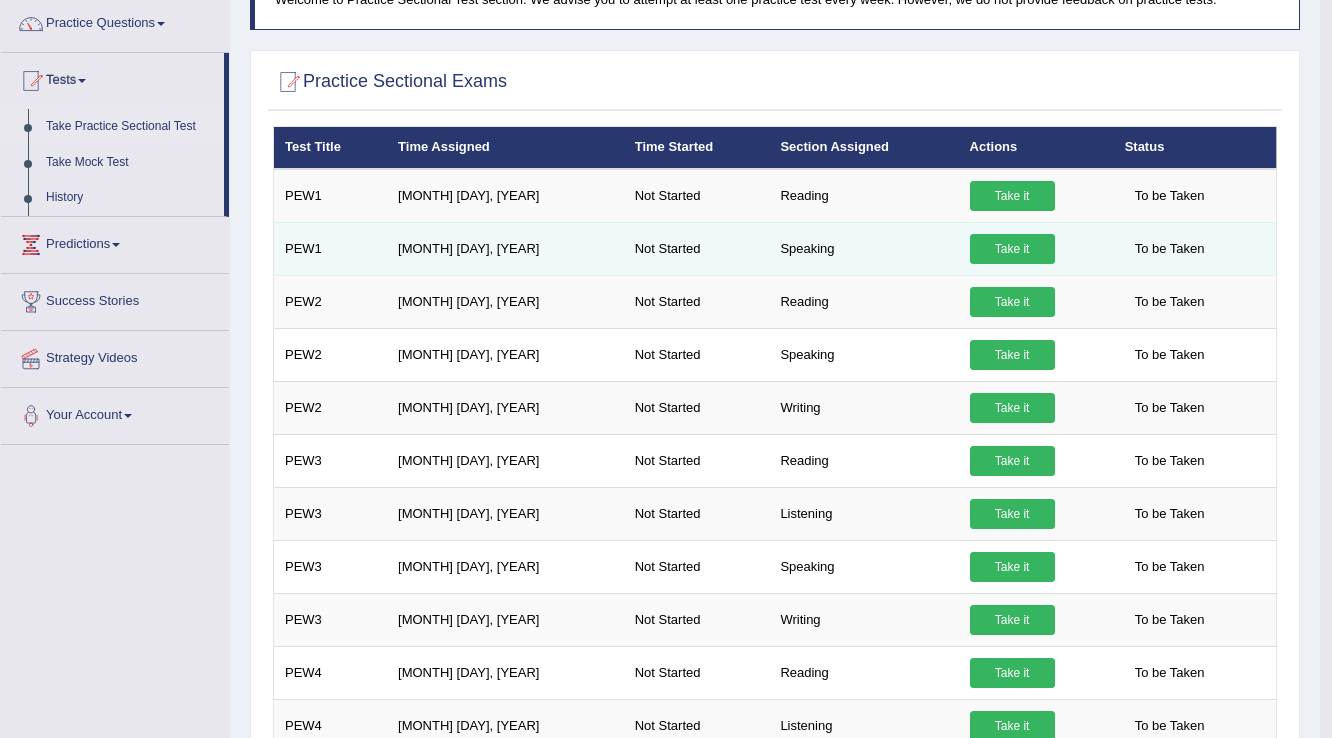 click on "Take it" at bounding box center [1012, 249] 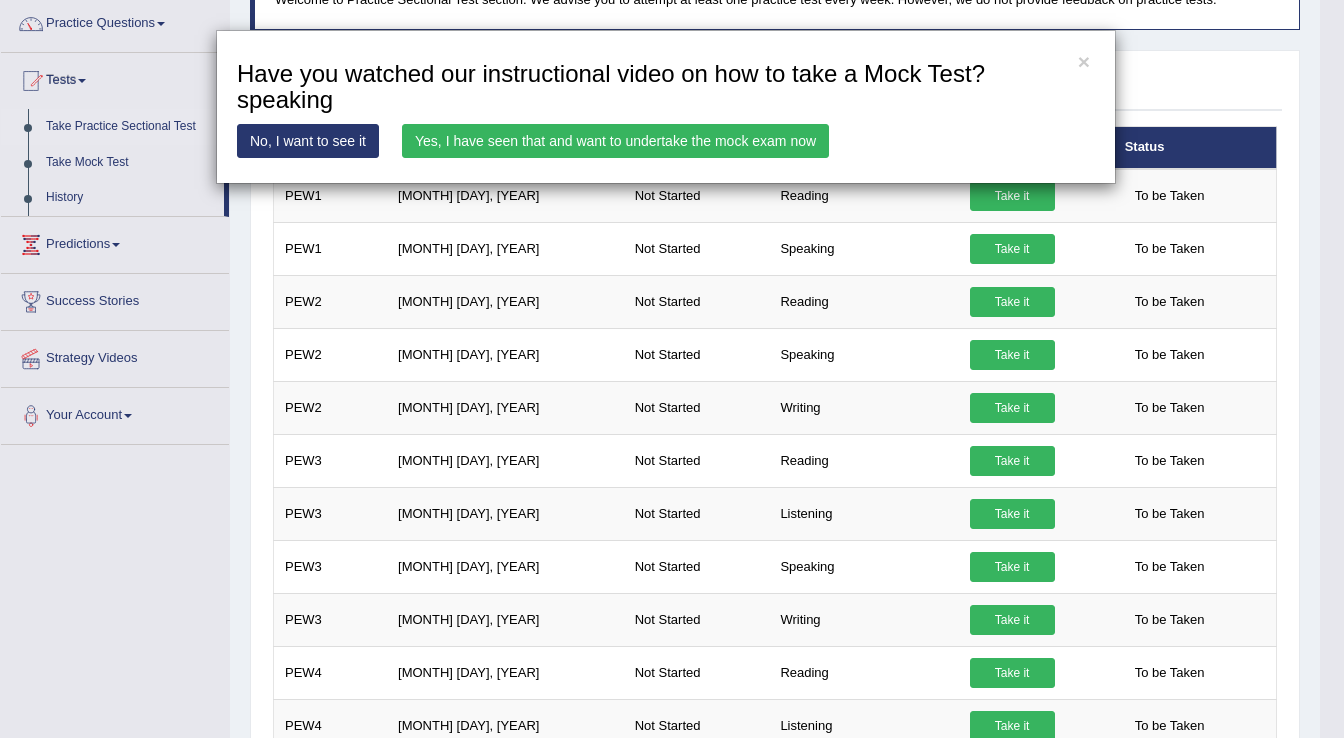 click on "Yes, I have seen that and want to undertake the mock exam now" at bounding box center [615, 141] 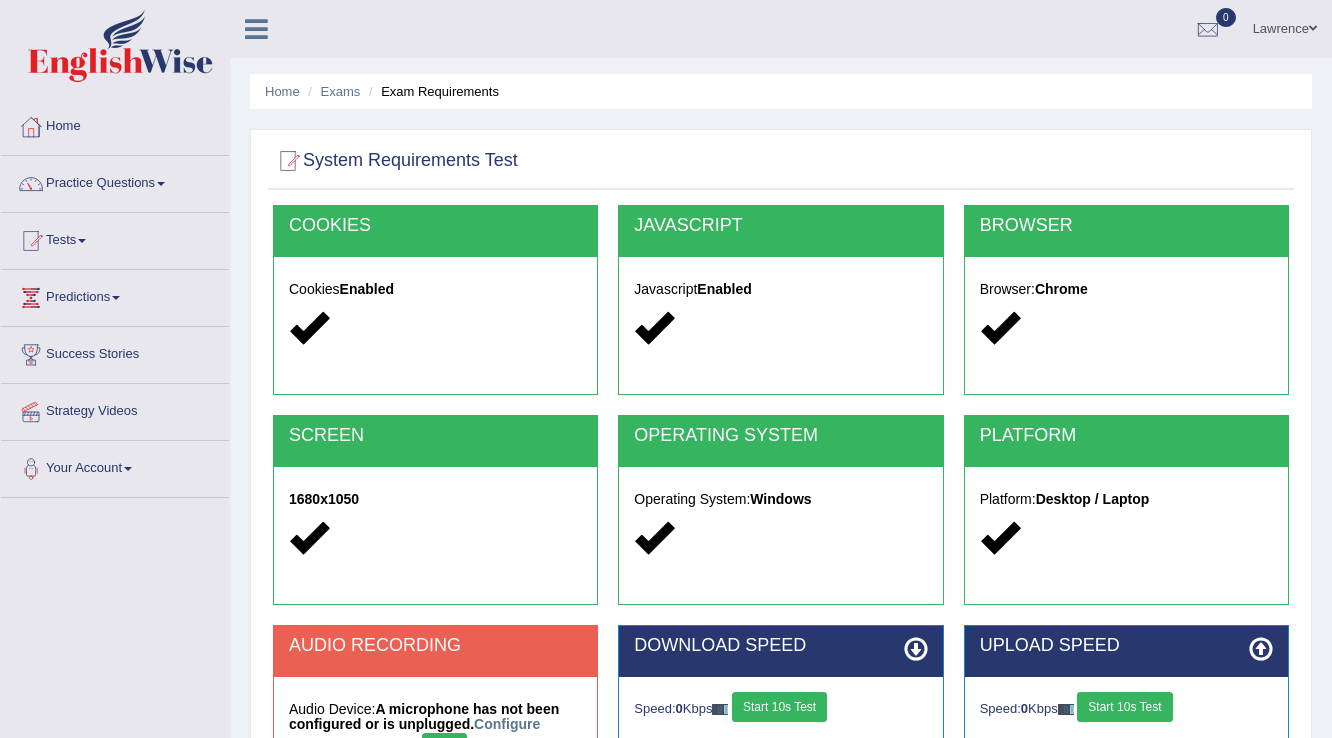 scroll, scrollTop: 192, scrollLeft: 0, axis: vertical 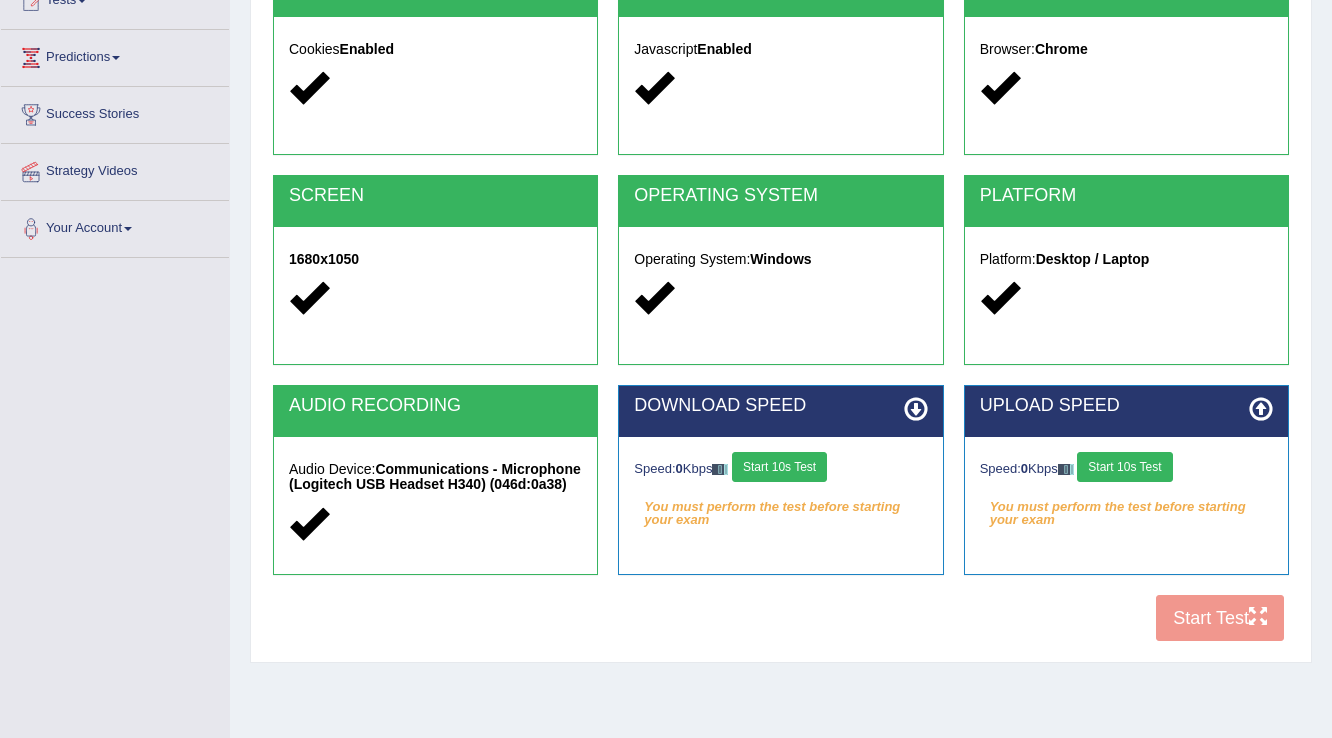 click on "Start 10s Test" at bounding box center (779, 467) 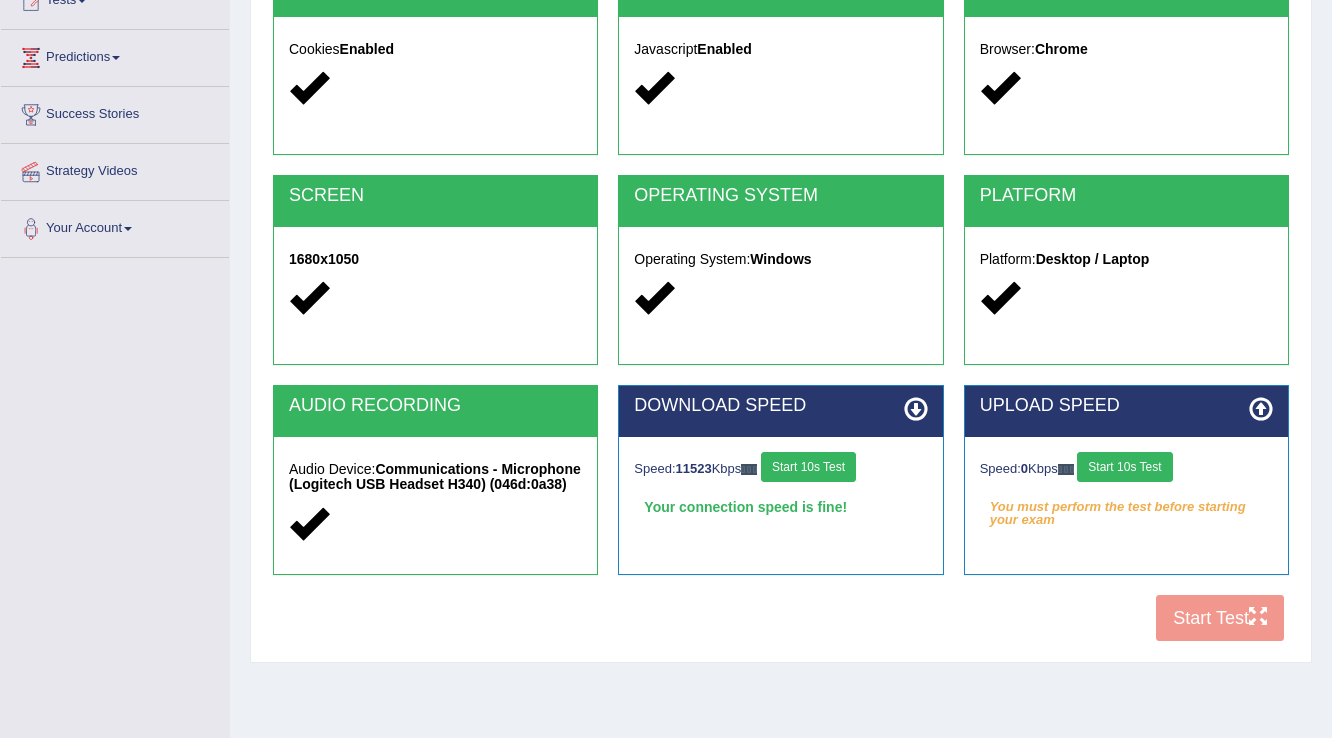 click on "Start 10s Test" at bounding box center [1124, 467] 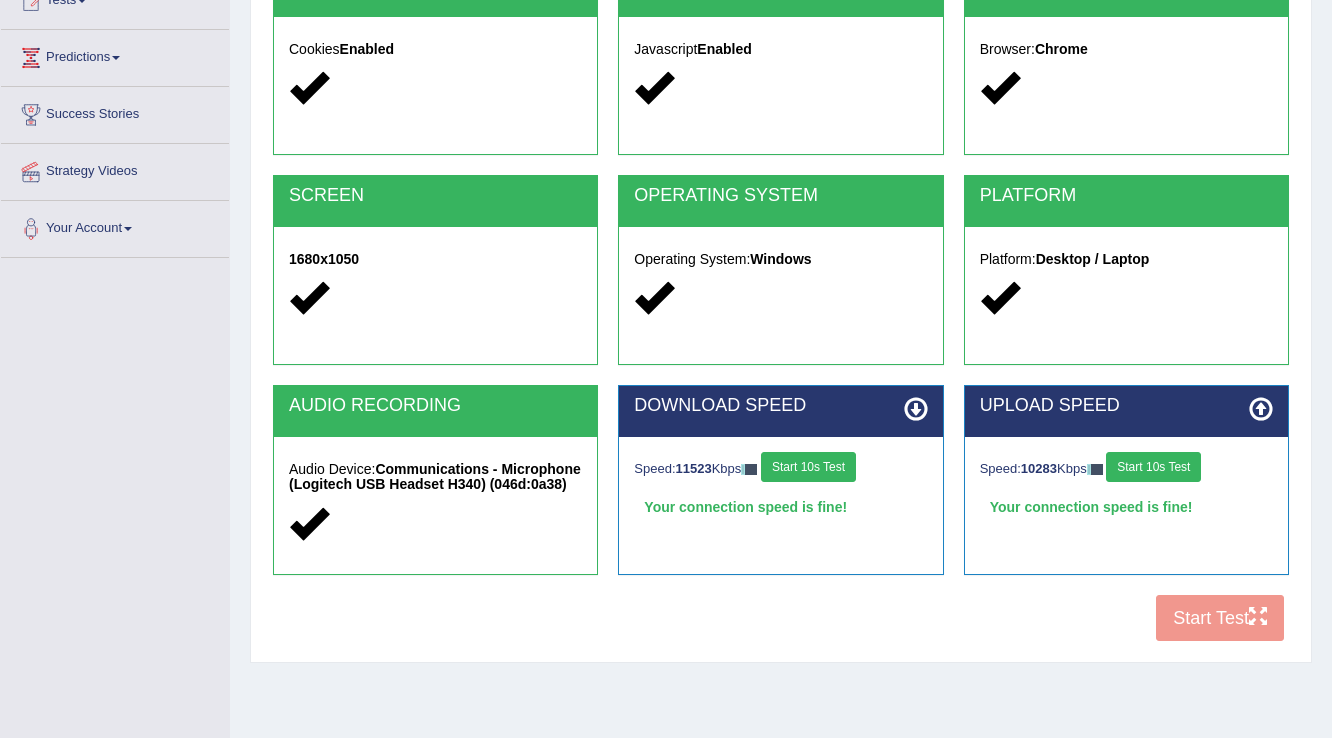 click on "Start 10s Test" at bounding box center [1153, 467] 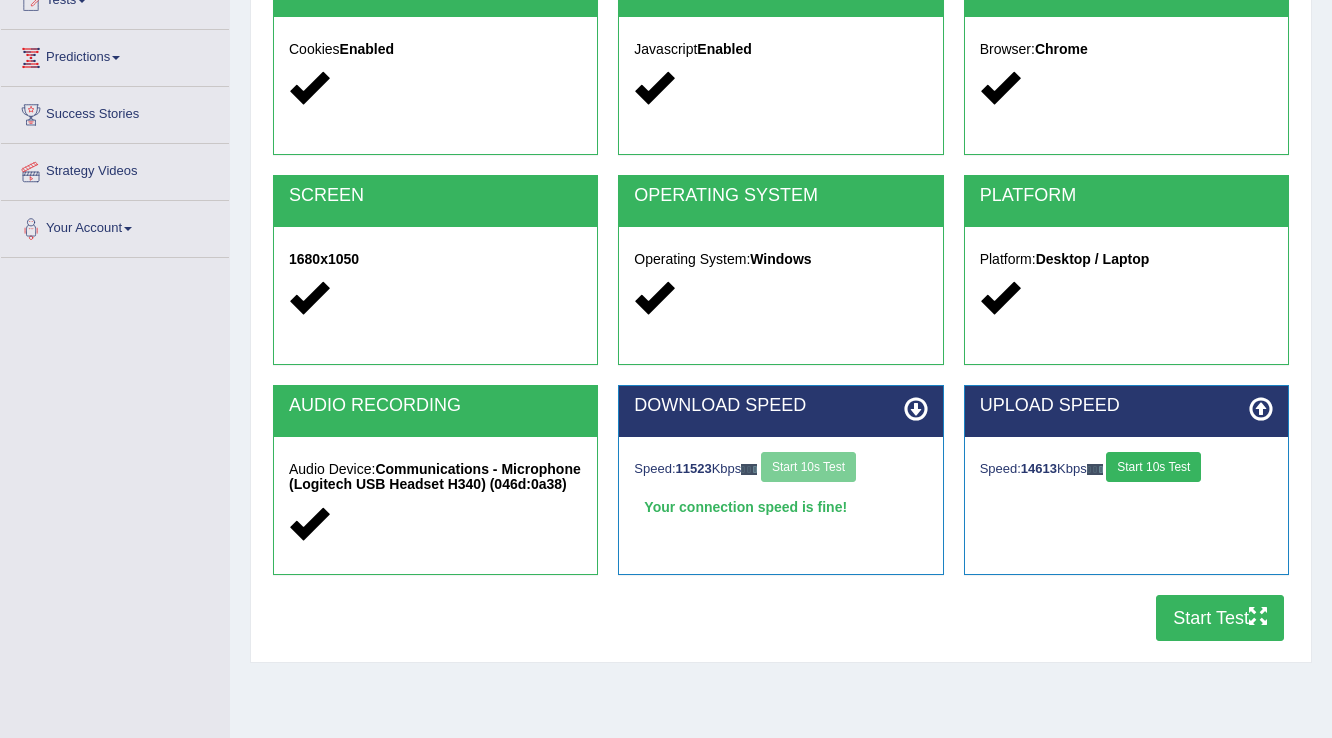 click on "Start 10s Test" at bounding box center (1153, 467) 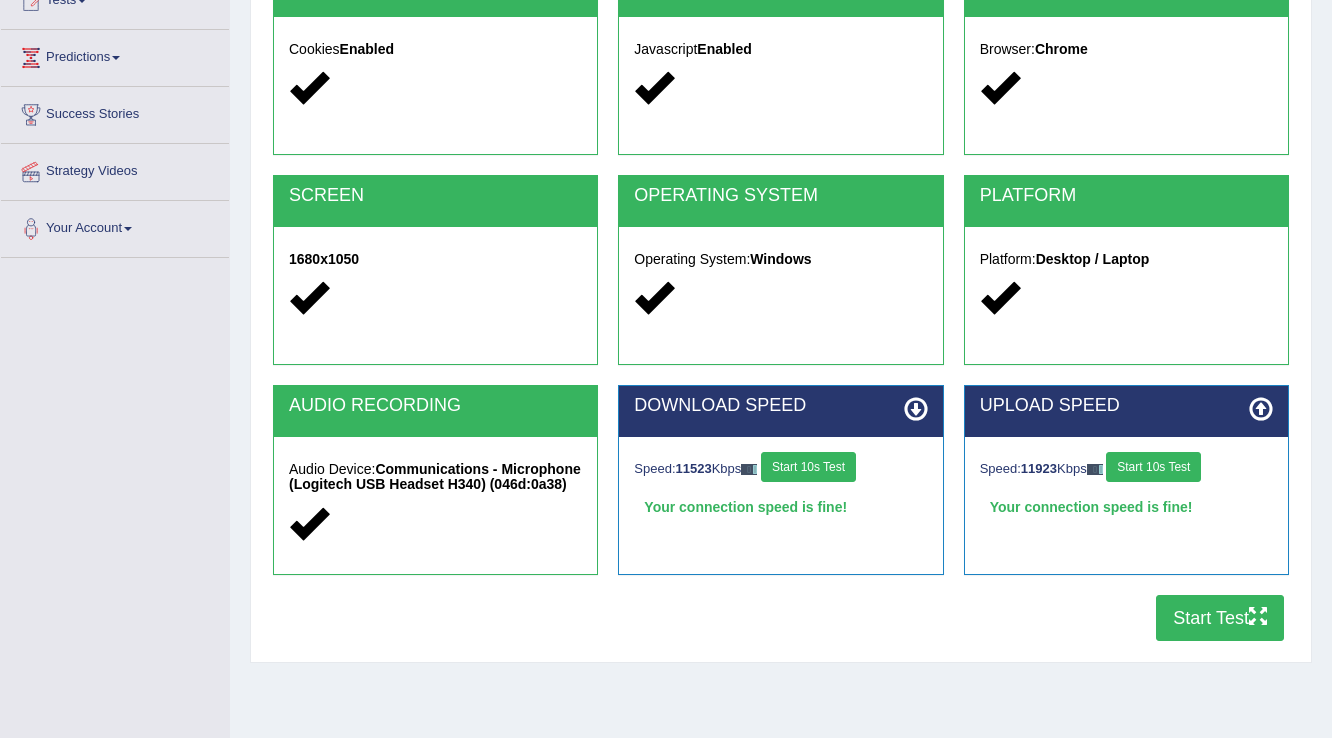 click on "Start Test" at bounding box center [1220, 618] 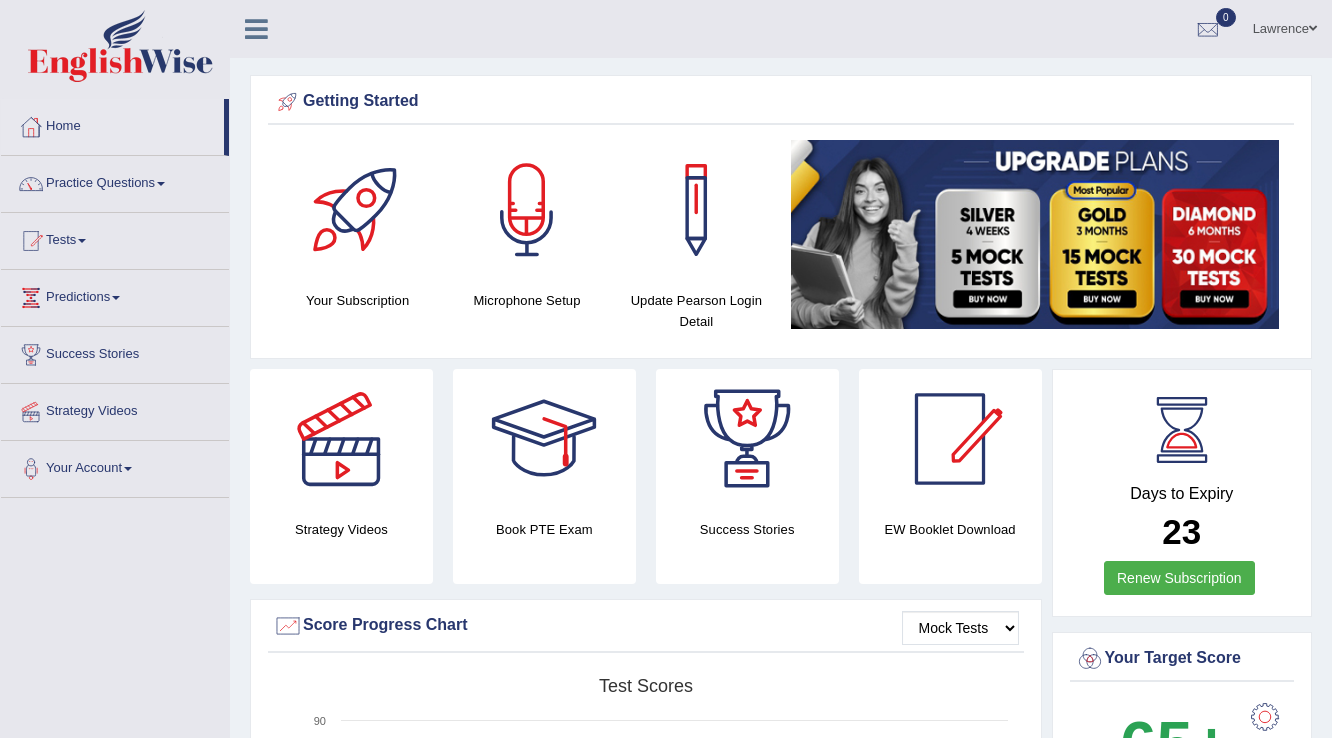 scroll, scrollTop: 0, scrollLeft: 0, axis: both 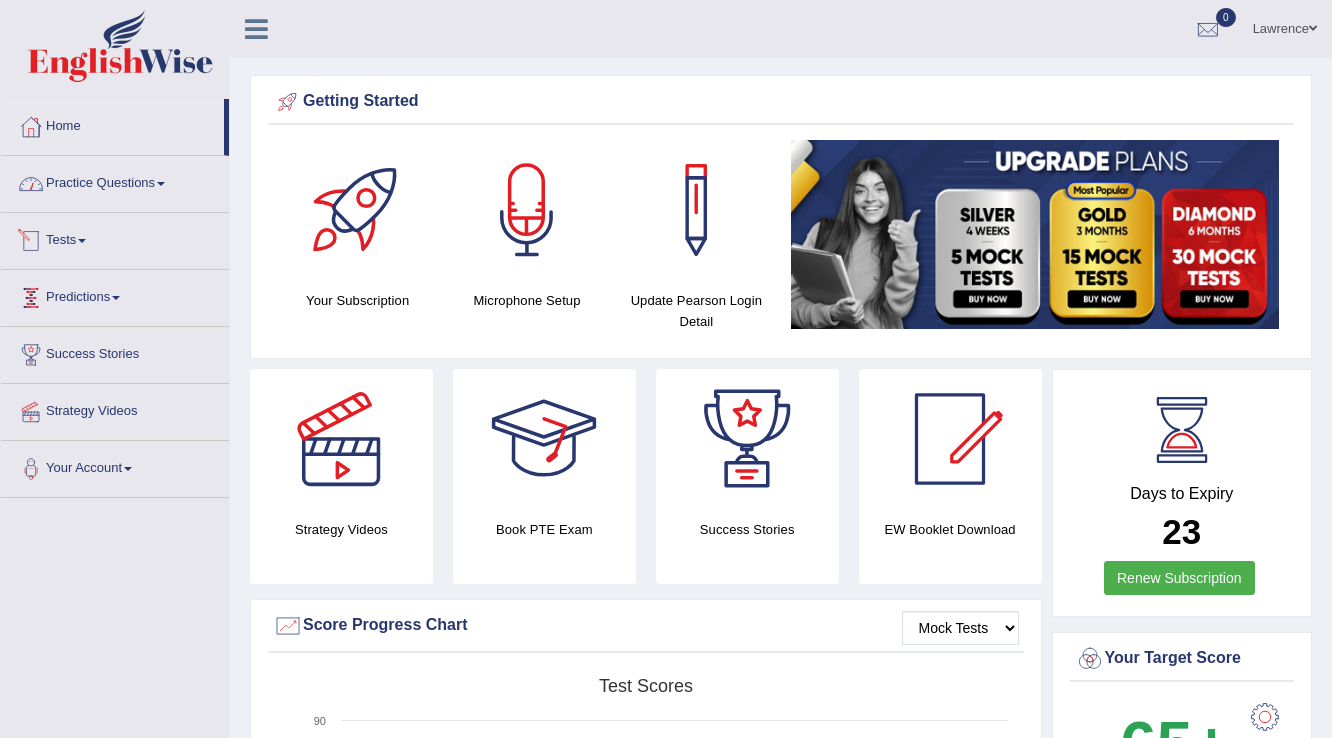 click on "Practice Questions" at bounding box center (115, 181) 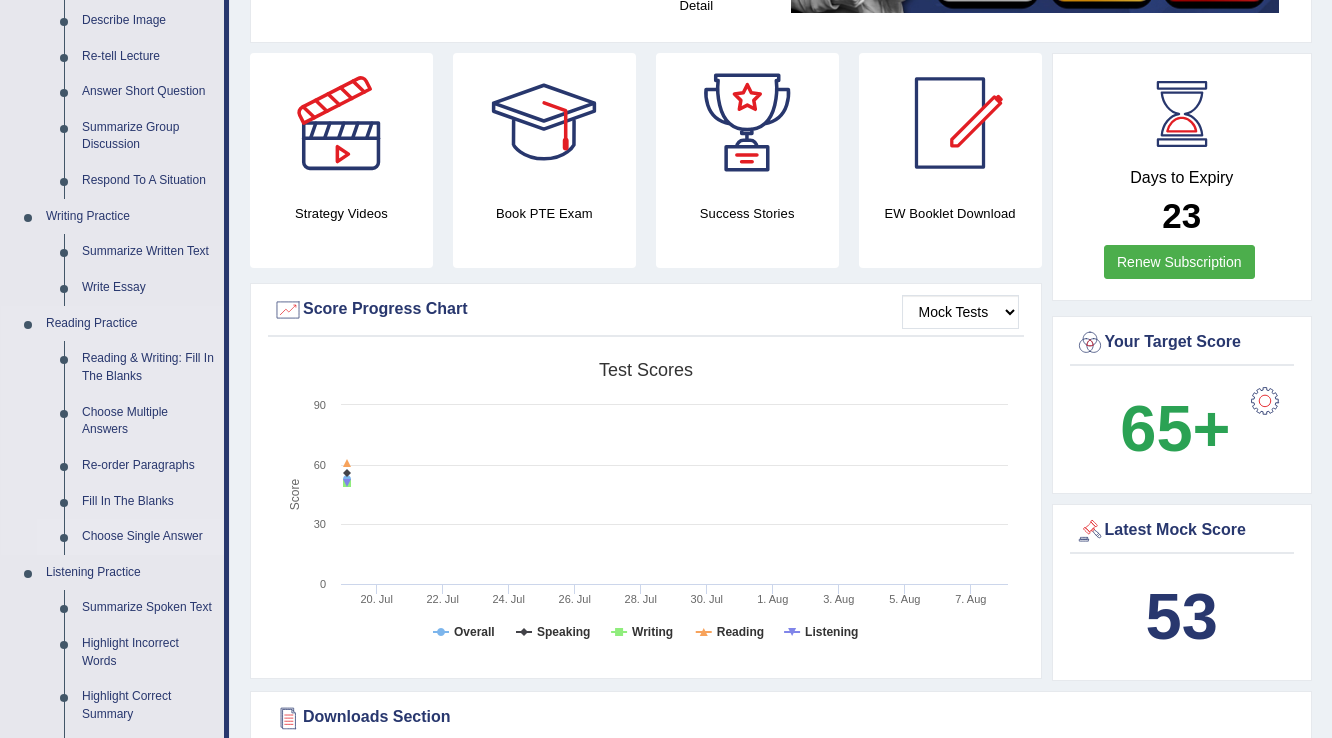 scroll, scrollTop: 0, scrollLeft: 0, axis: both 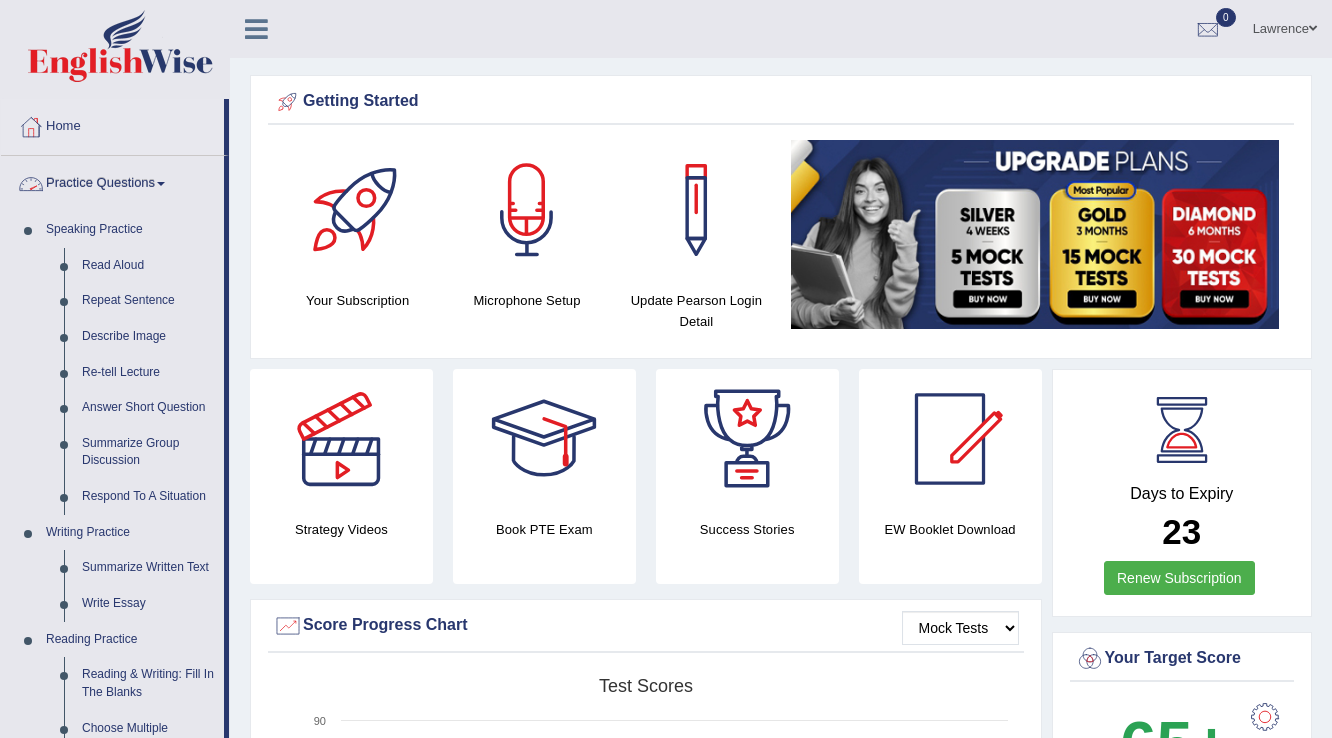 click on "Practice Questions" at bounding box center (112, 181) 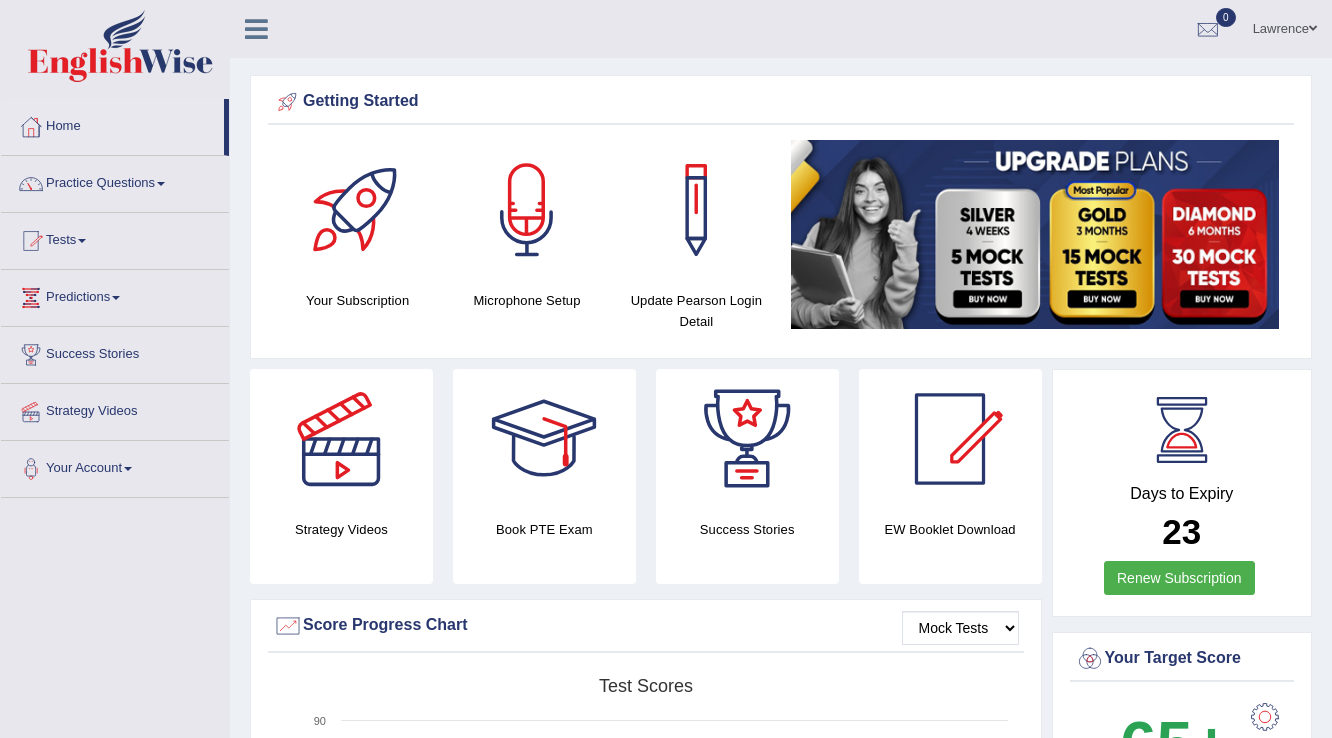 click on "Tests" at bounding box center [115, 238] 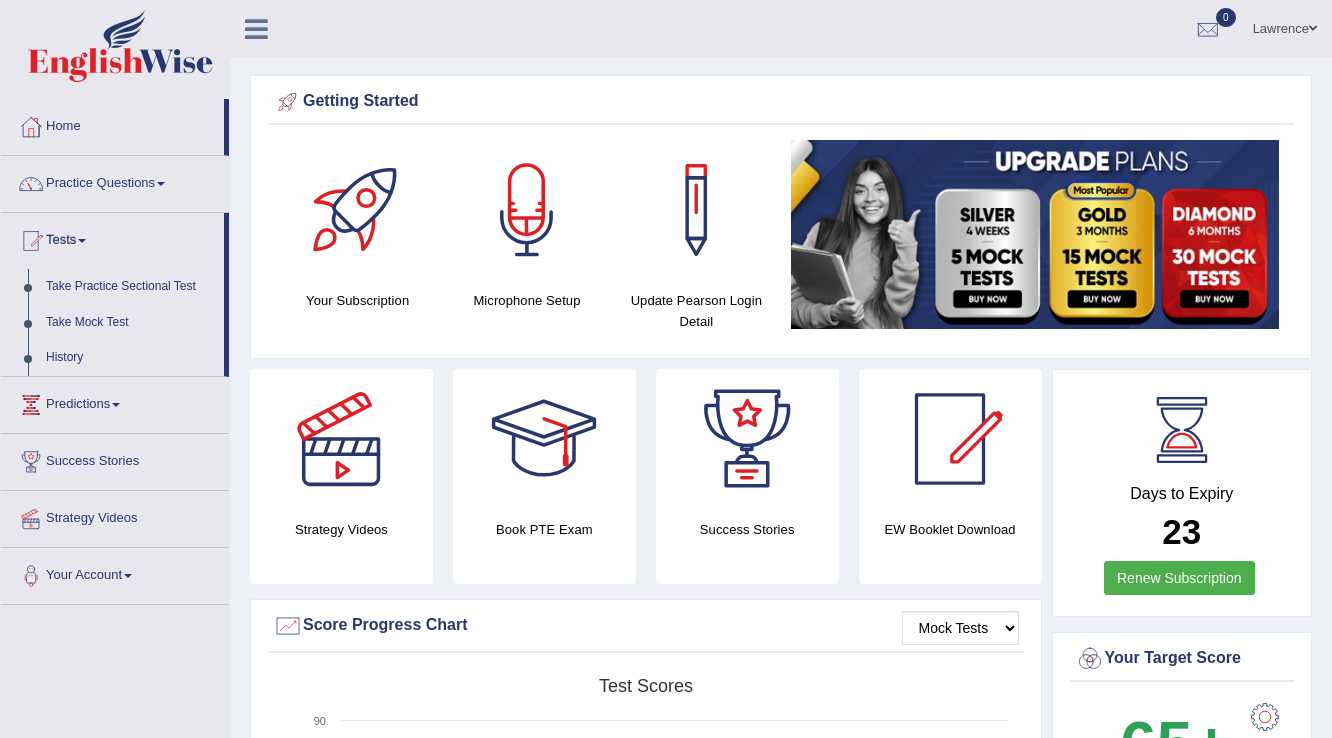 click on "Tests" at bounding box center [112, 238] 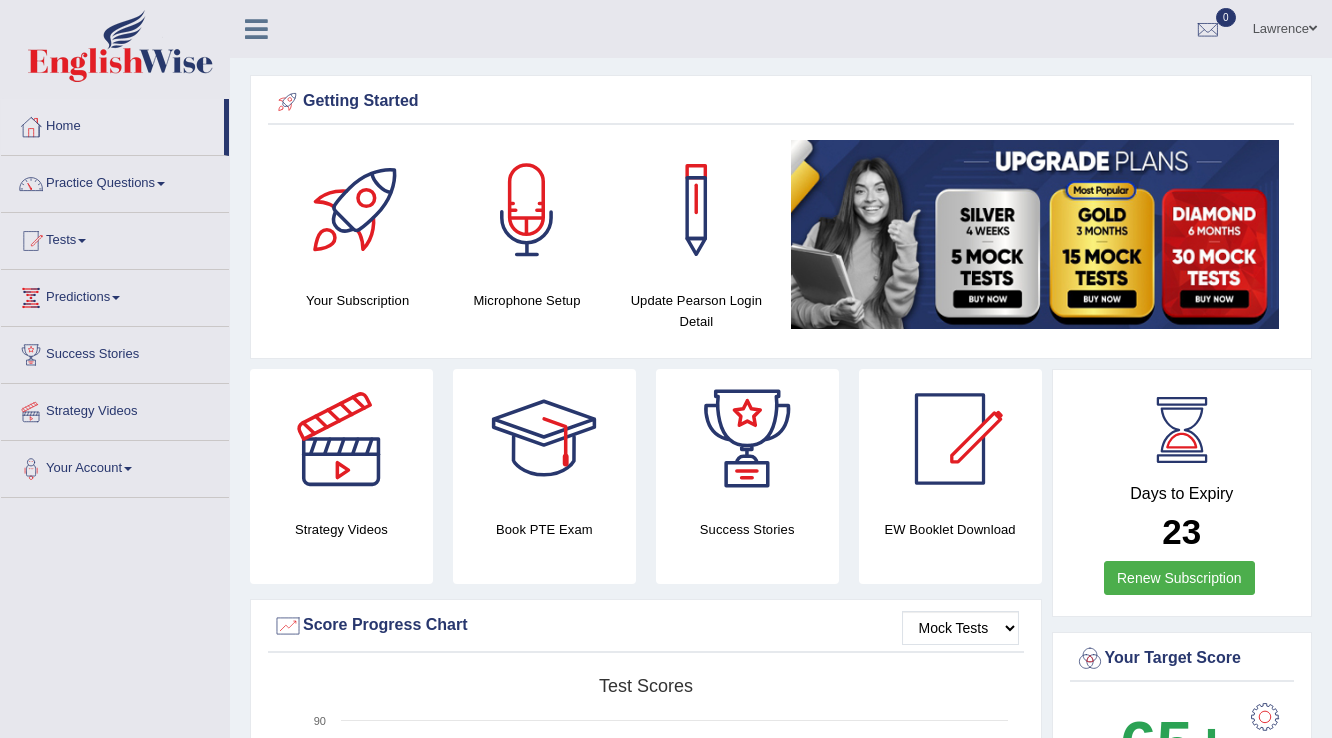 click on "Tests" at bounding box center (115, 238) 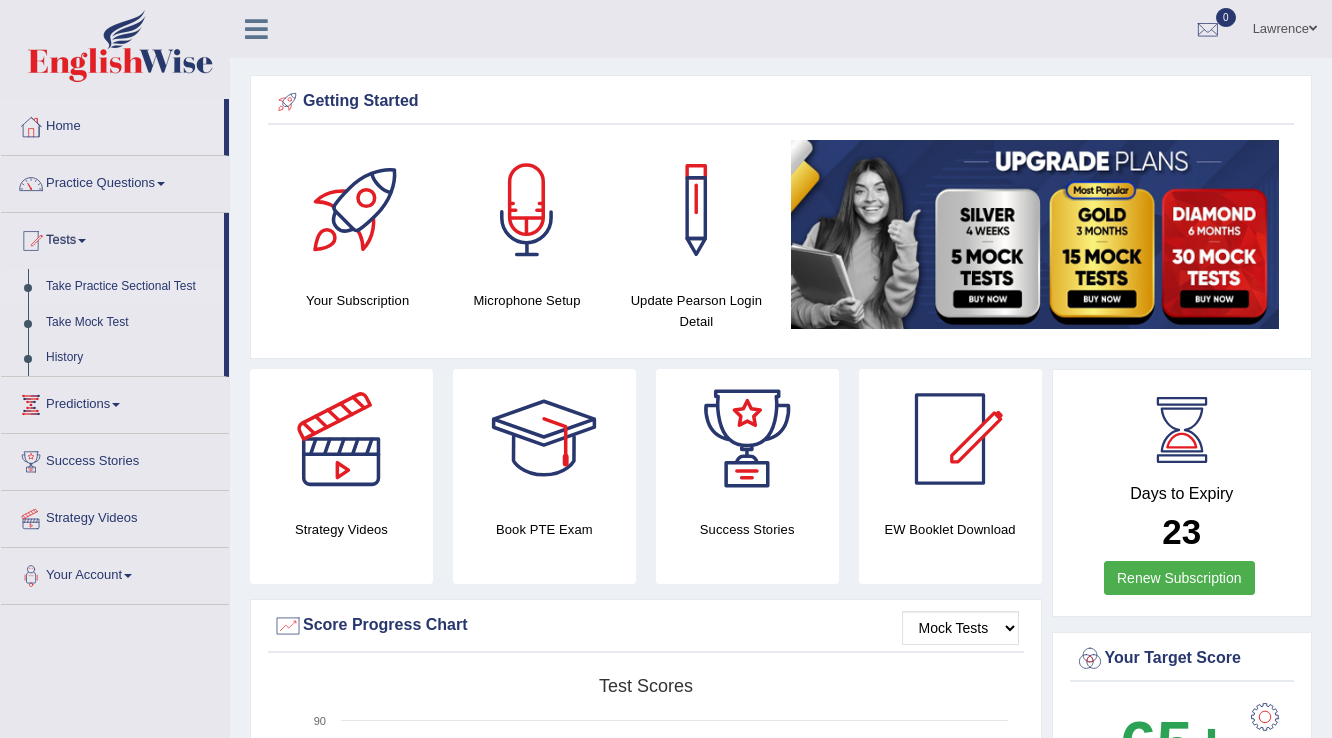 click on "Take Practice Sectional Test" at bounding box center (130, 287) 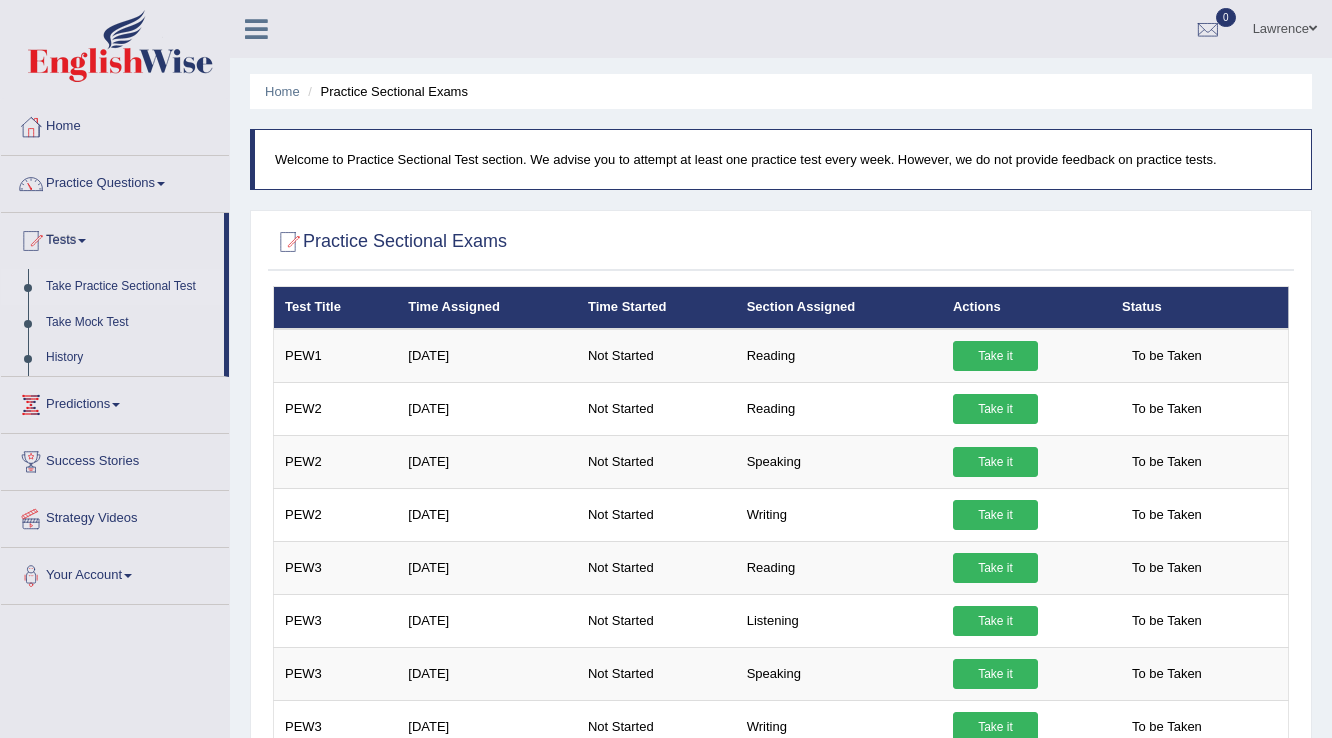 scroll, scrollTop: 0, scrollLeft: 0, axis: both 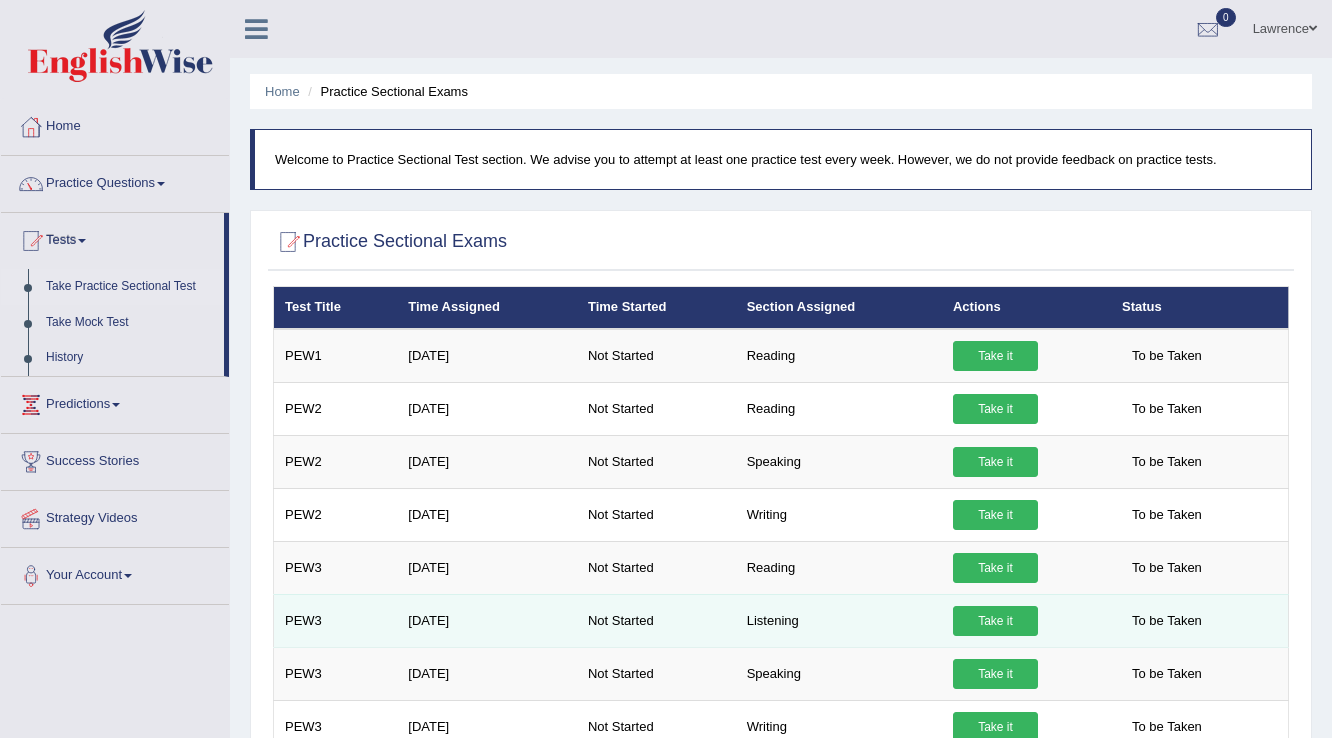 click on "Take it" at bounding box center [995, 621] 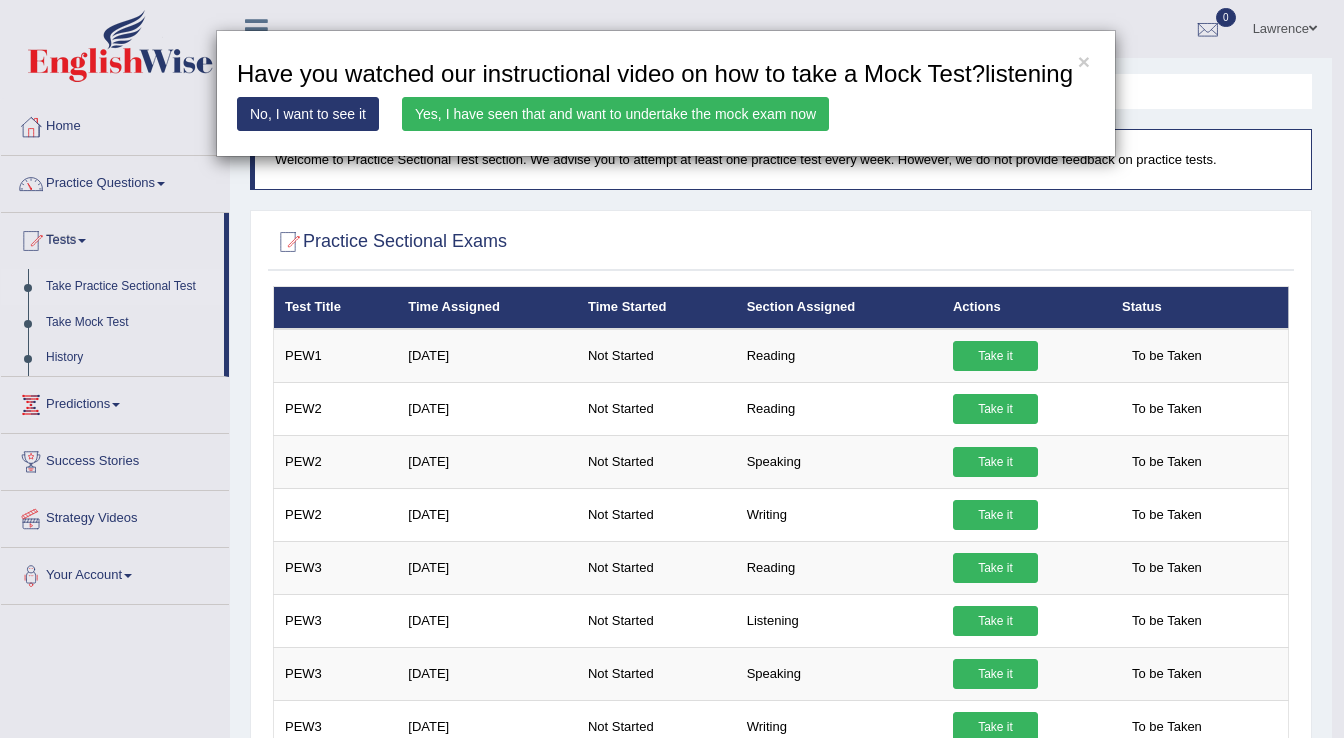click on "Yes, I have seen that and want to undertake the mock exam now" at bounding box center [615, 114] 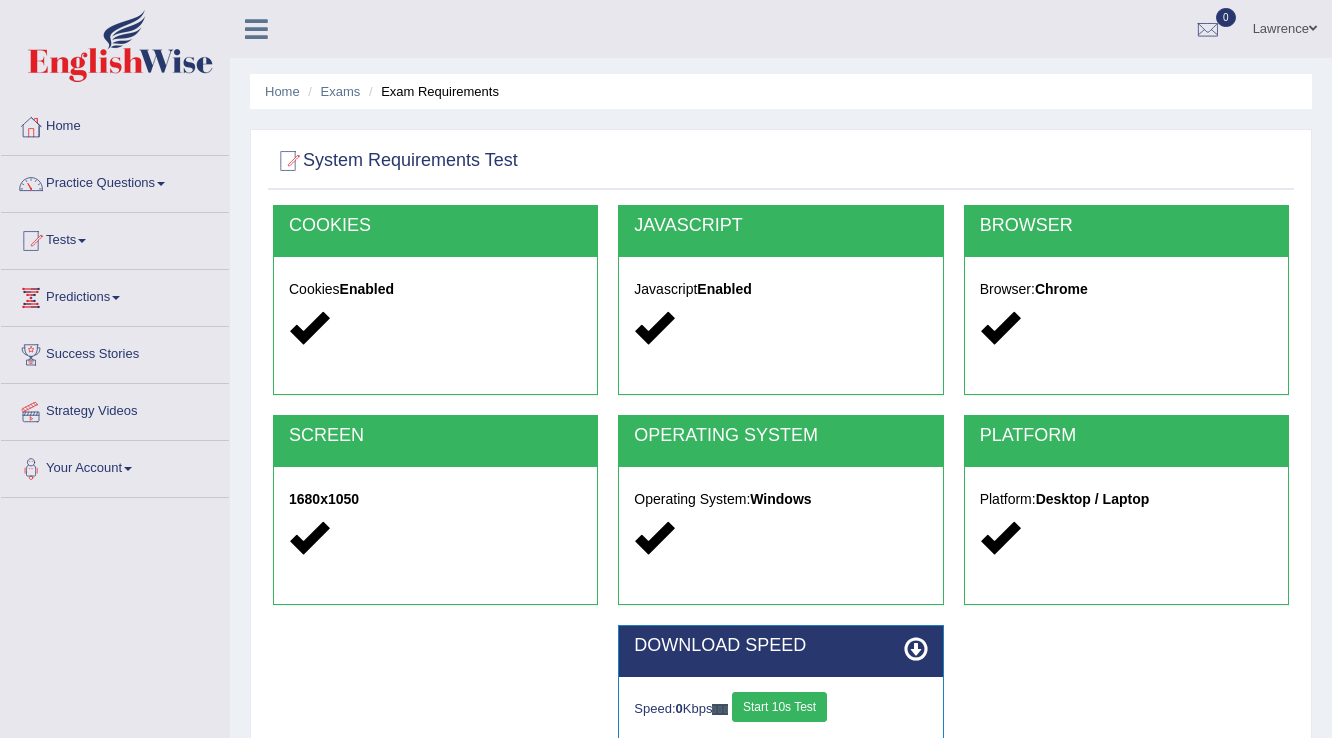 scroll, scrollTop: 0, scrollLeft: 0, axis: both 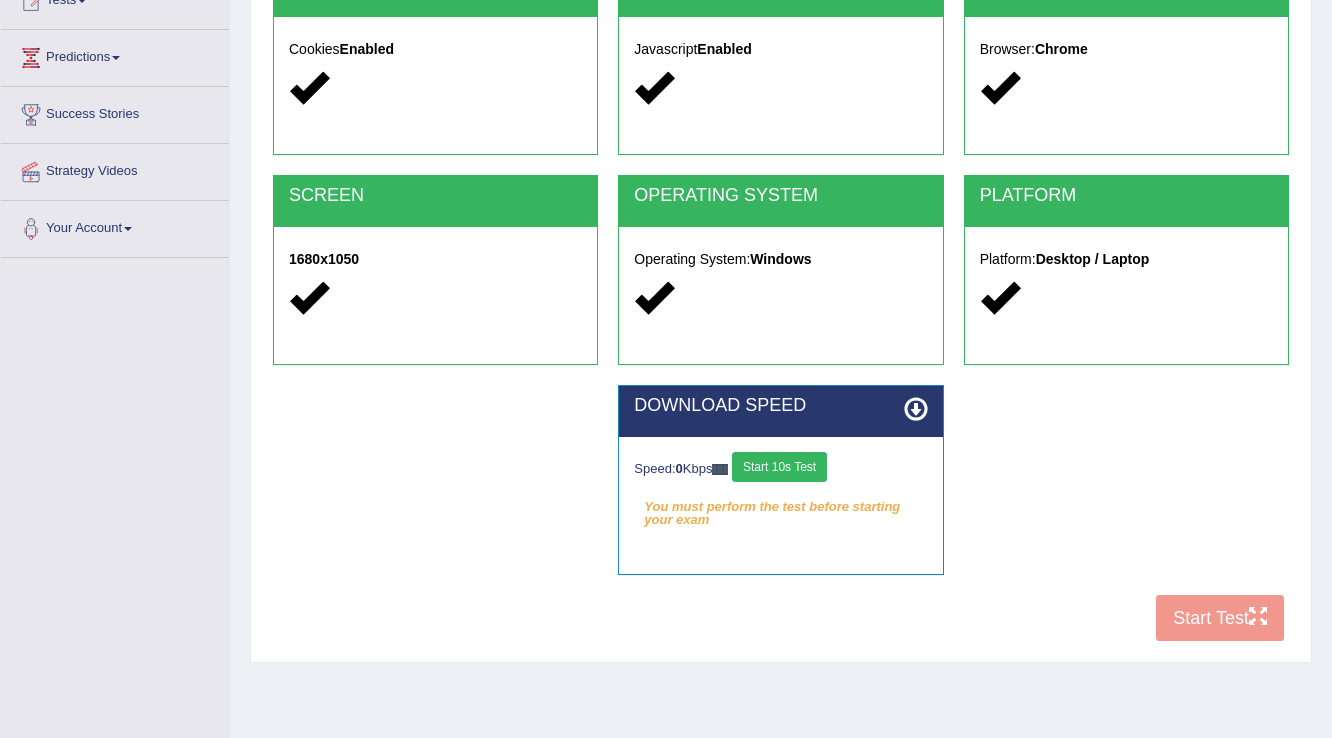 click on "Start 10s Test" at bounding box center (779, 467) 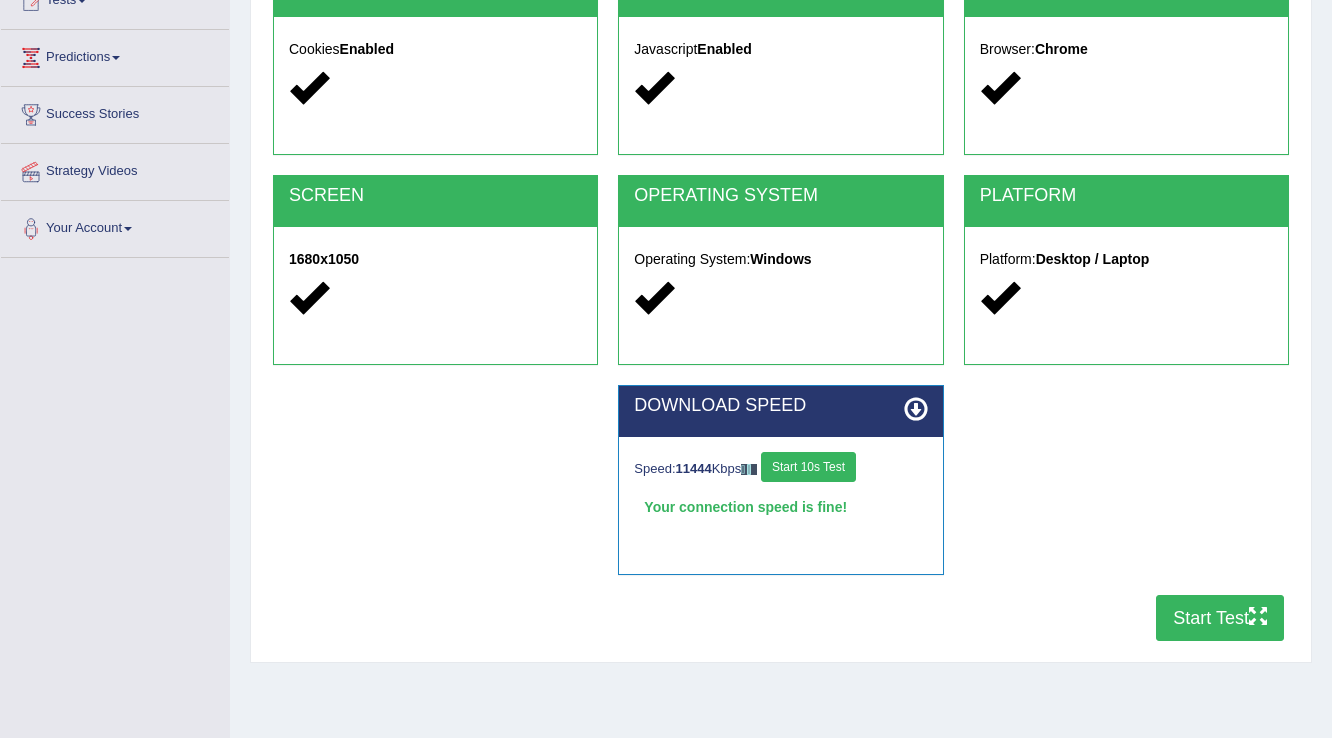 click on "Start Test" at bounding box center [1220, 618] 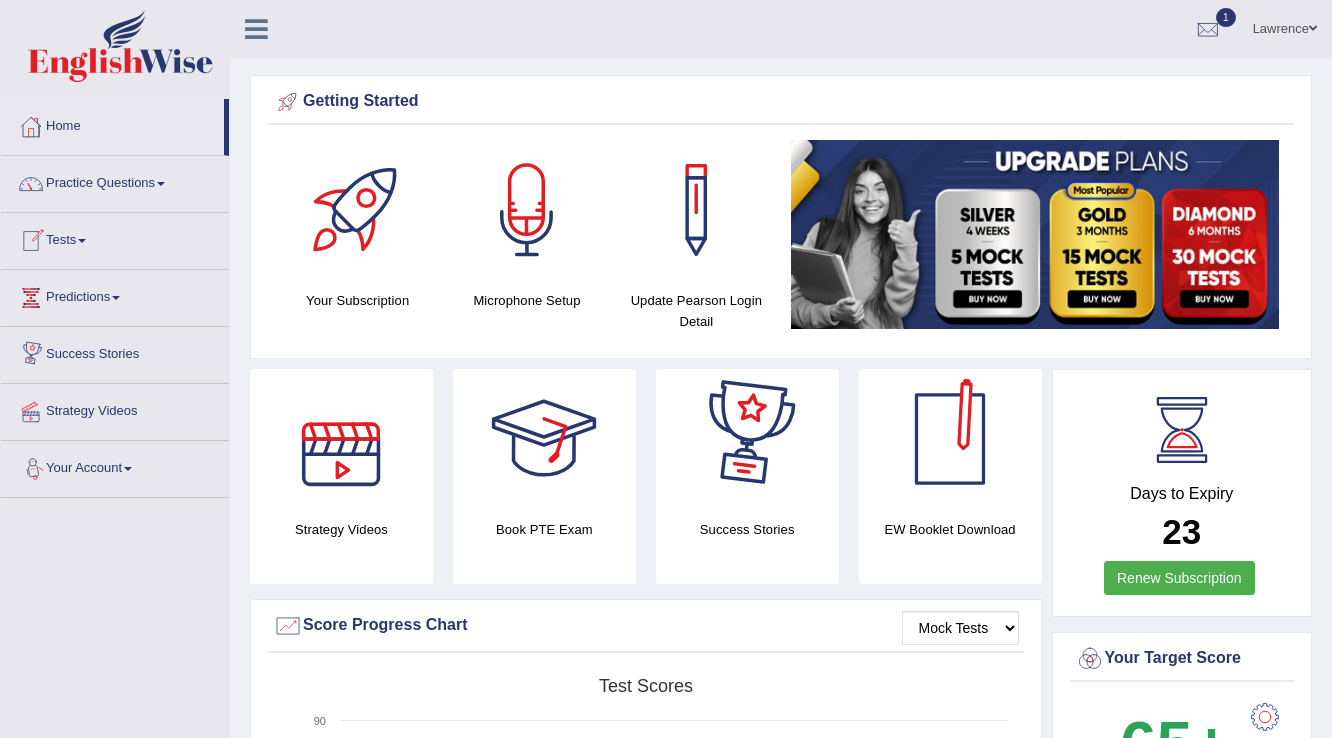 scroll, scrollTop: 560, scrollLeft: 0, axis: vertical 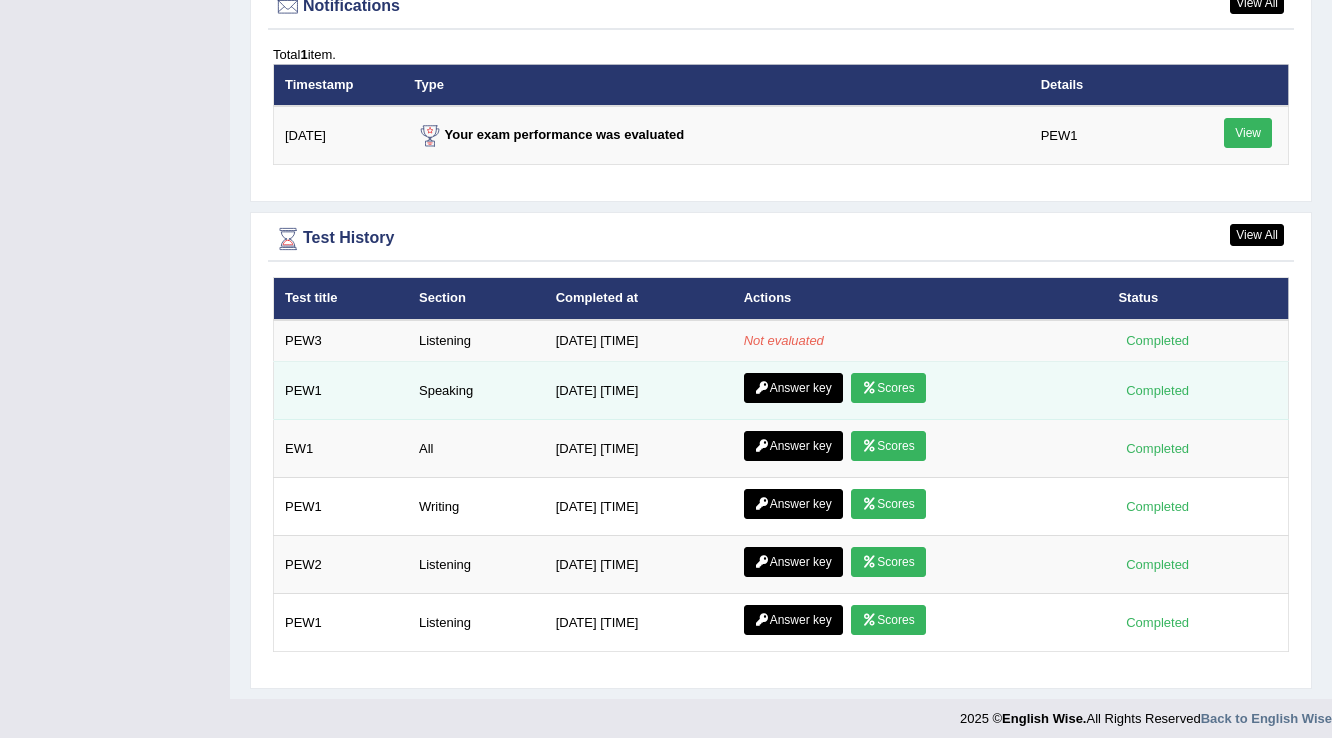 click on "Scores" at bounding box center (888, 388) 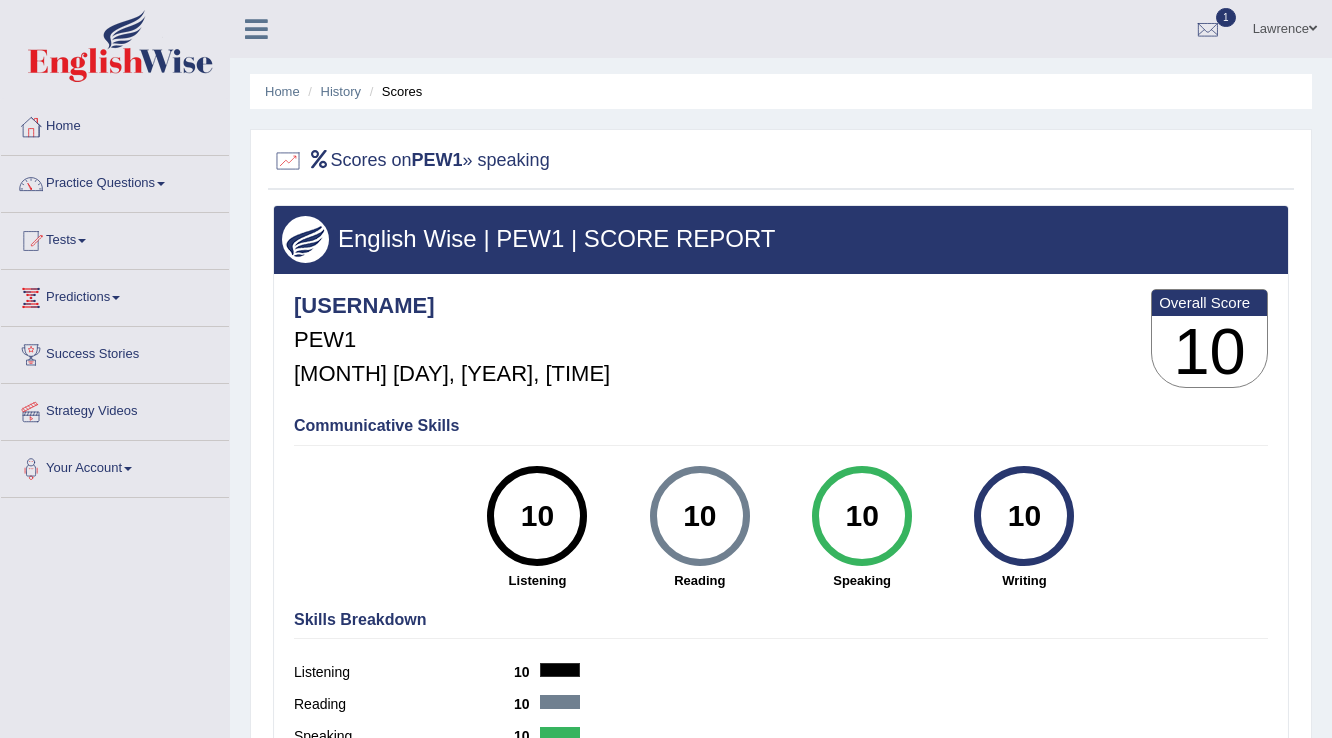 scroll, scrollTop: 0, scrollLeft: 0, axis: both 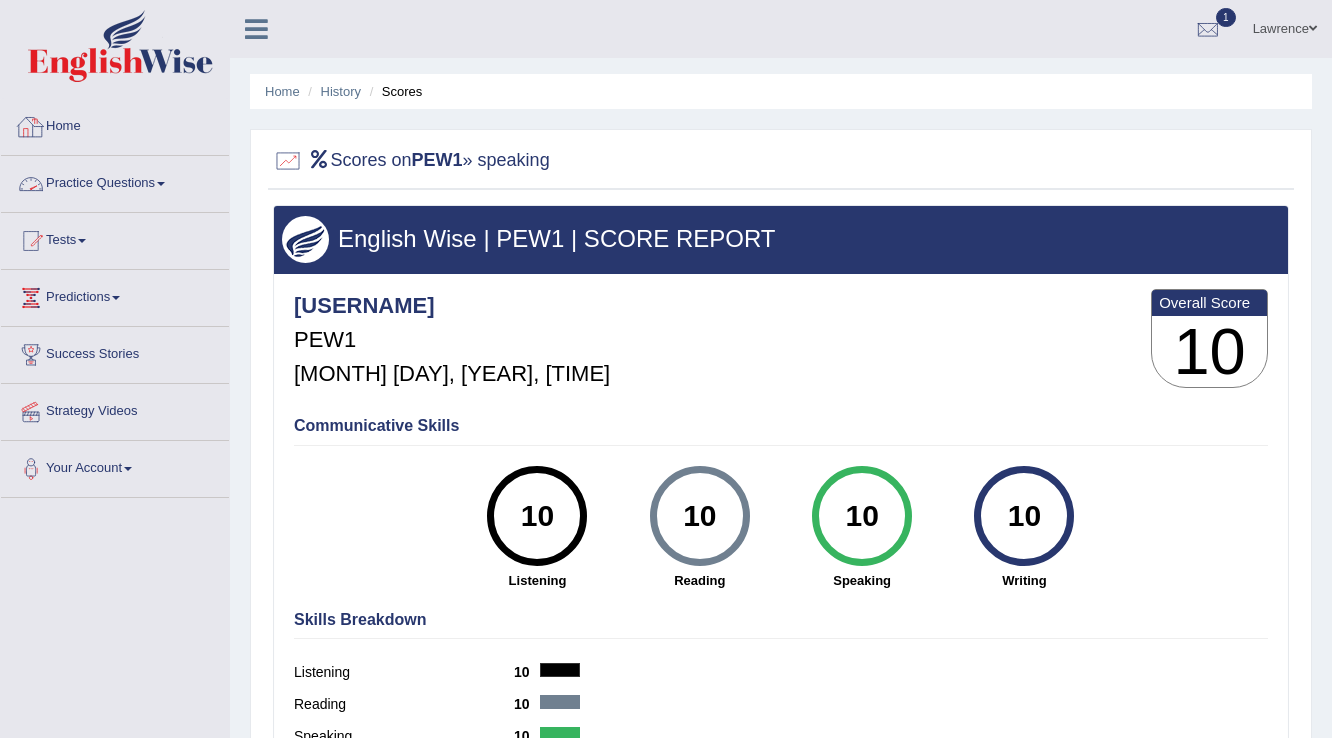 click on "Home" at bounding box center (115, 124) 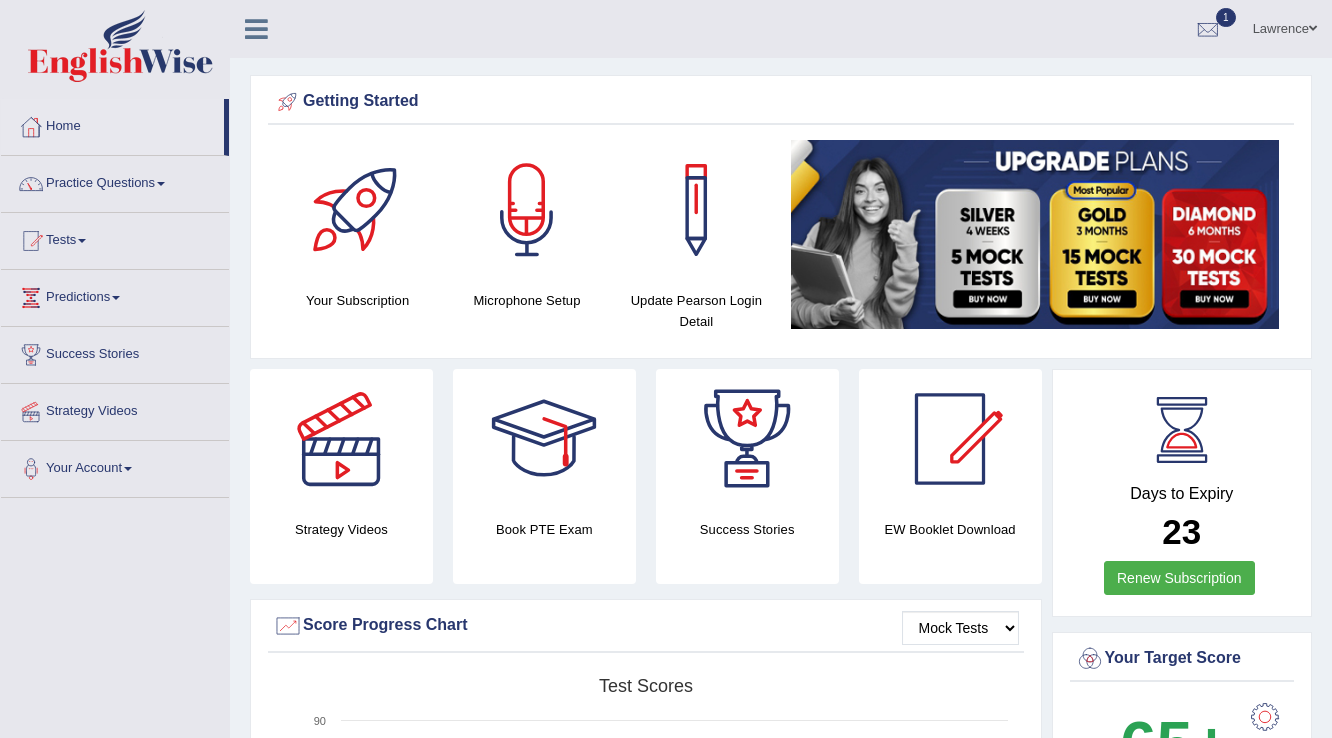 scroll, scrollTop: 0, scrollLeft: 0, axis: both 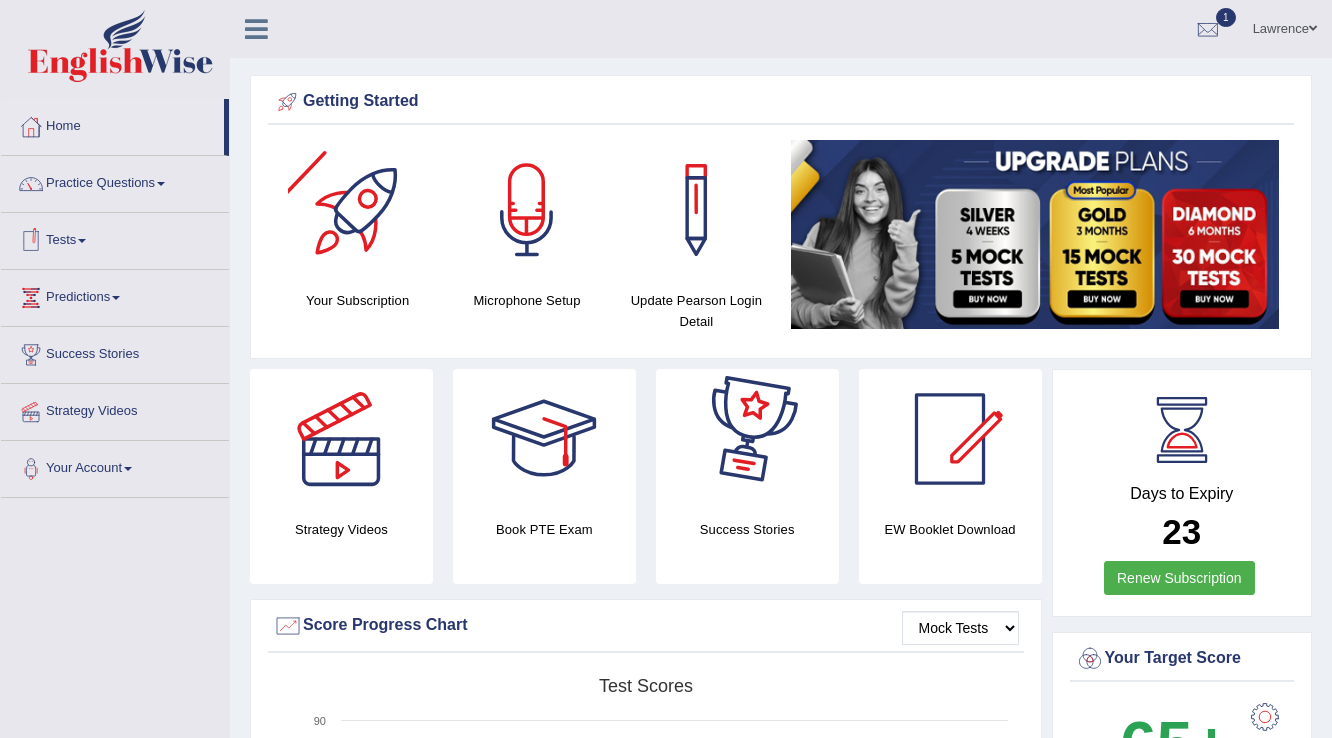 click at bounding box center [82, 241] 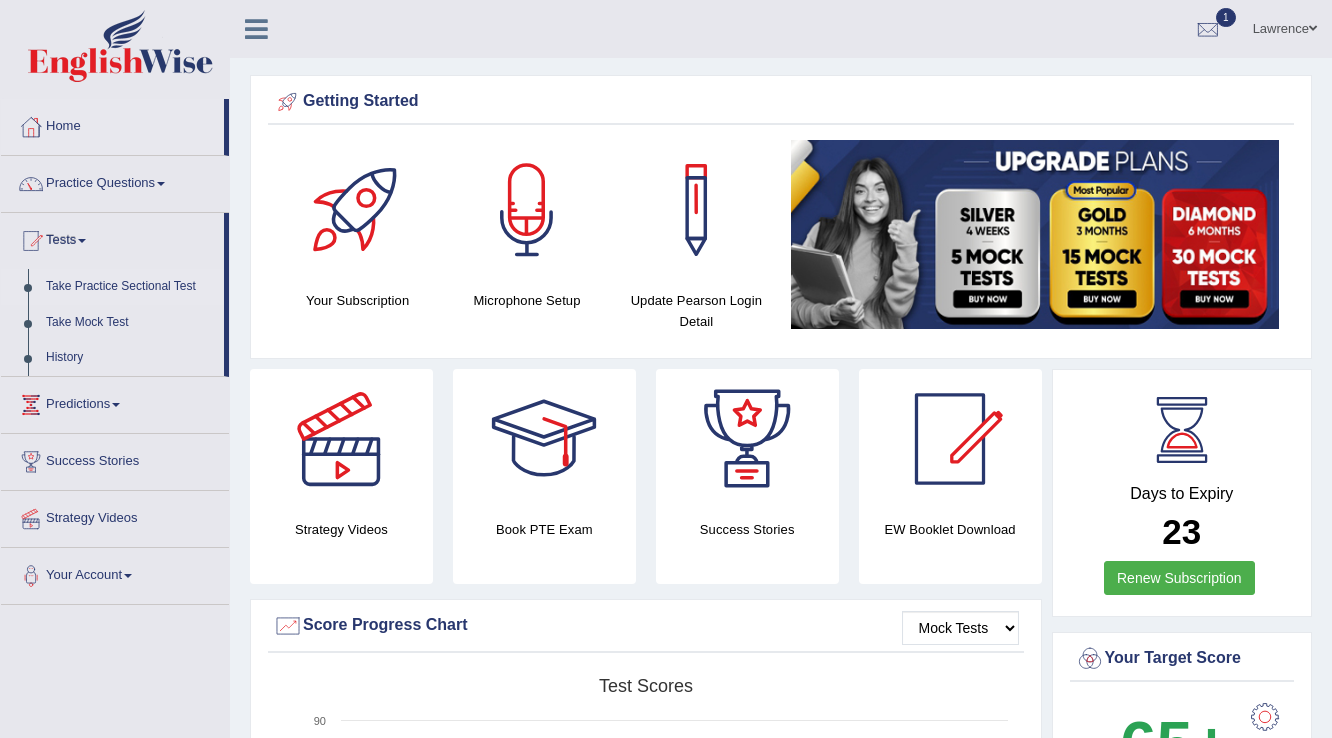 click on "Take Practice Sectional Test" at bounding box center (130, 287) 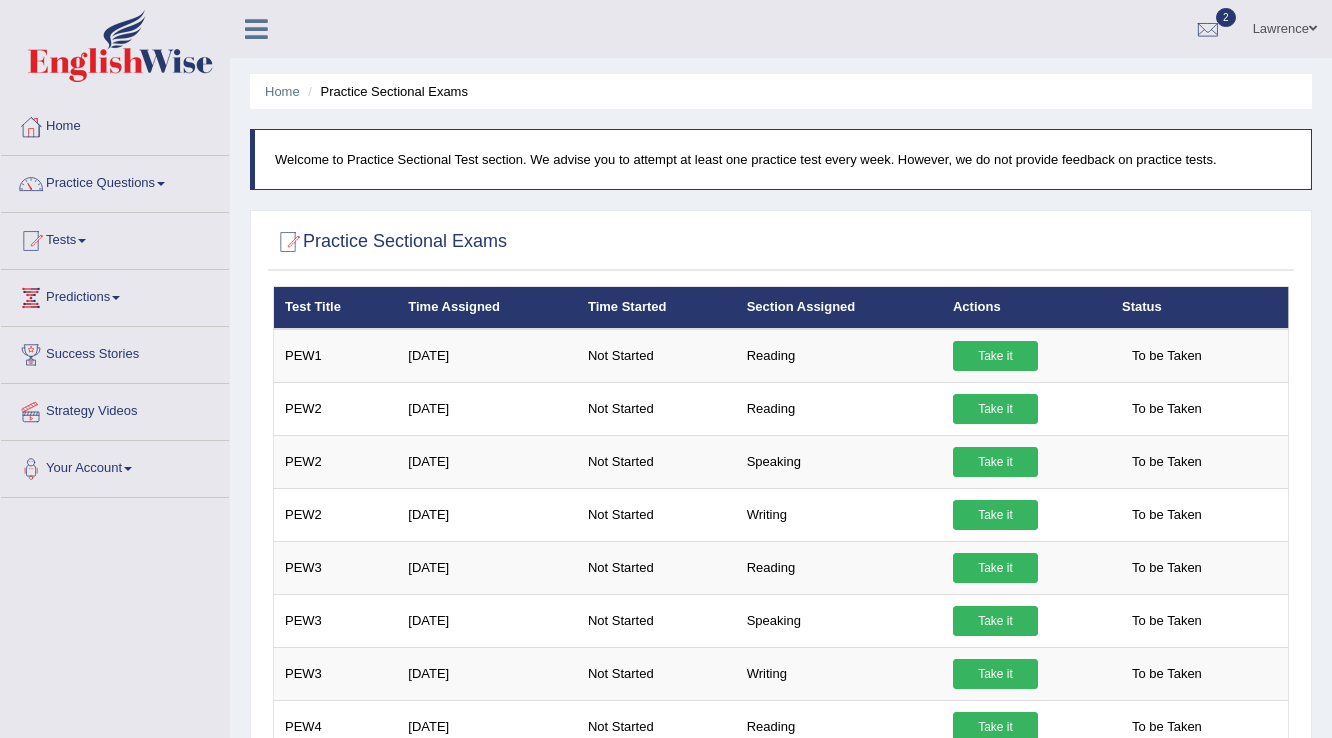 click on "Tests" at bounding box center [115, 238] 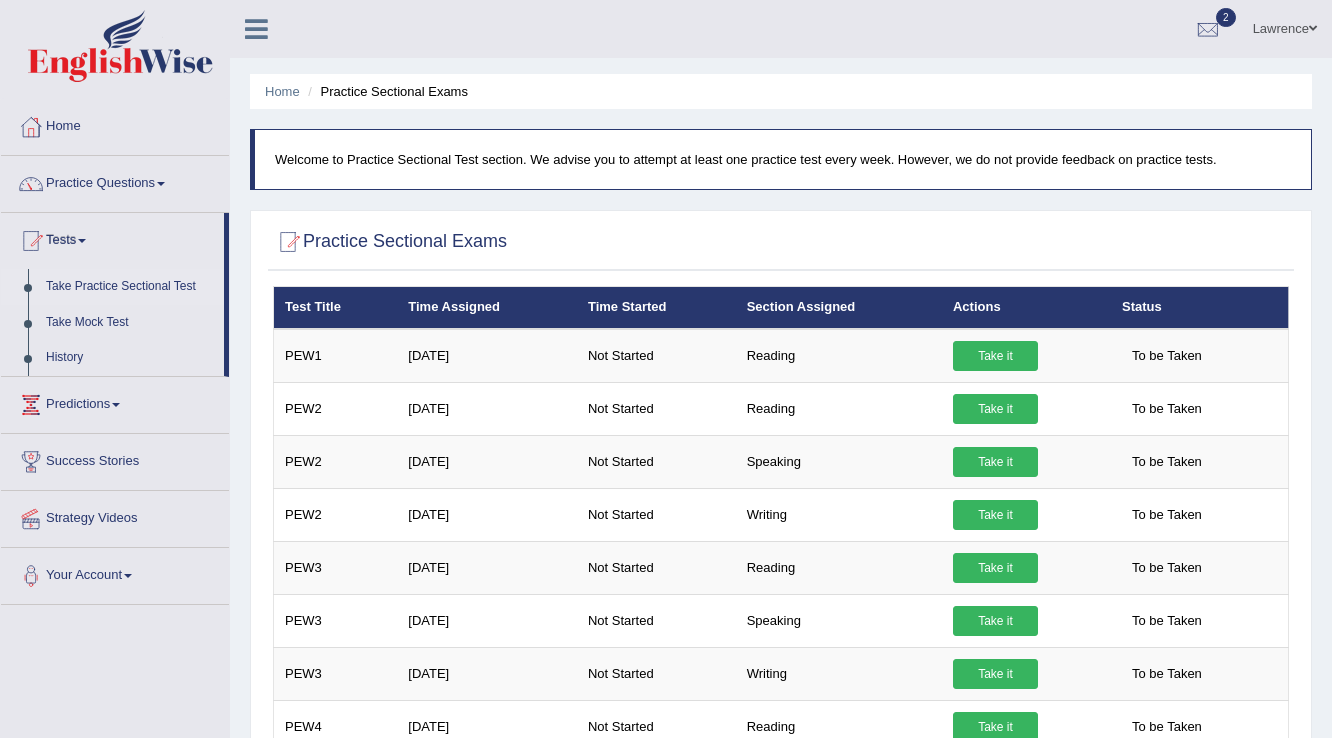 scroll, scrollTop: 0, scrollLeft: 0, axis: both 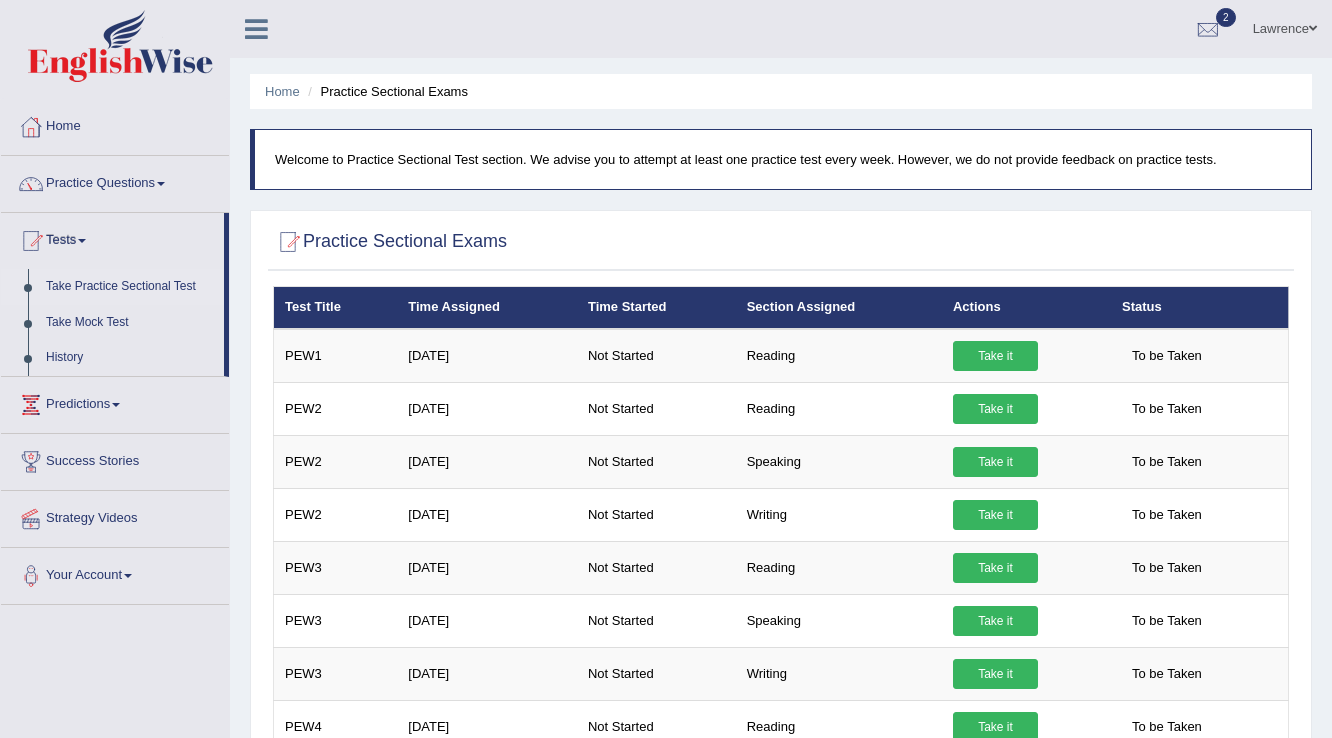 click on "Take Practice Sectional Test" at bounding box center [130, 287] 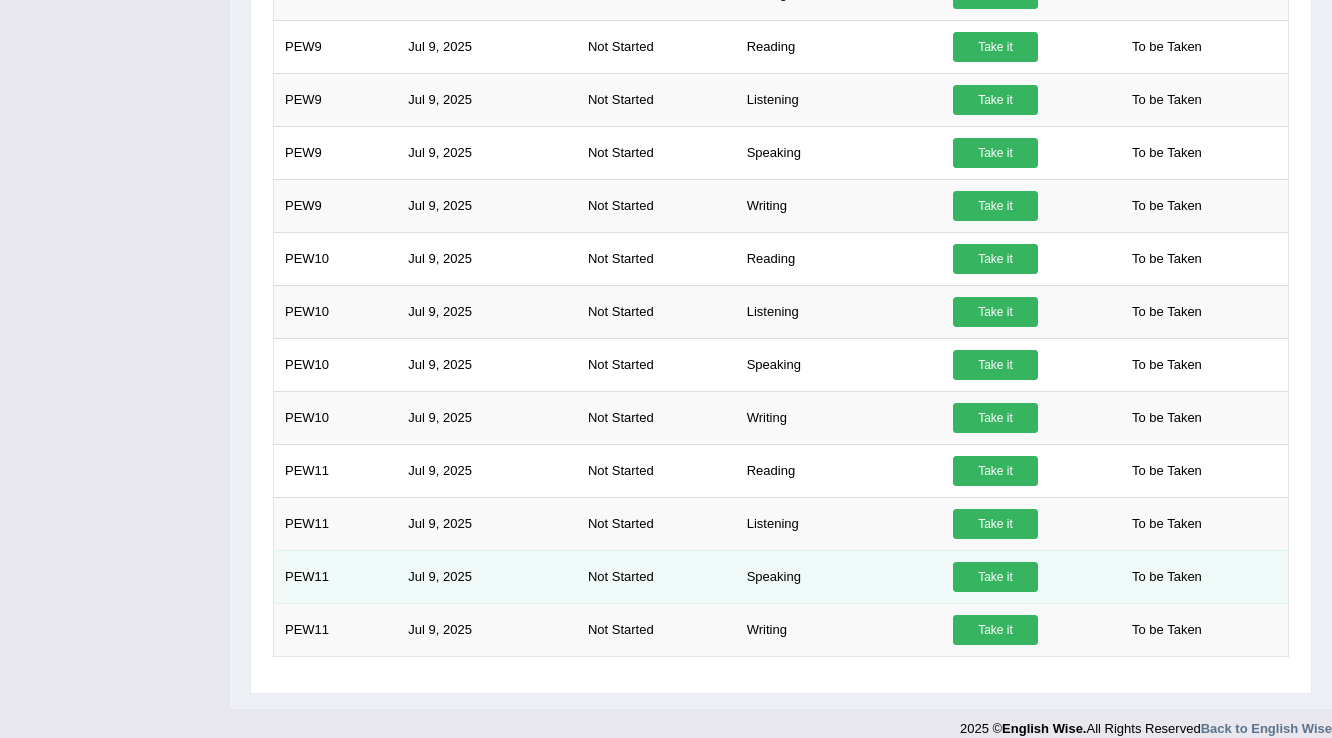 scroll, scrollTop: 1670, scrollLeft: 0, axis: vertical 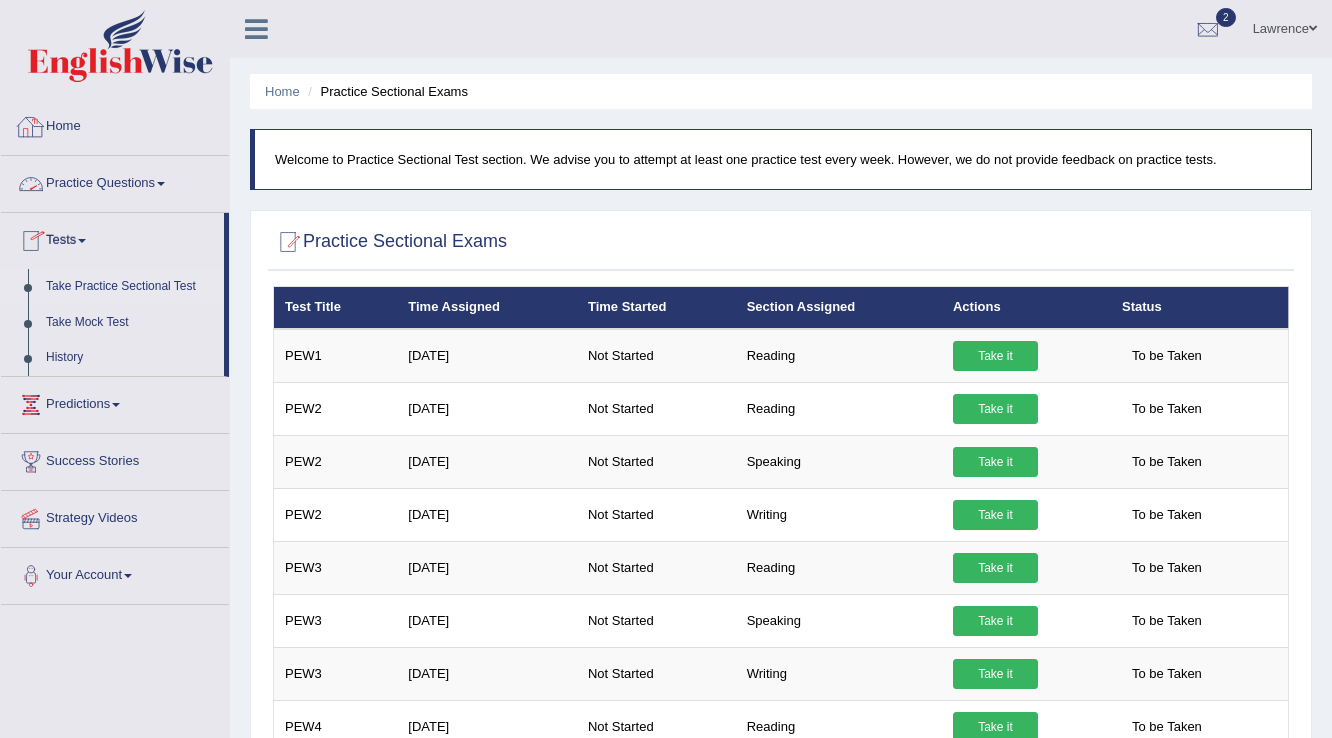 click on "Home" at bounding box center (115, 124) 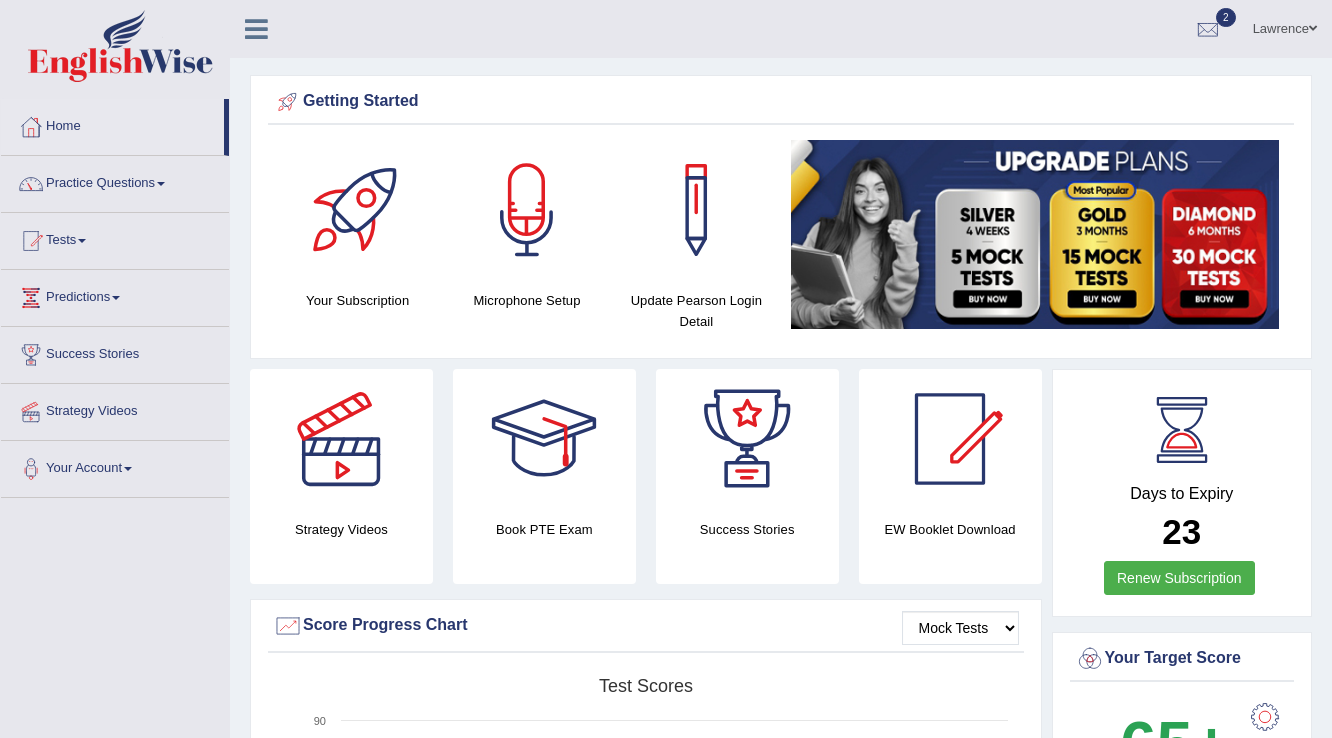 scroll, scrollTop: 0, scrollLeft: 0, axis: both 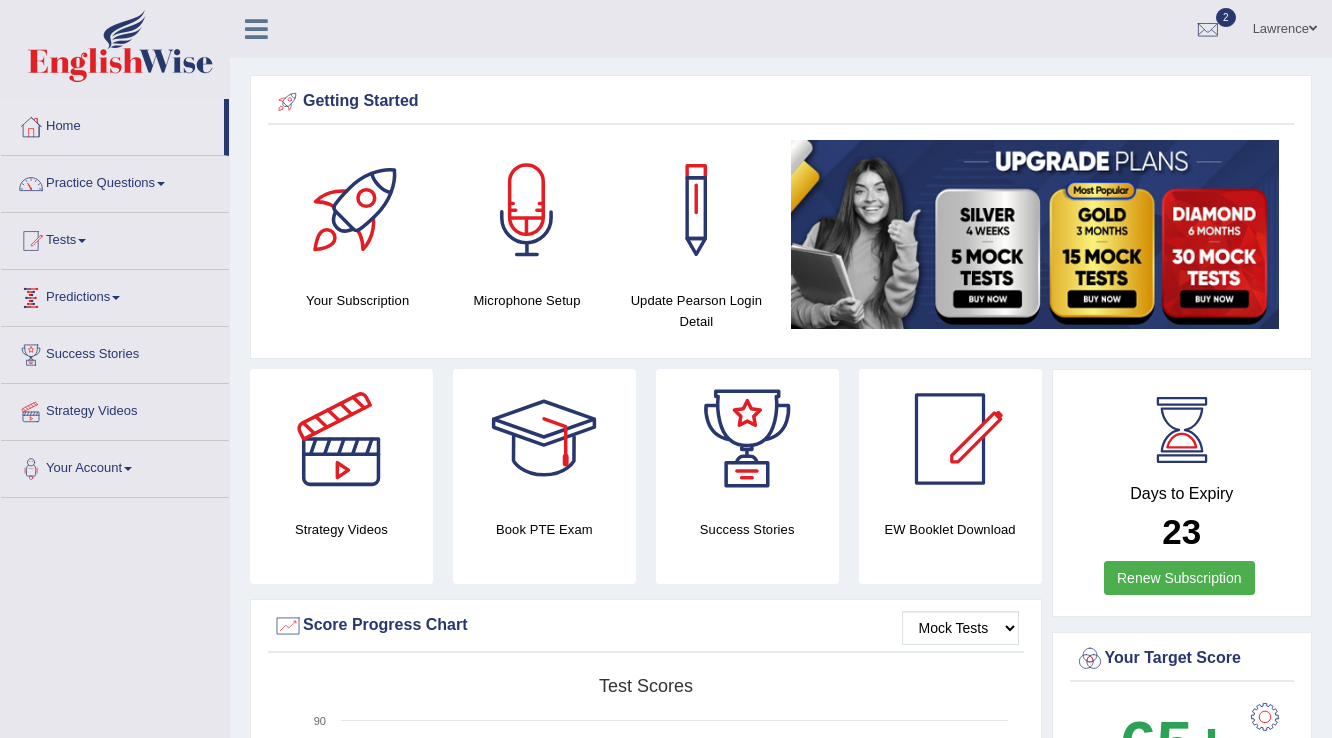 click on "Predictions" at bounding box center (115, 295) 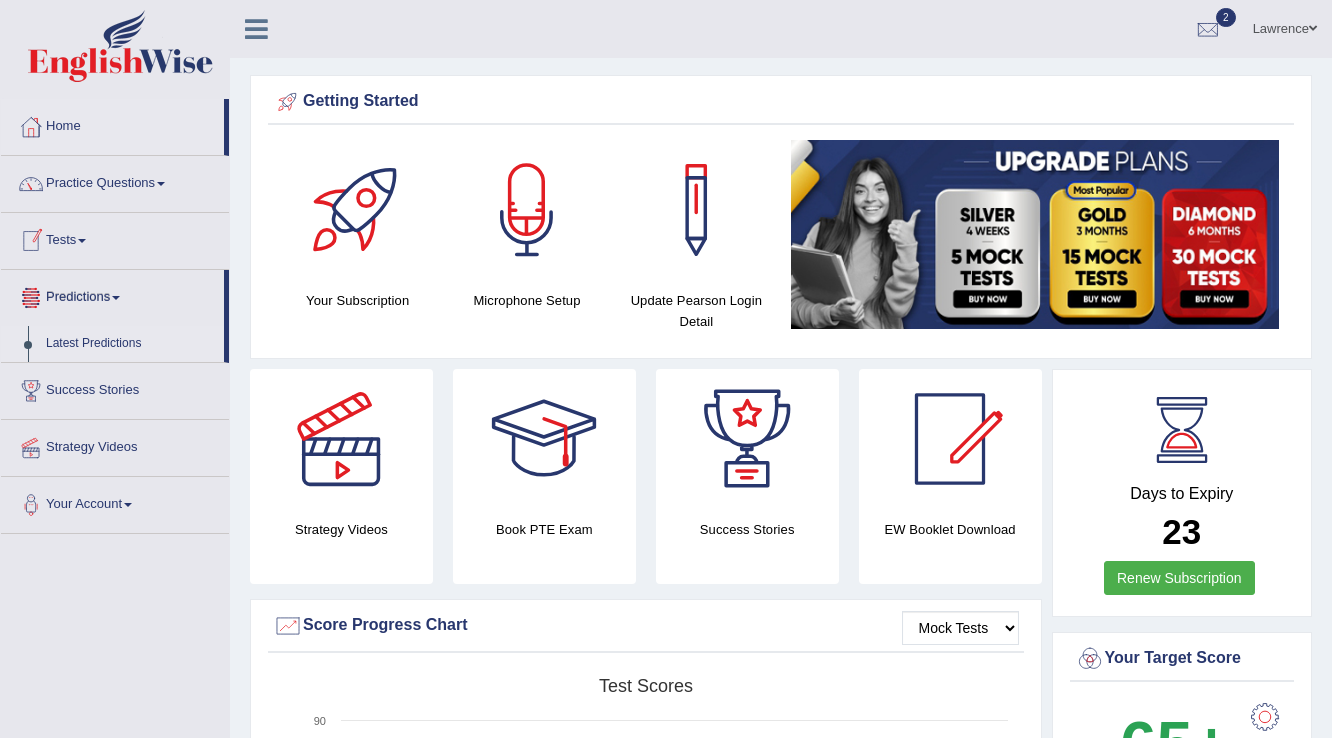click on "Latest Predictions" at bounding box center [130, 344] 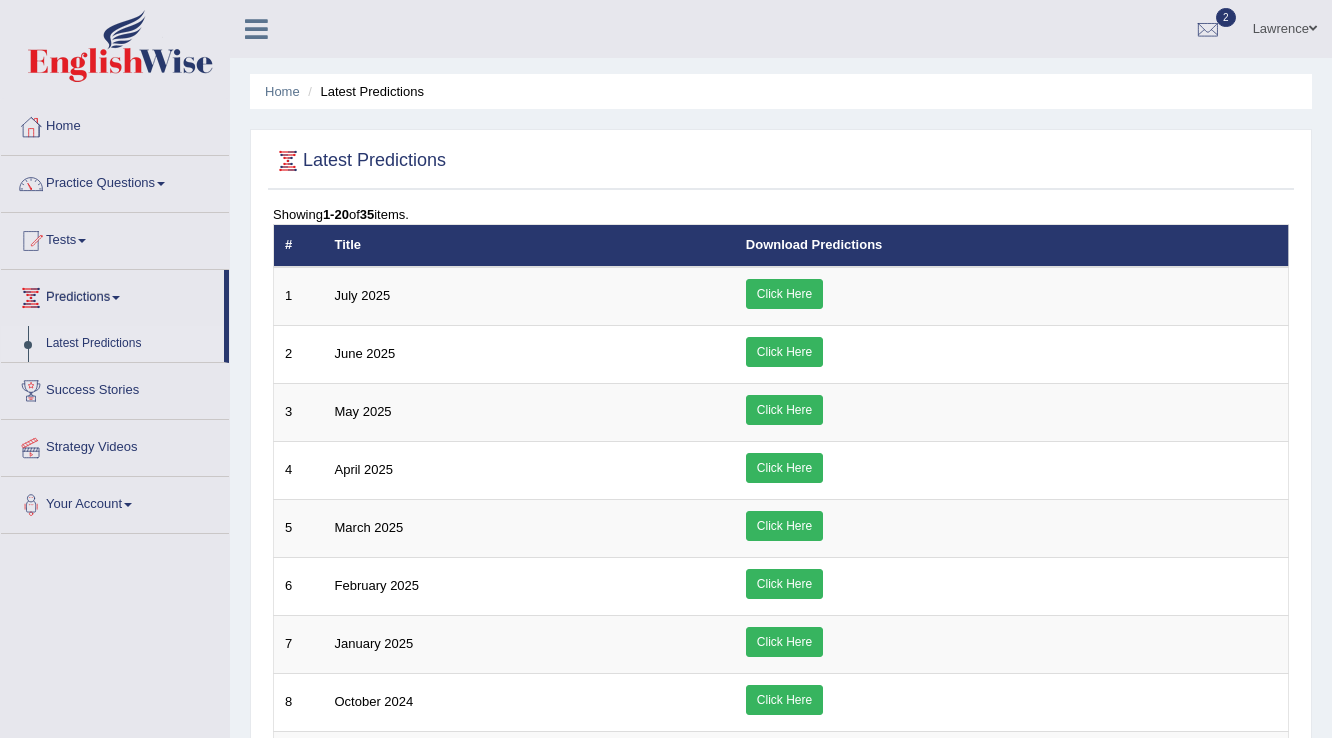 scroll, scrollTop: 0, scrollLeft: 0, axis: both 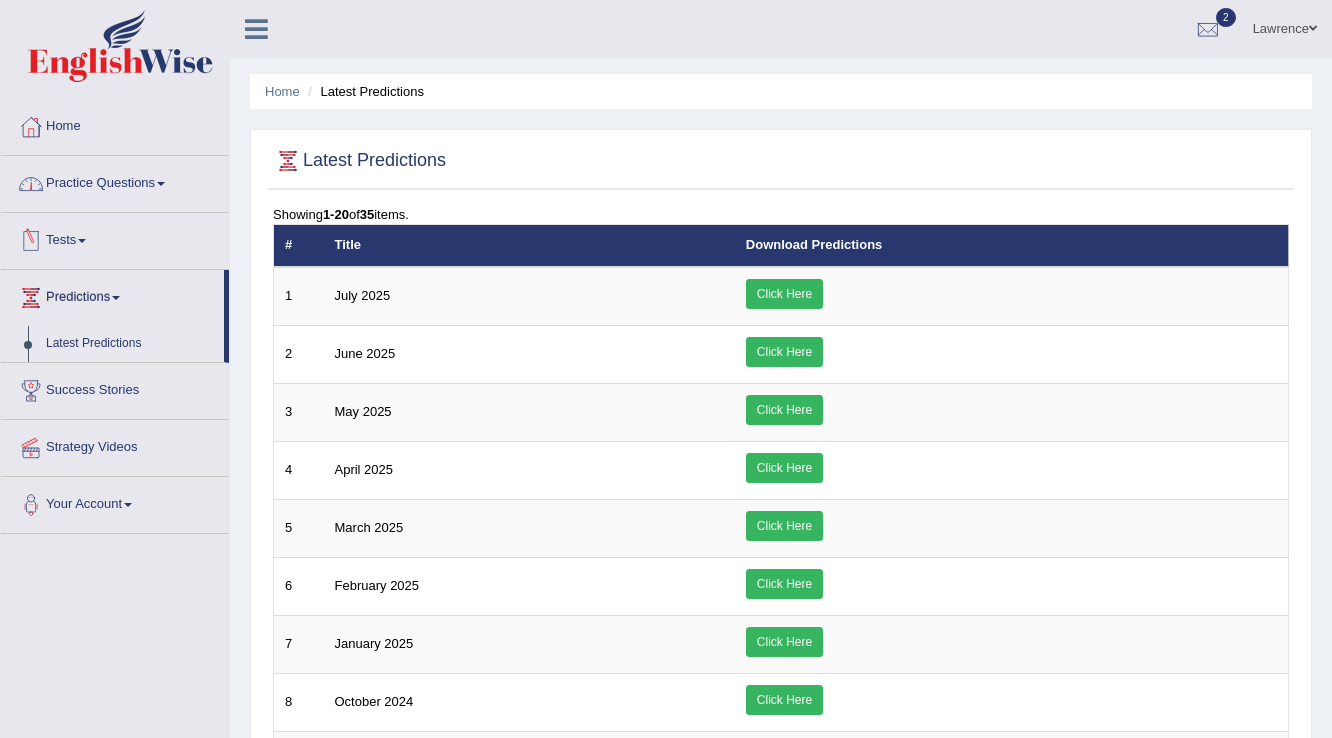 click on "Practice Questions" at bounding box center [115, 181] 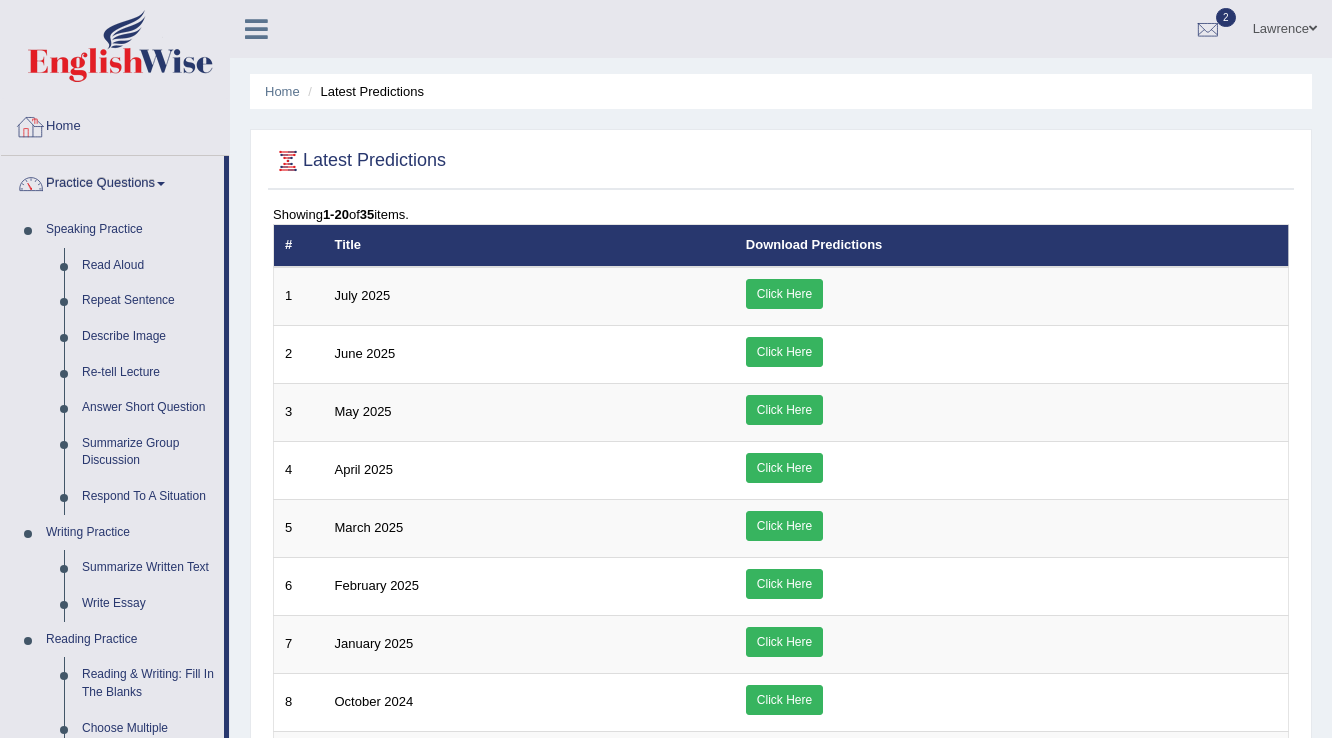 click on "Home" at bounding box center [115, 124] 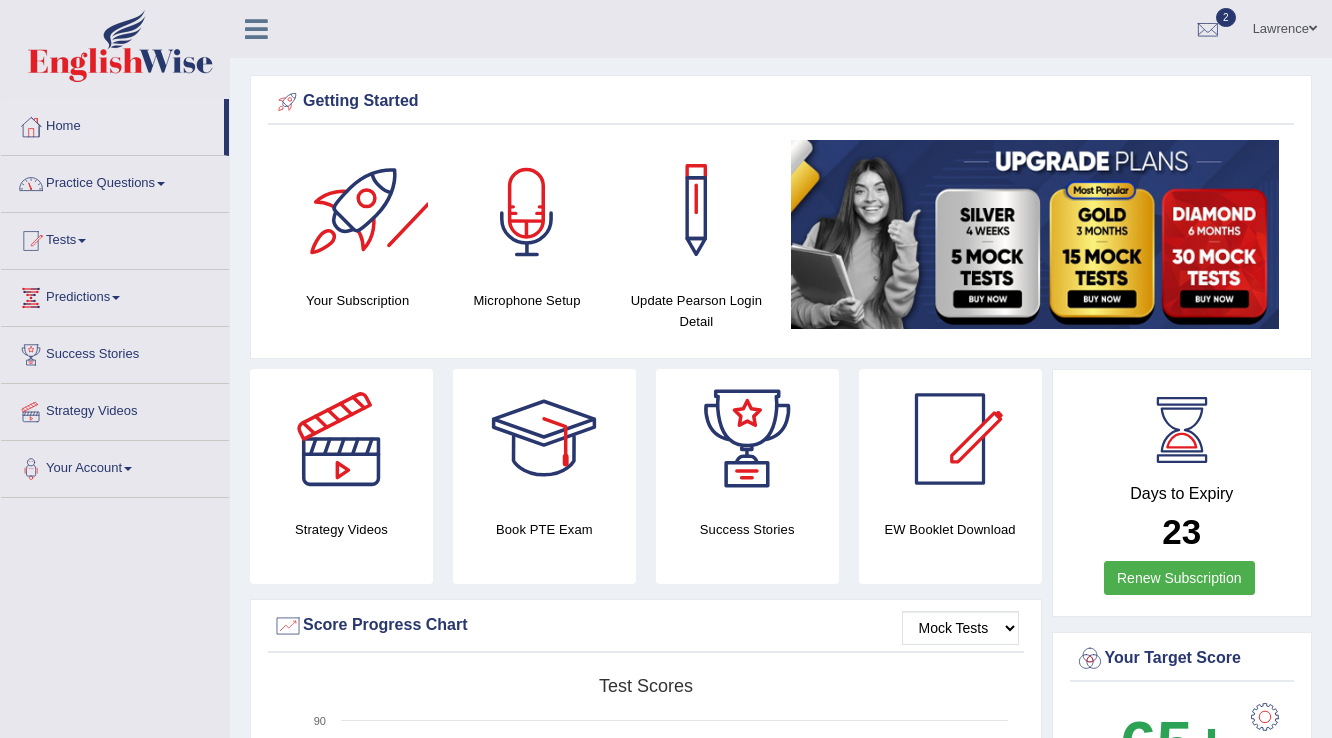 scroll, scrollTop: 0, scrollLeft: 0, axis: both 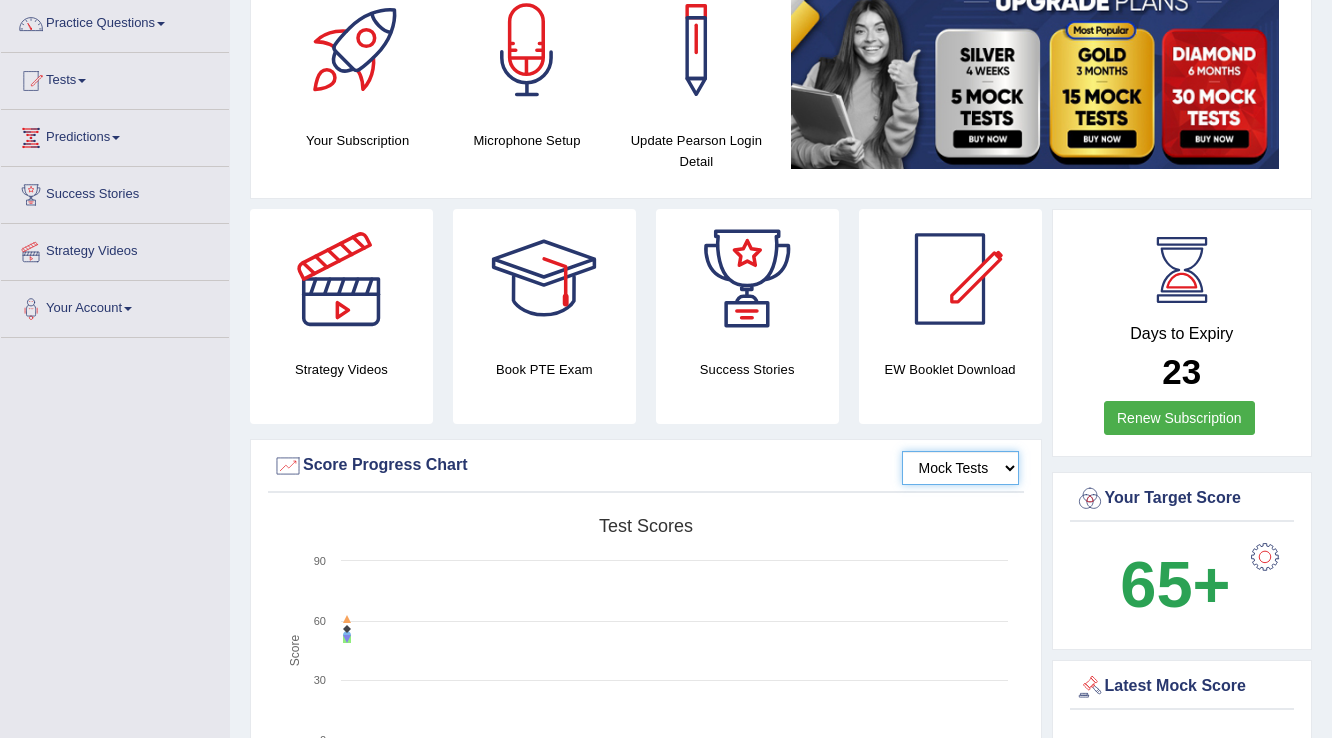 click on "Mock Tests" at bounding box center [960, 468] 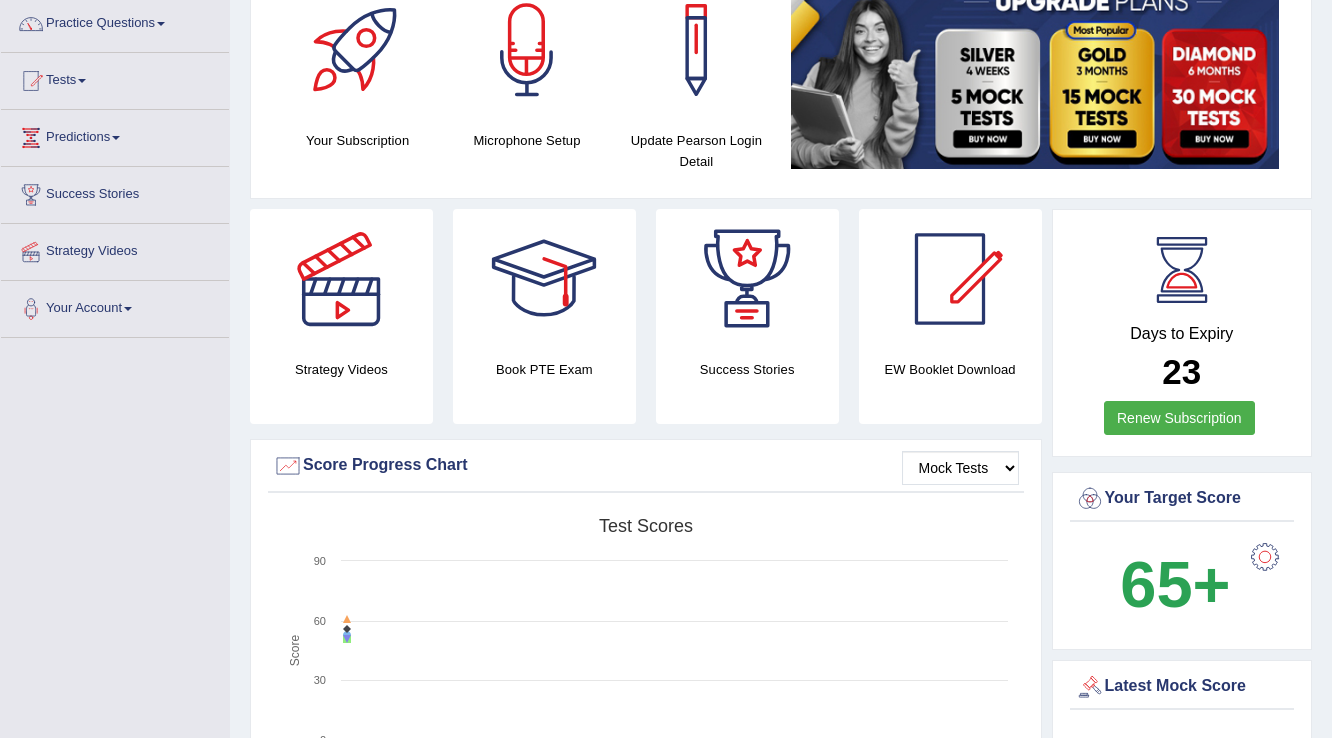 click on "Score Progress Chart" at bounding box center [646, 466] 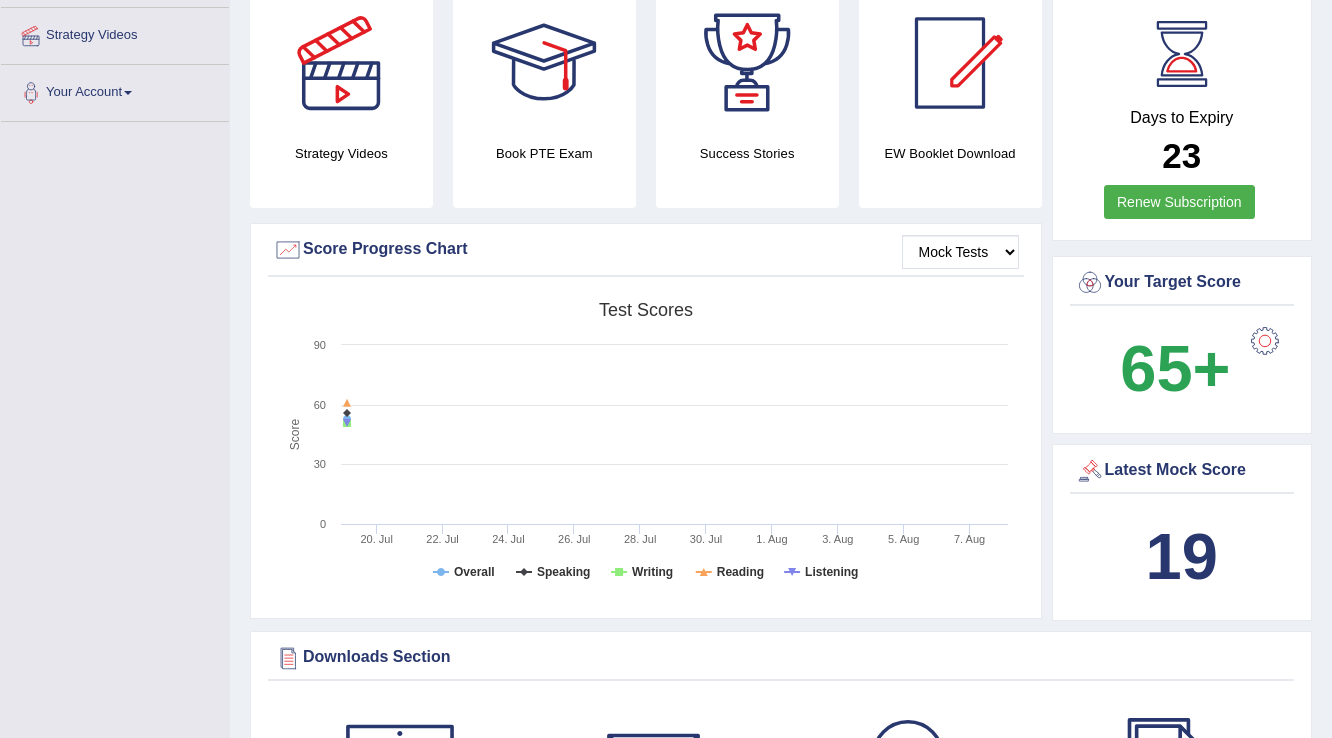 scroll, scrollTop: 400, scrollLeft: 0, axis: vertical 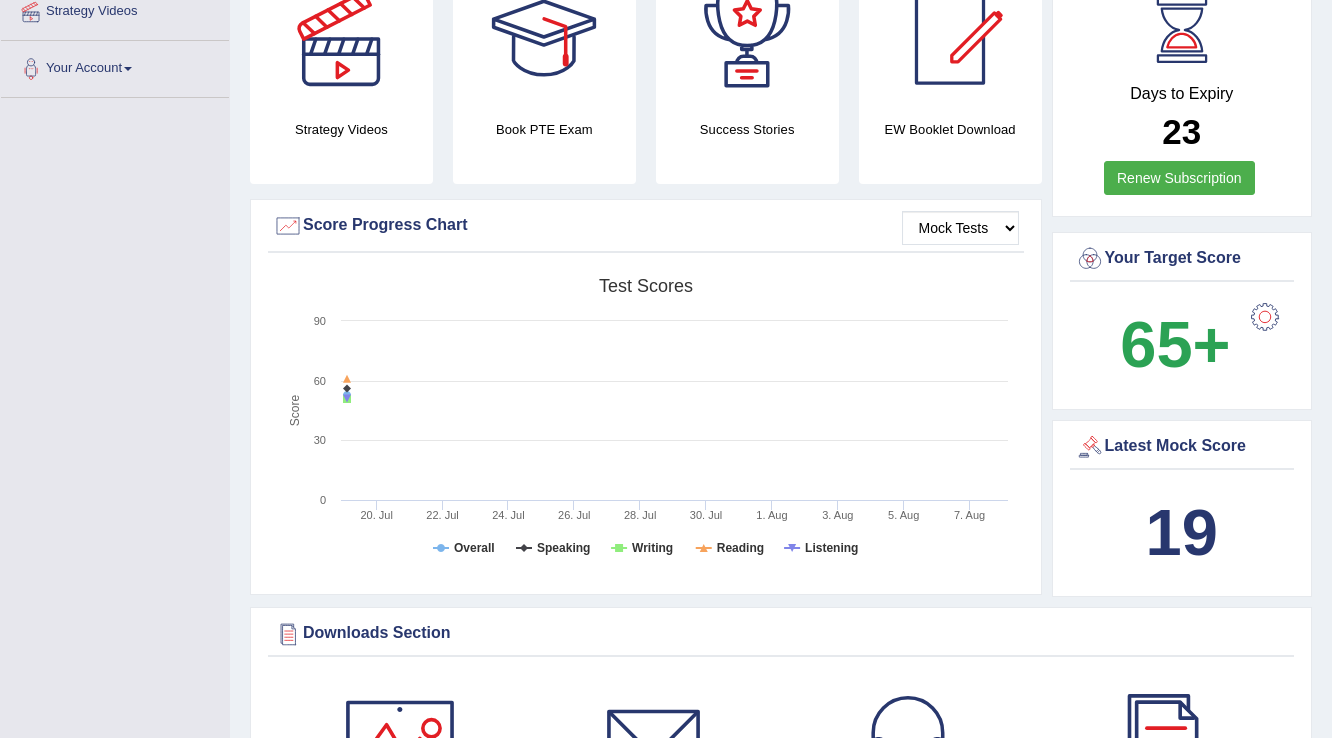 click on "Your Target Score" at bounding box center (1182, 259) 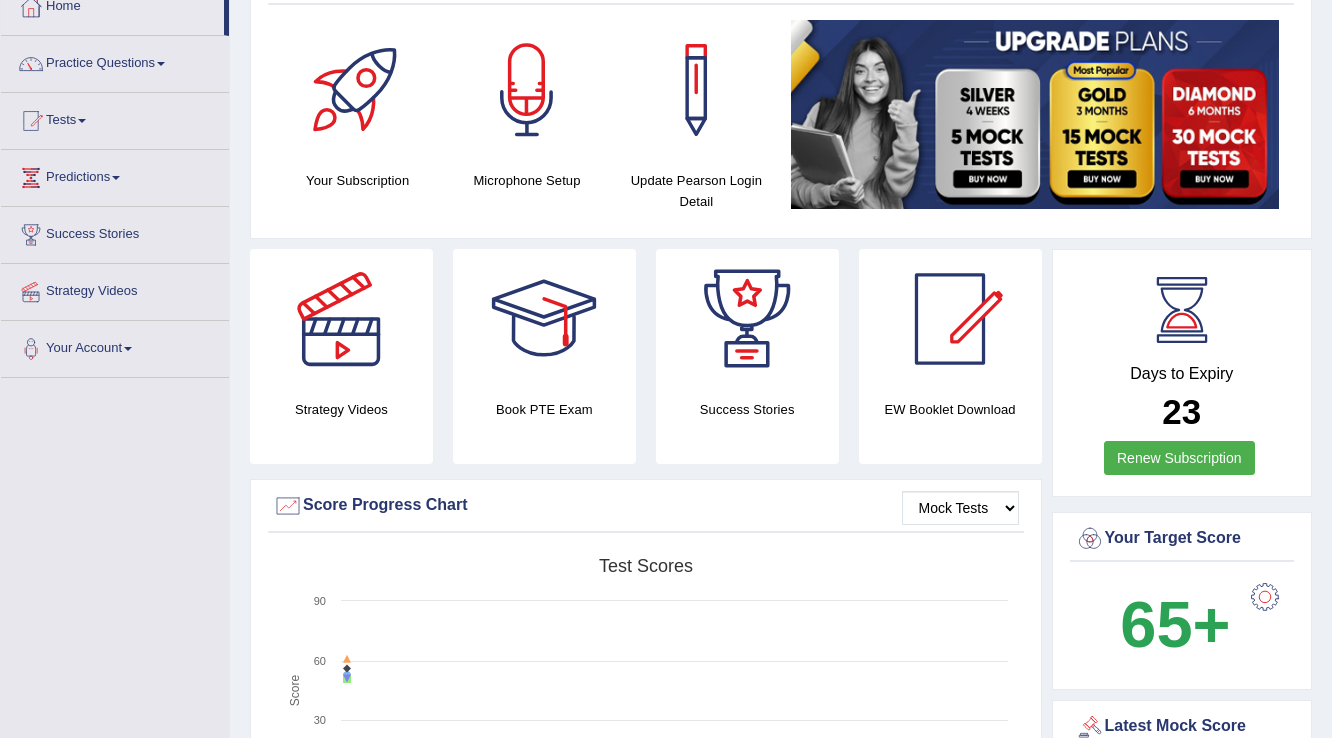 scroll, scrollTop: 80, scrollLeft: 0, axis: vertical 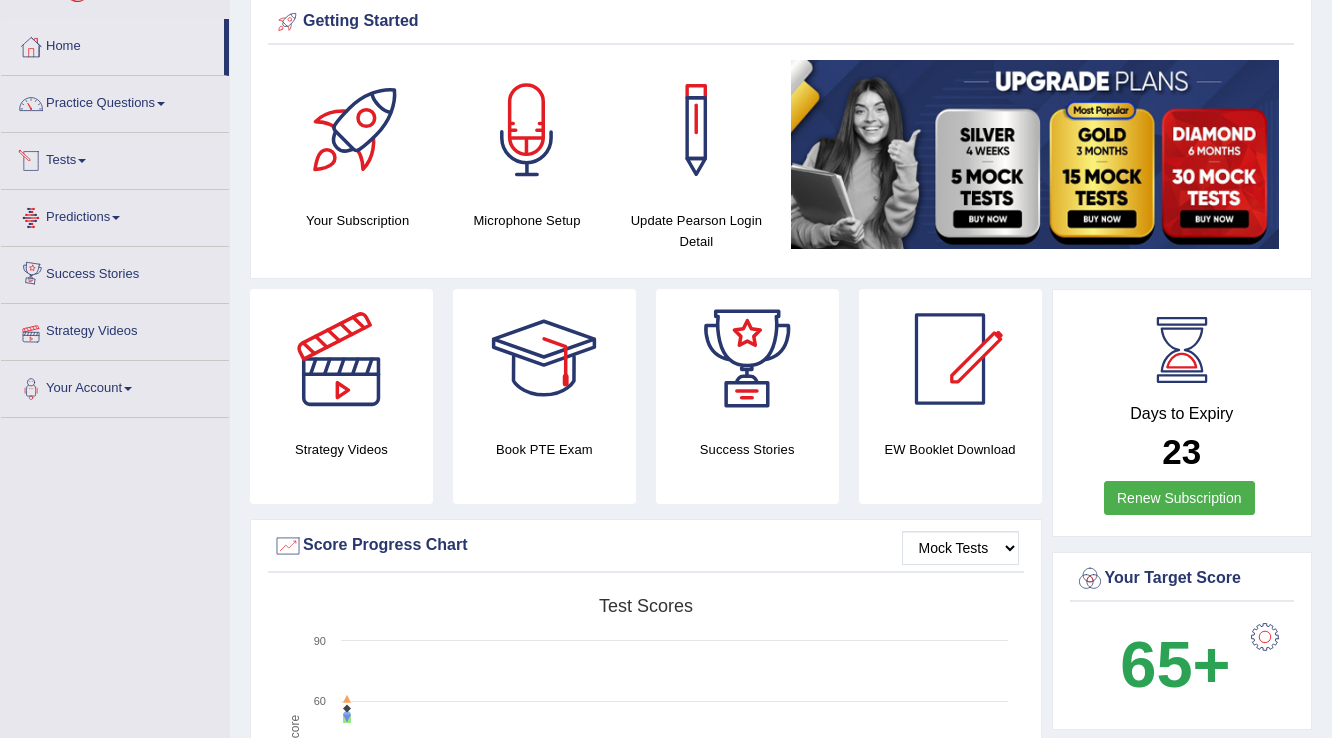 click on "Tests" at bounding box center (115, 158) 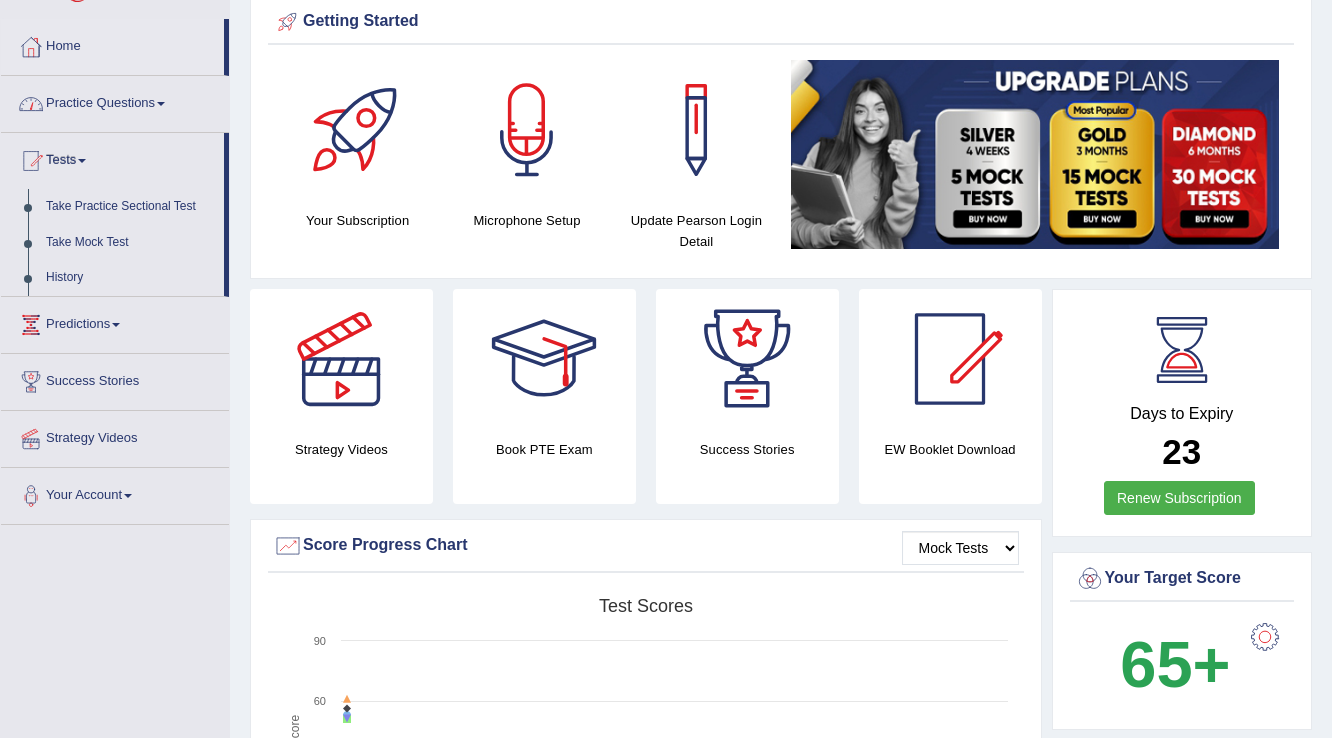 click on "Practice Questions" at bounding box center [115, 101] 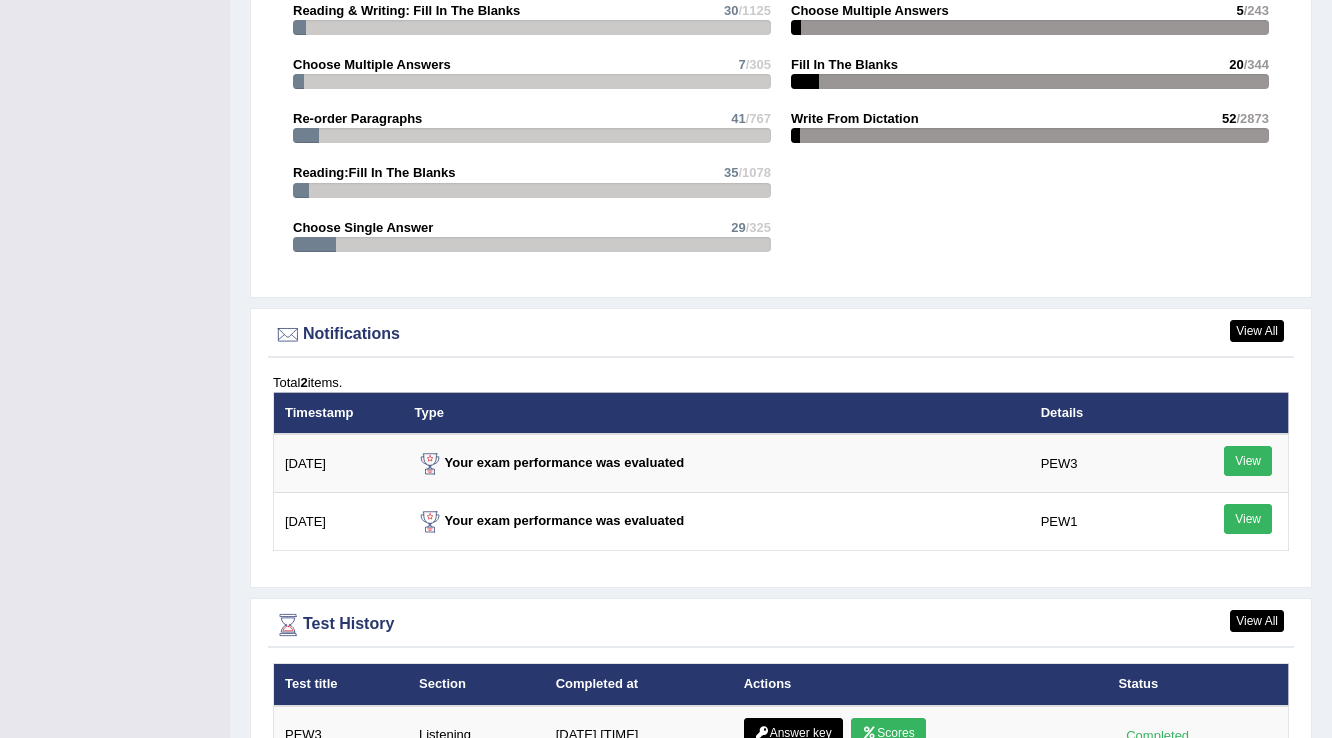 scroll, scrollTop: 2129, scrollLeft: 0, axis: vertical 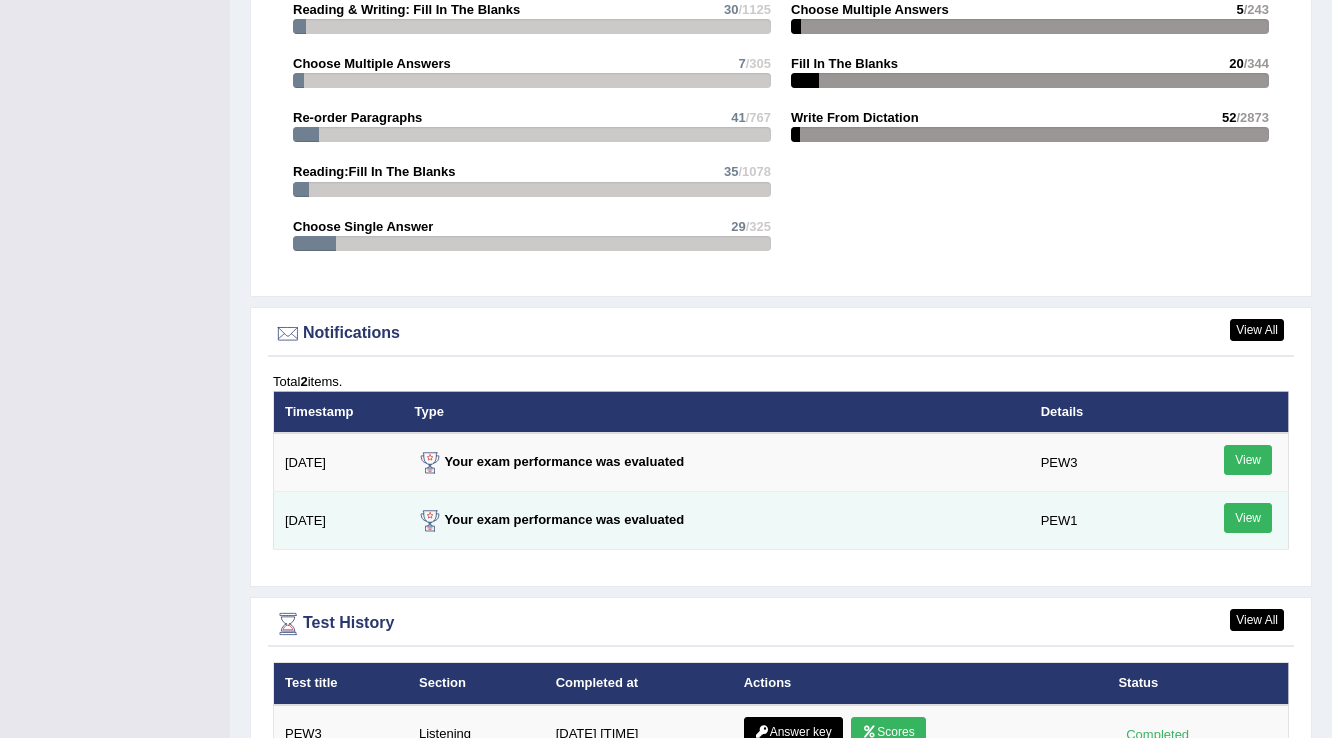 click on "View" at bounding box center (1248, 518) 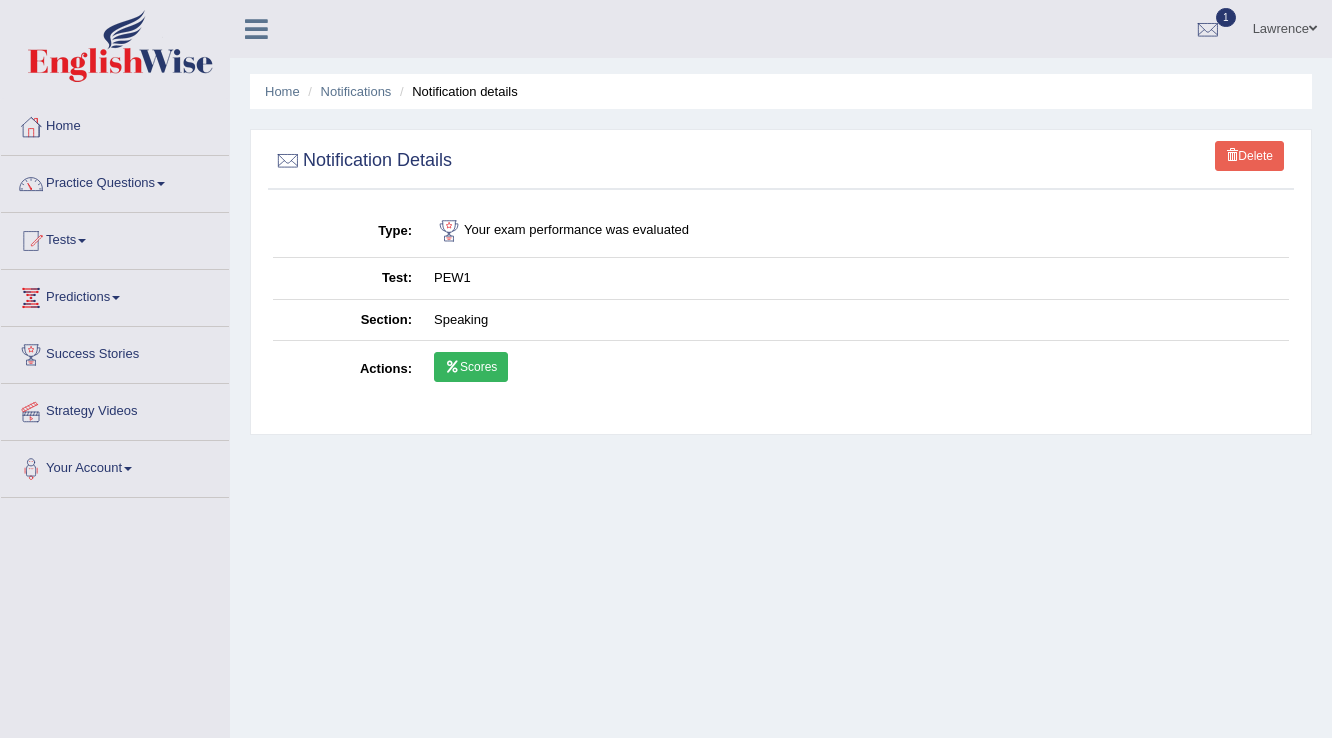 scroll, scrollTop: 0, scrollLeft: 0, axis: both 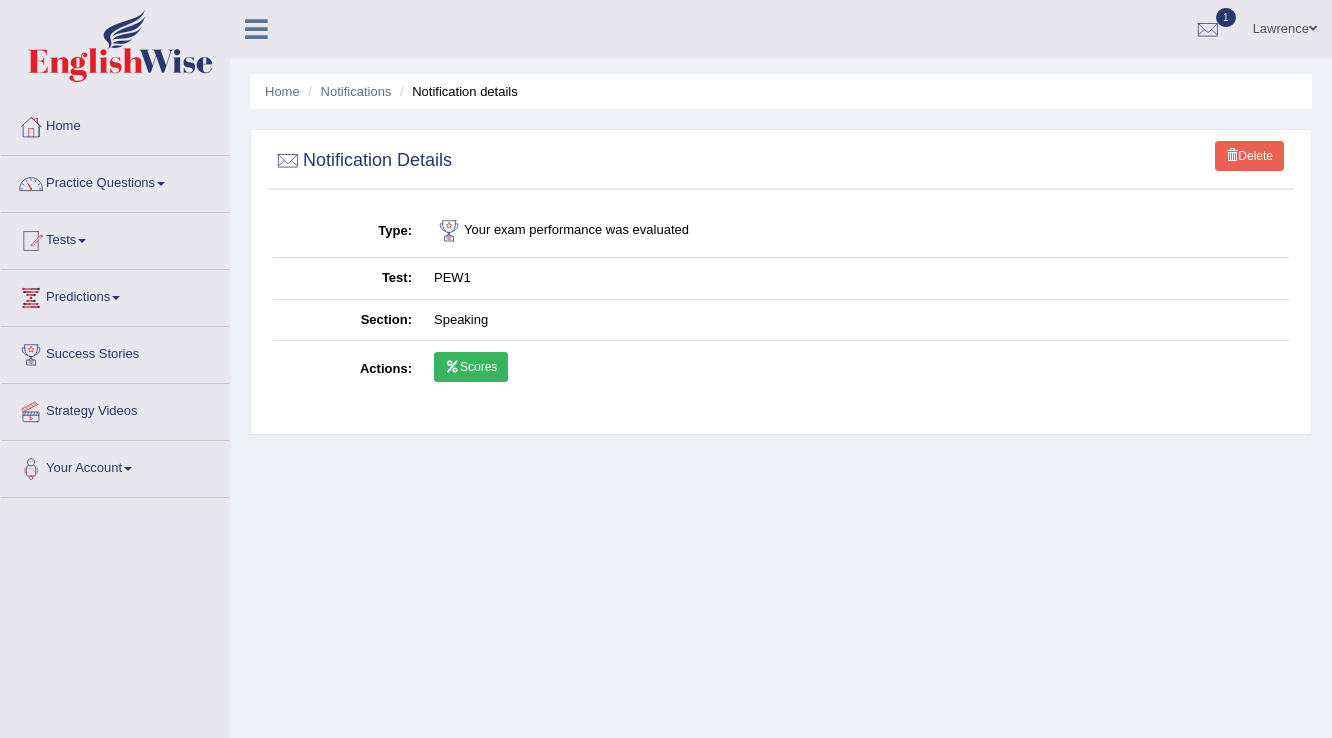 click on "Scores" at bounding box center [471, 367] 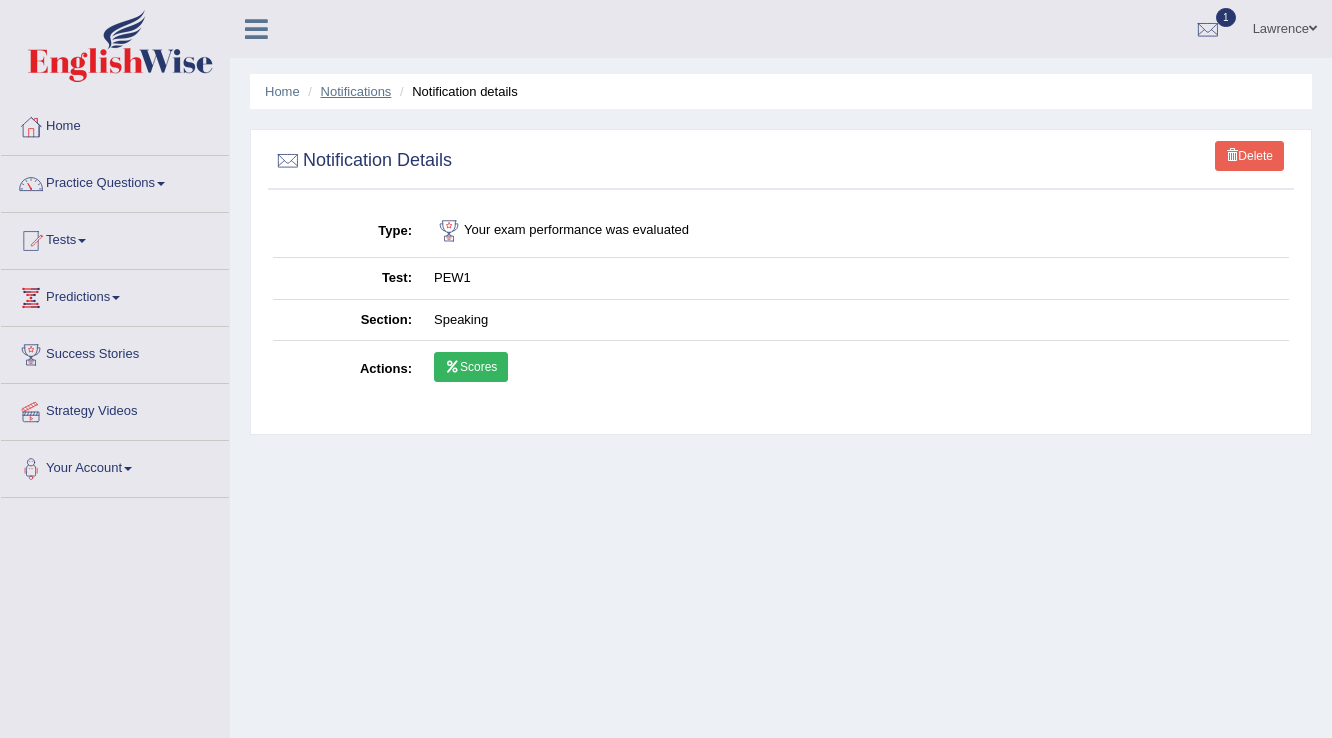click on "Notifications" at bounding box center (356, 91) 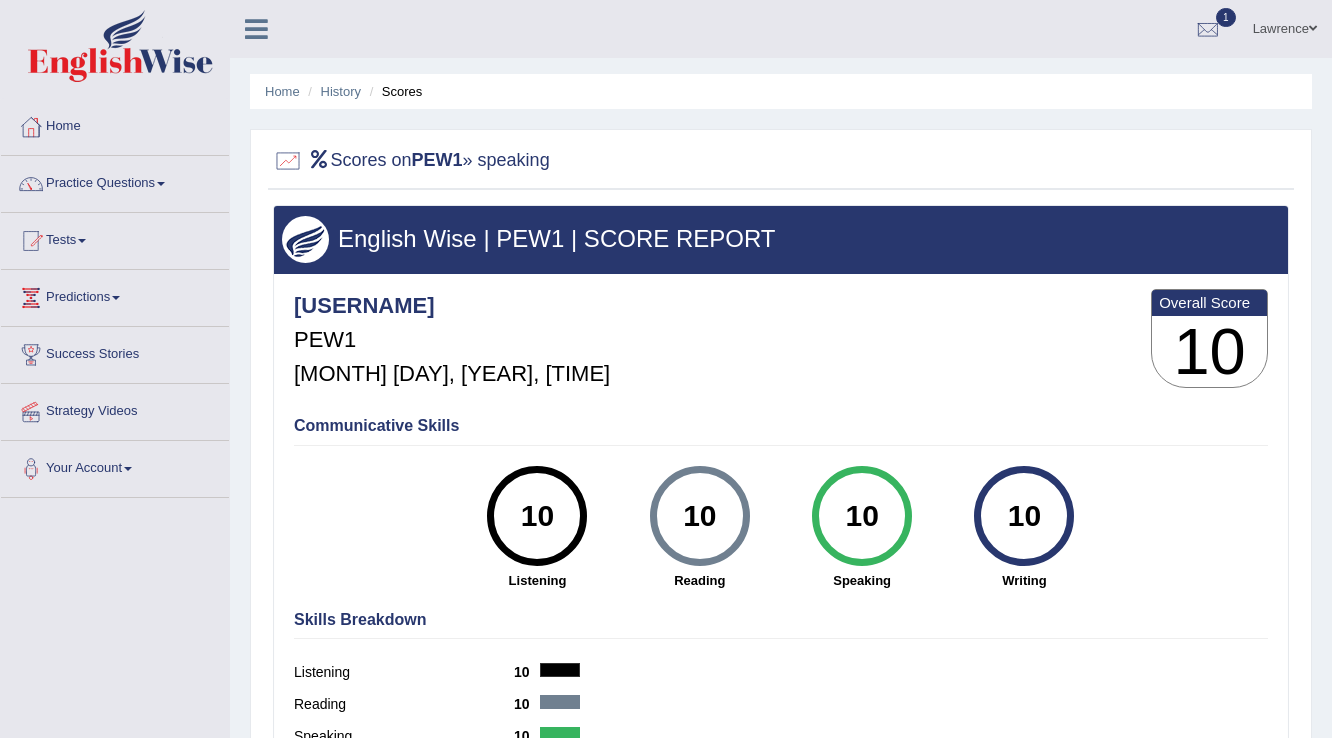 scroll, scrollTop: 0, scrollLeft: 0, axis: both 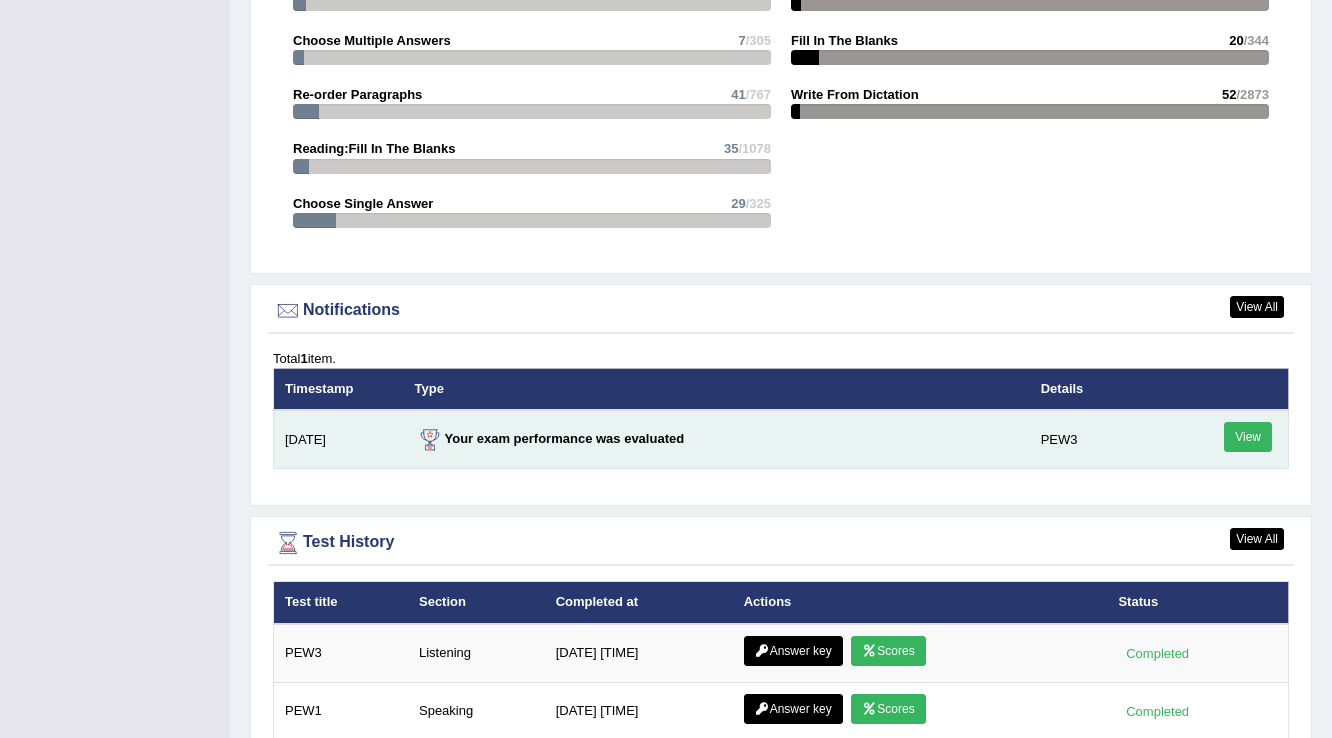 click on "View" at bounding box center (1248, 437) 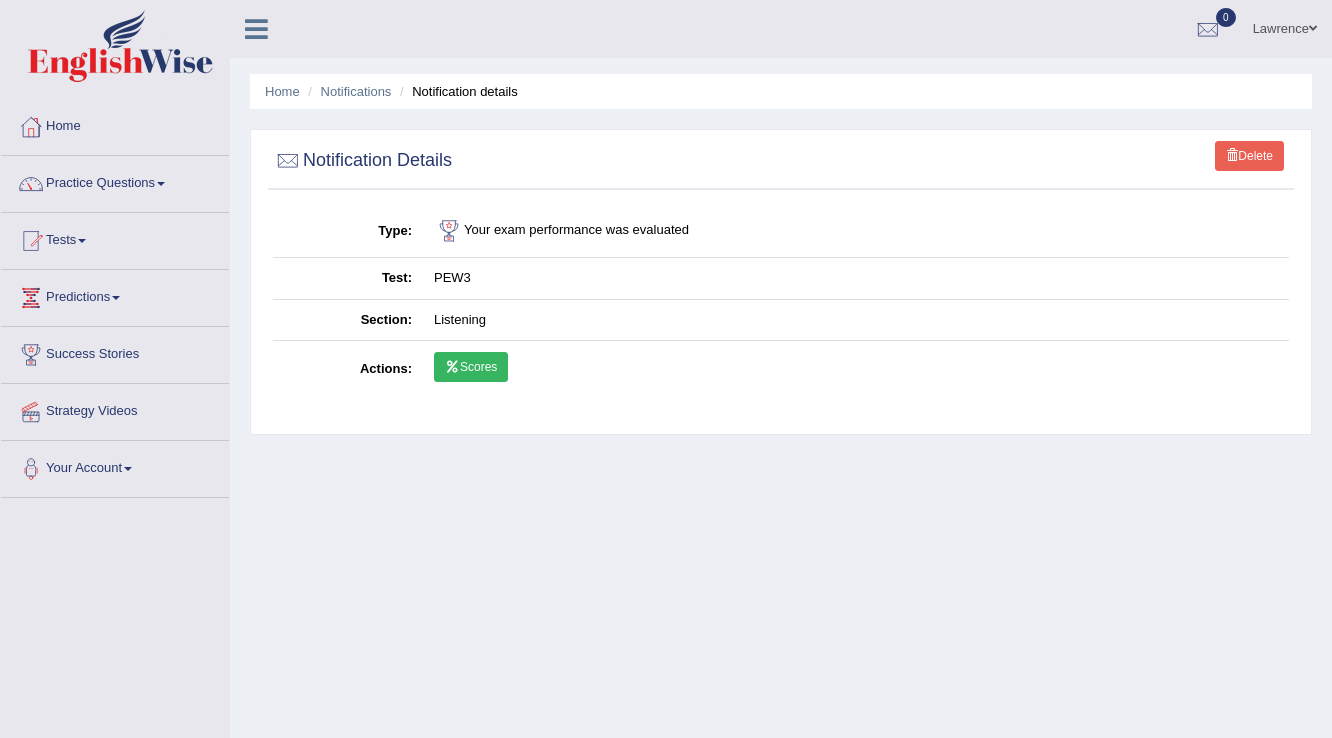 scroll, scrollTop: 0, scrollLeft: 0, axis: both 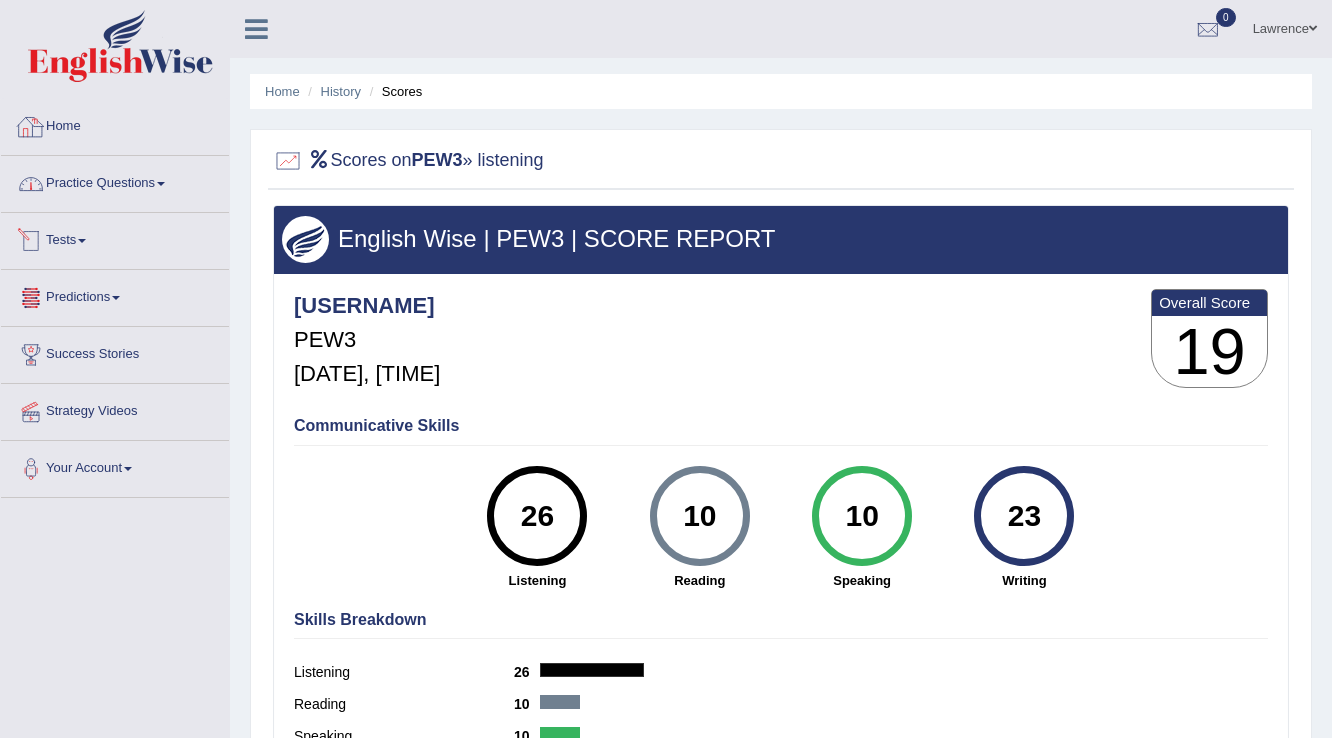 click on "Home" at bounding box center [115, 124] 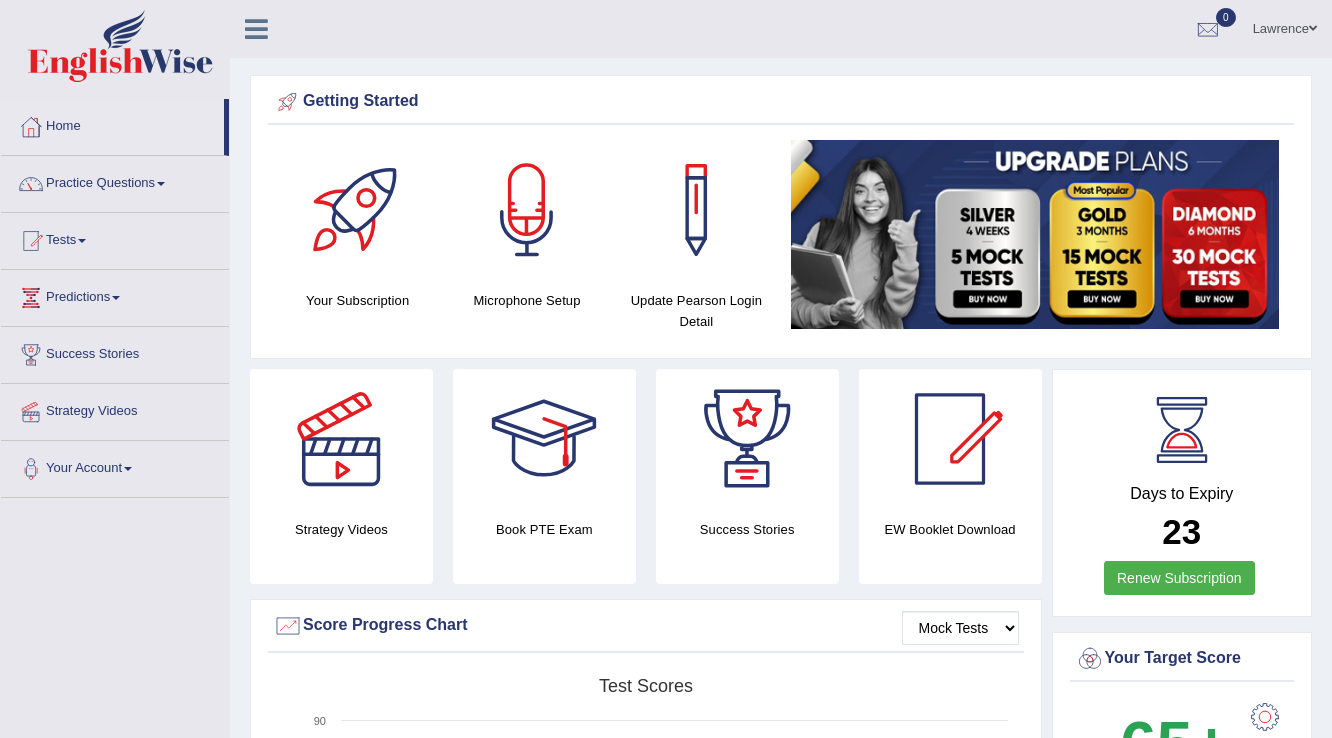 scroll, scrollTop: 0, scrollLeft: 0, axis: both 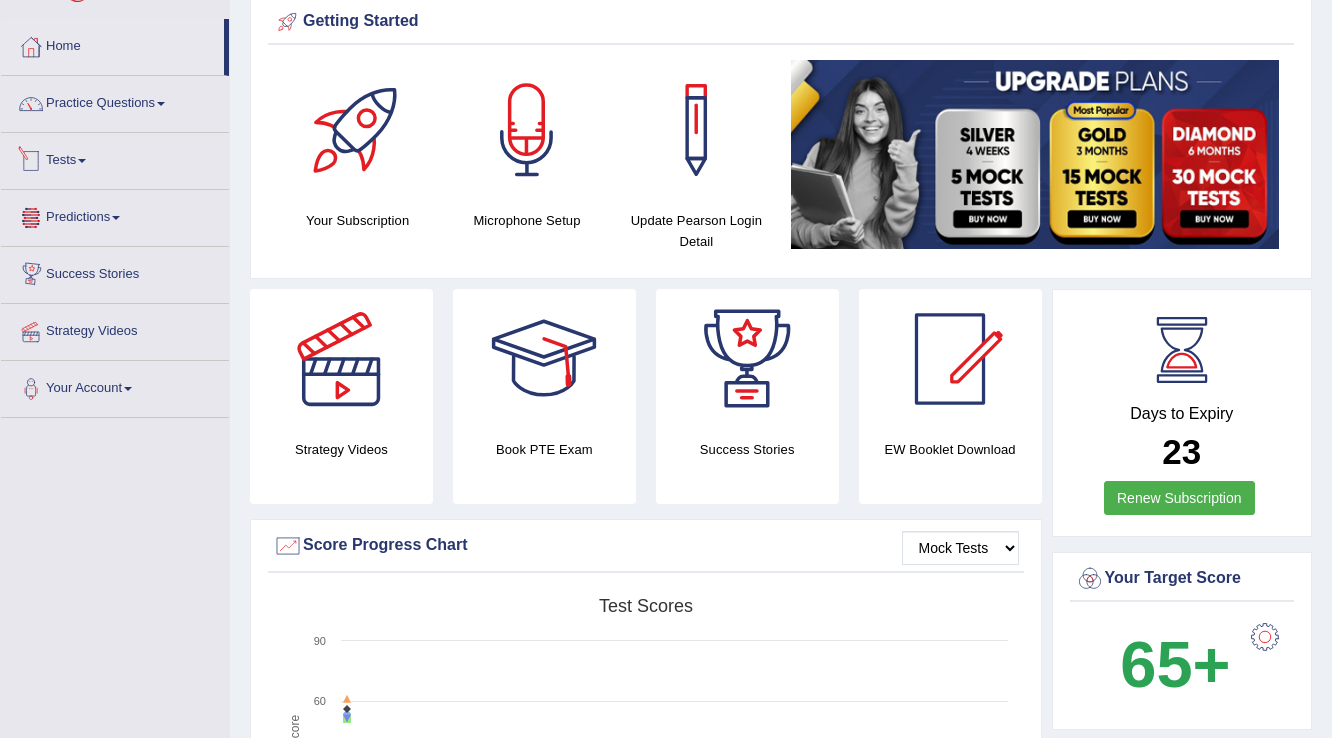 click on "Tests" at bounding box center [115, 158] 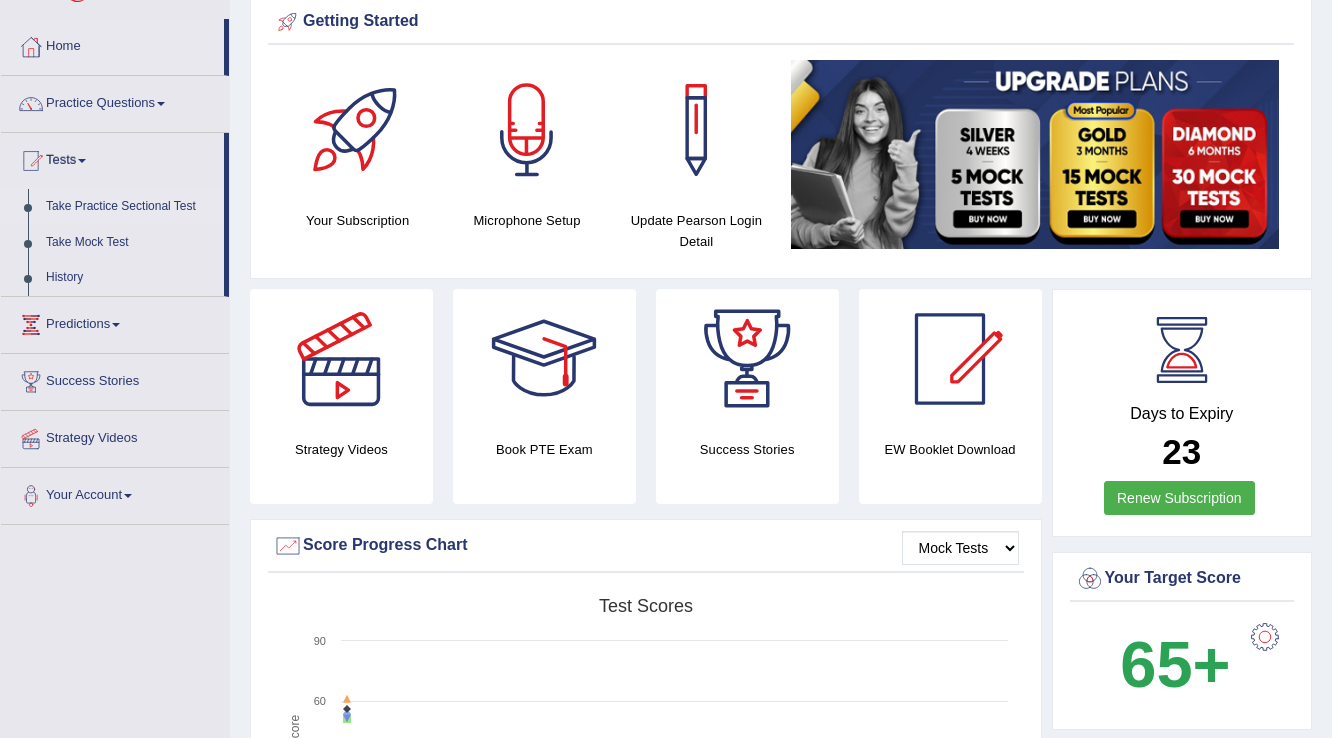 click on "Take Practice Sectional Test" at bounding box center [130, 207] 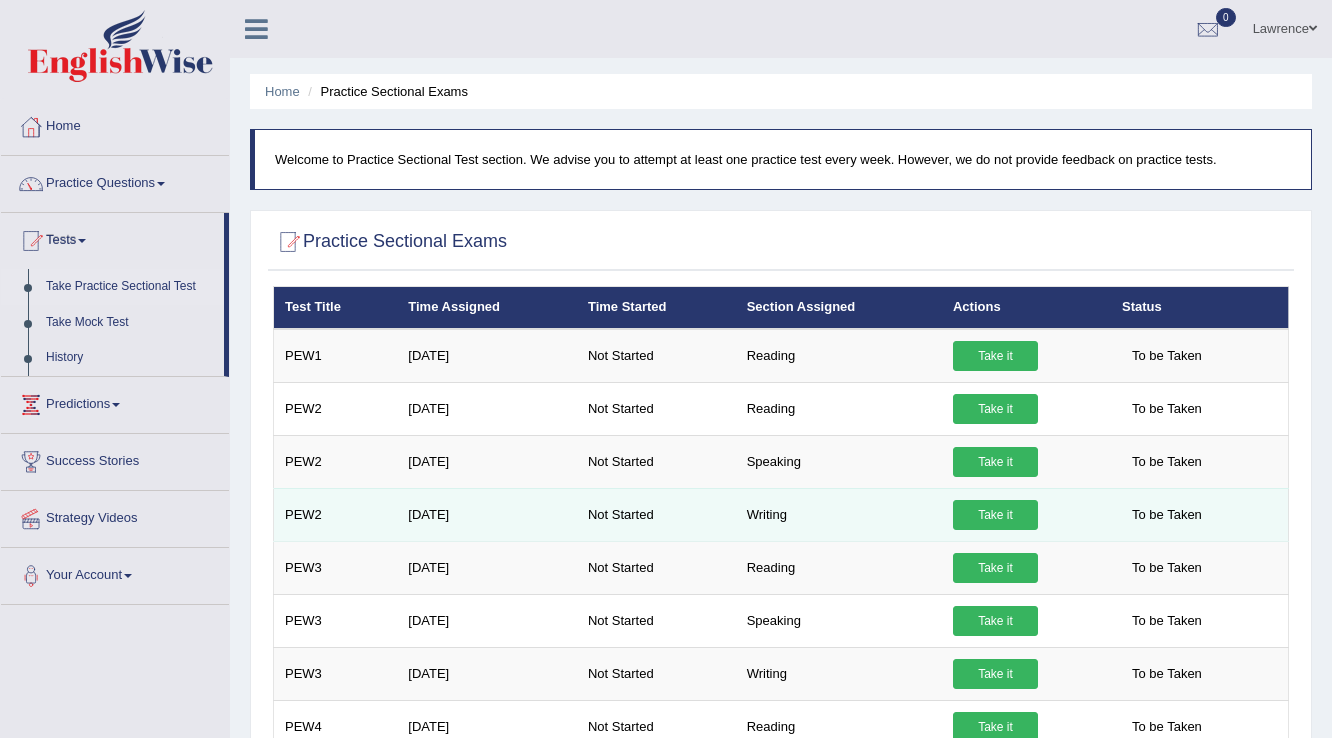 scroll, scrollTop: 0, scrollLeft: 0, axis: both 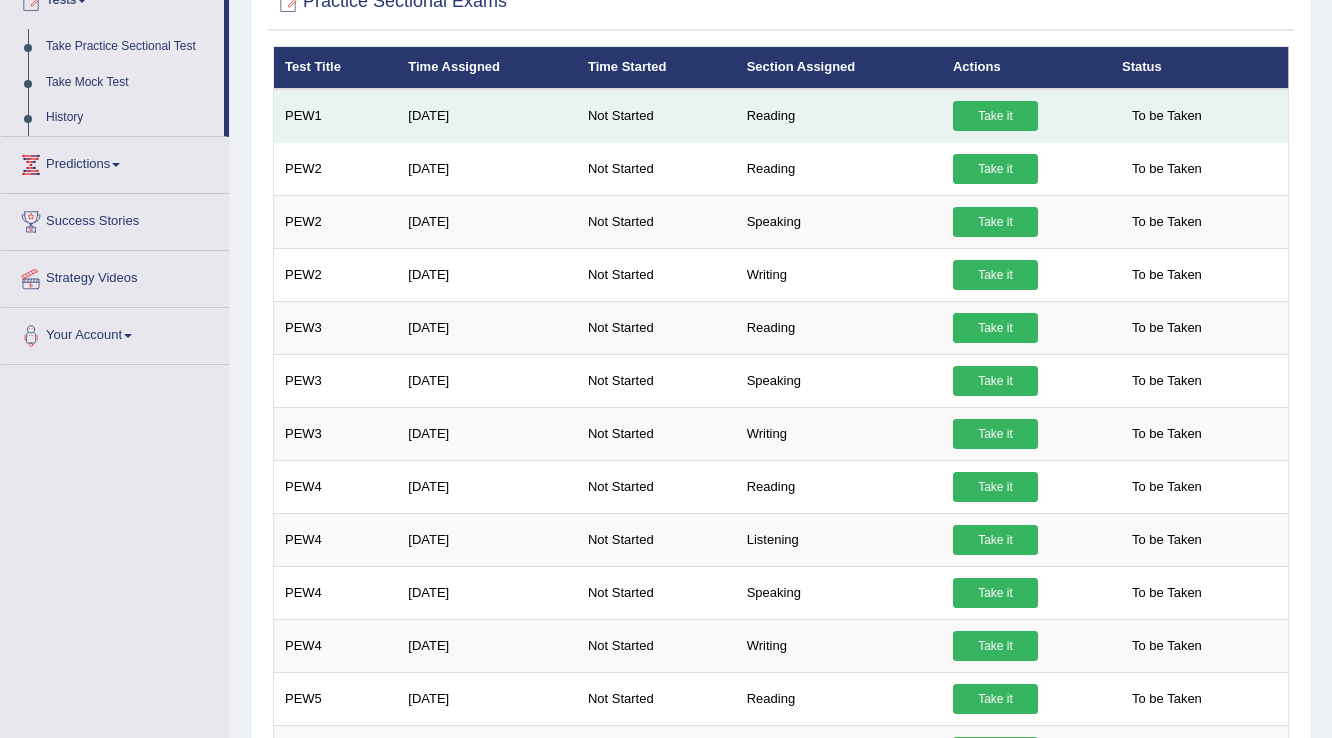 click on "Reading" at bounding box center [839, 116] 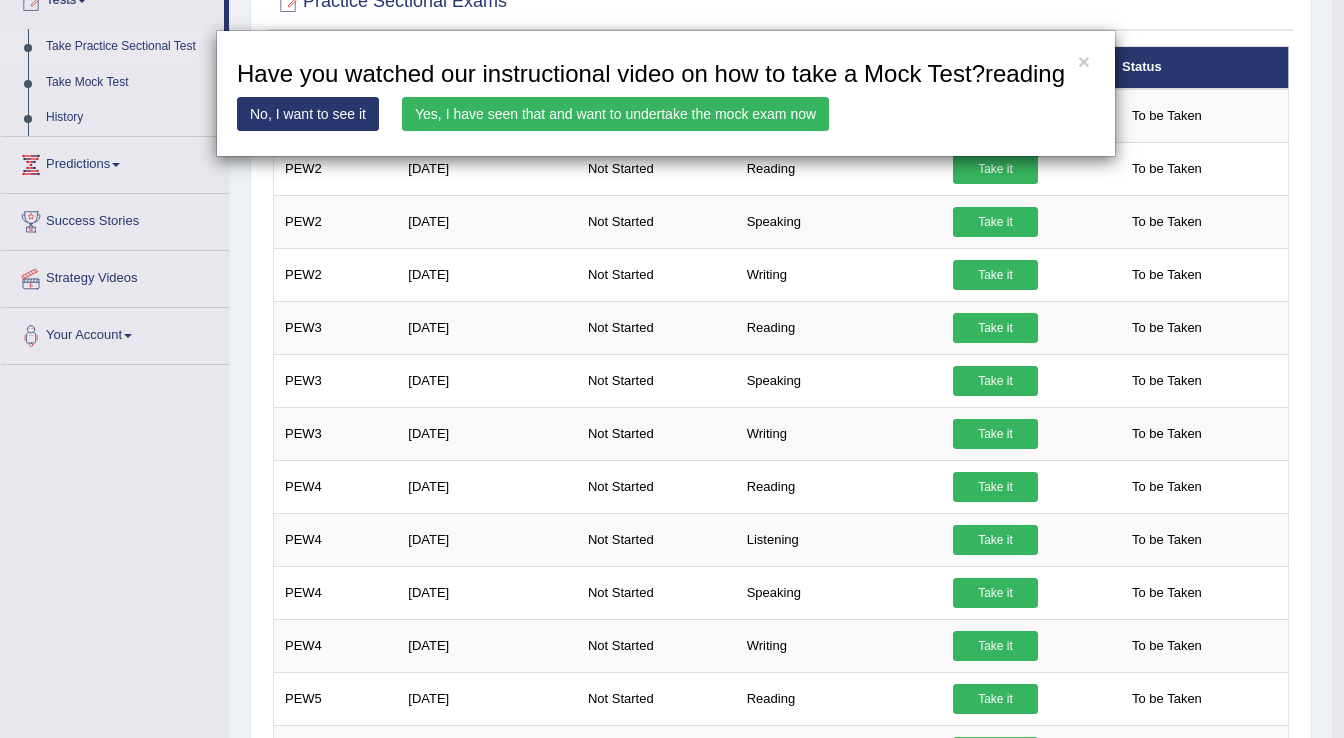 click on "Yes, I have seen that and want to undertake the mock exam now" at bounding box center [615, 114] 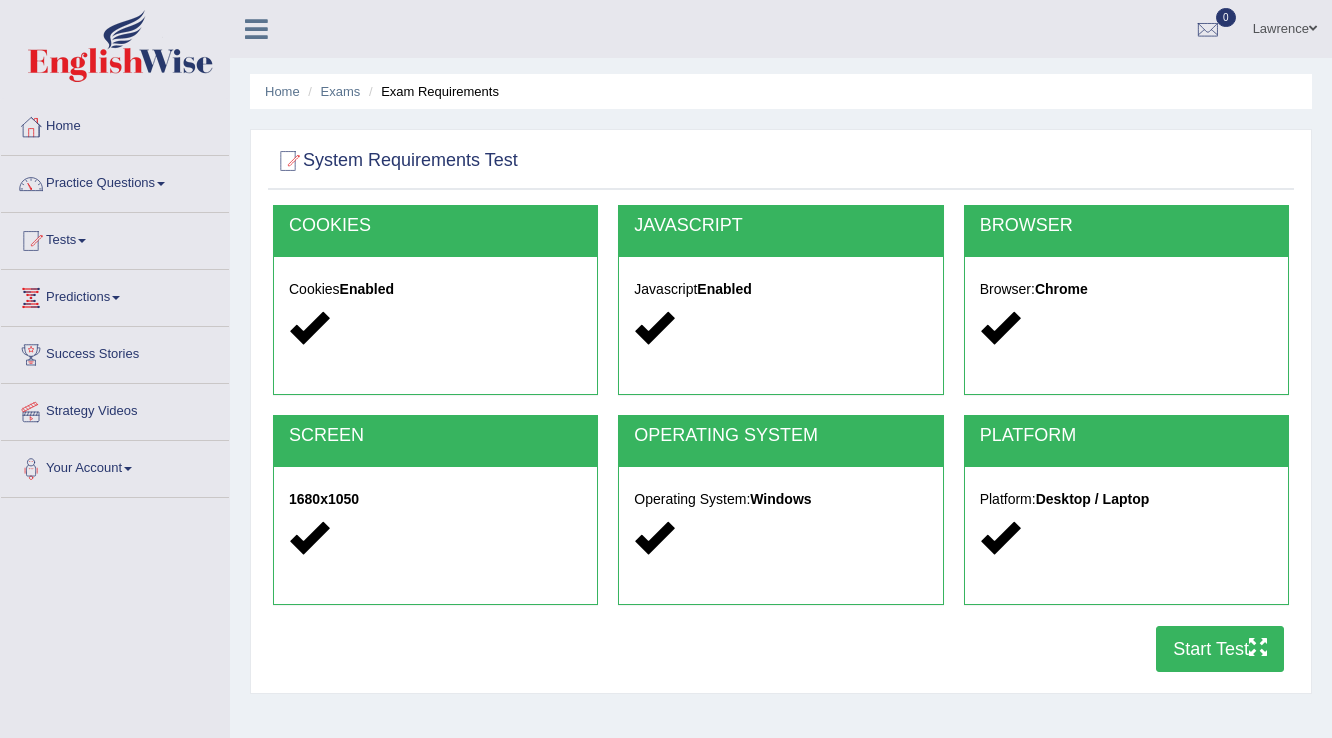 scroll, scrollTop: 0, scrollLeft: 0, axis: both 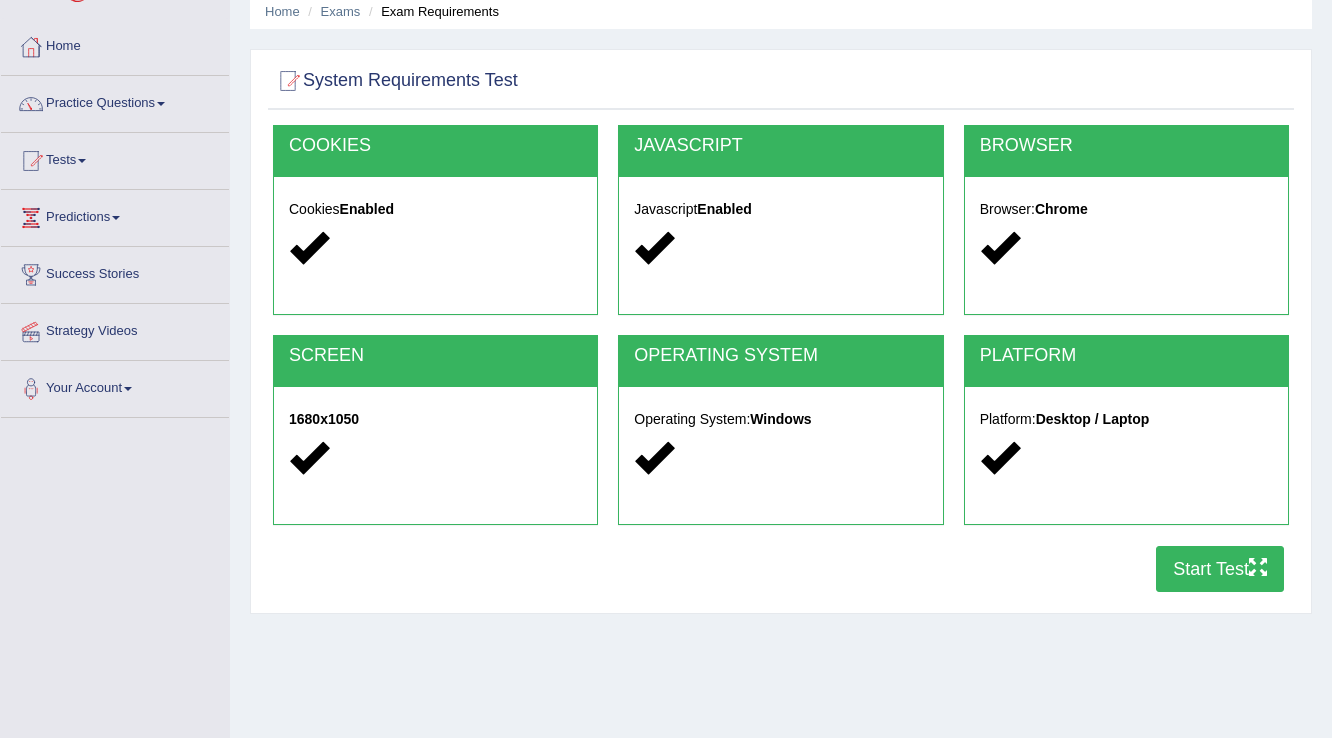 click on "Start Test" at bounding box center [1220, 569] 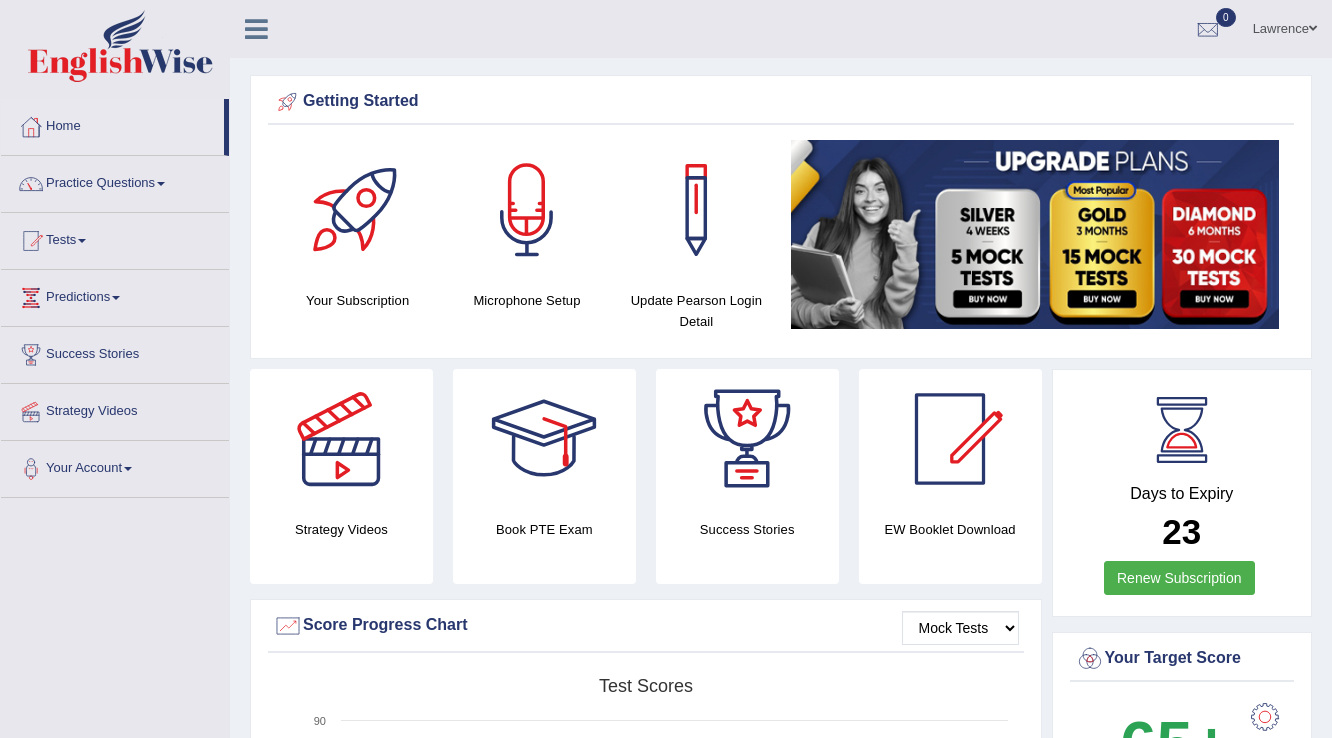 scroll, scrollTop: 0, scrollLeft: 0, axis: both 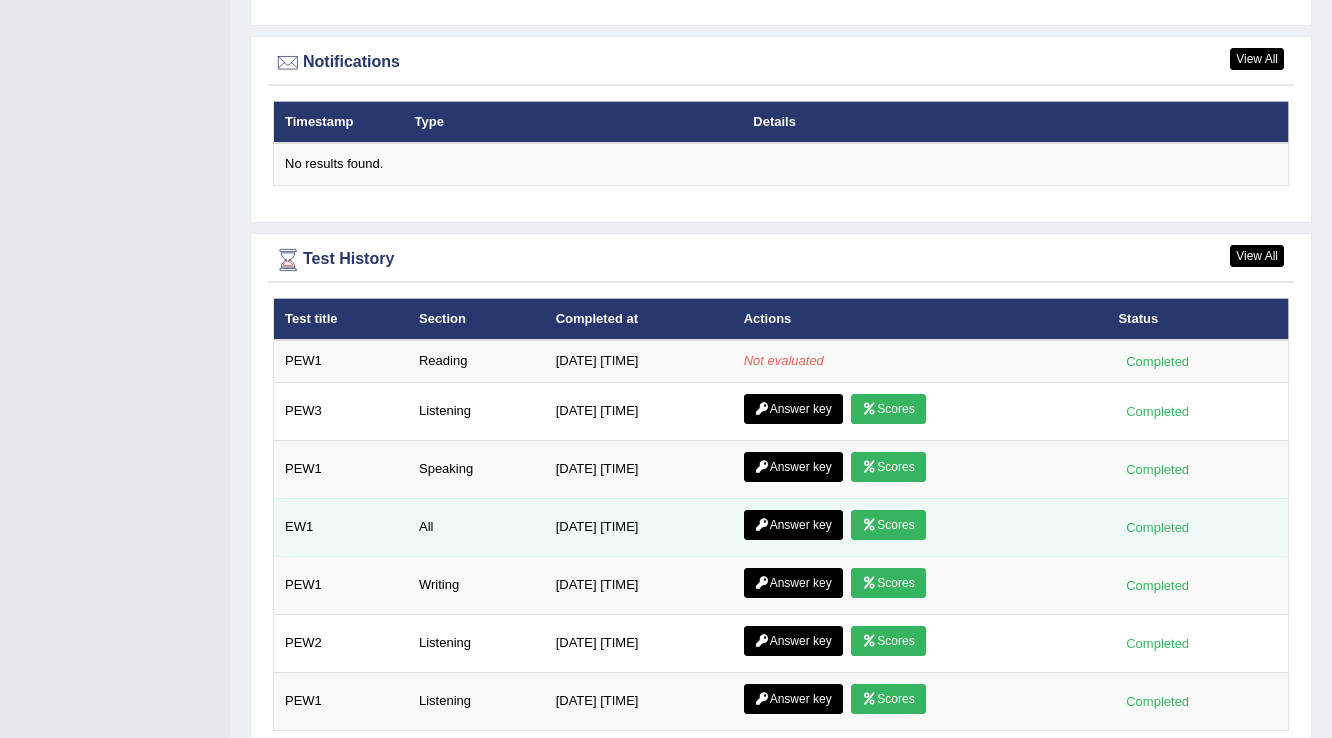 click at bounding box center (869, 525) 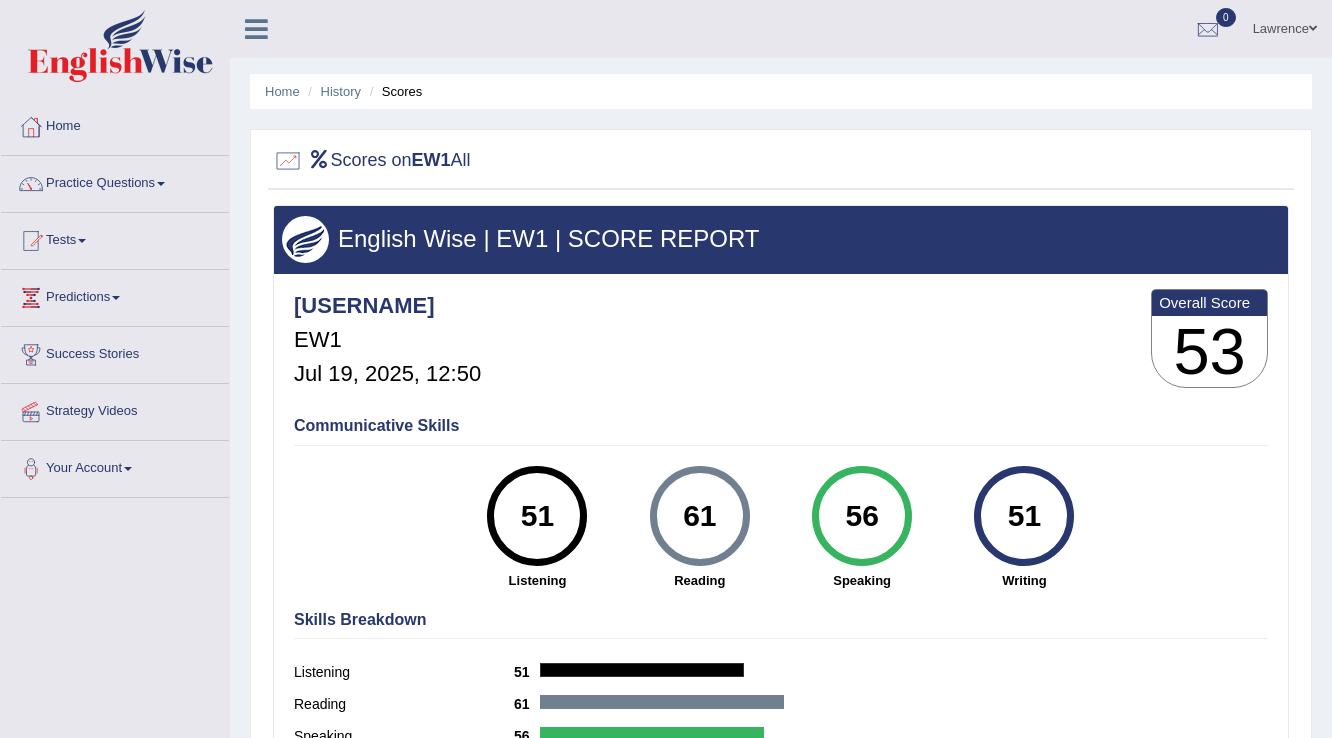 scroll, scrollTop: 0, scrollLeft: 0, axis: both 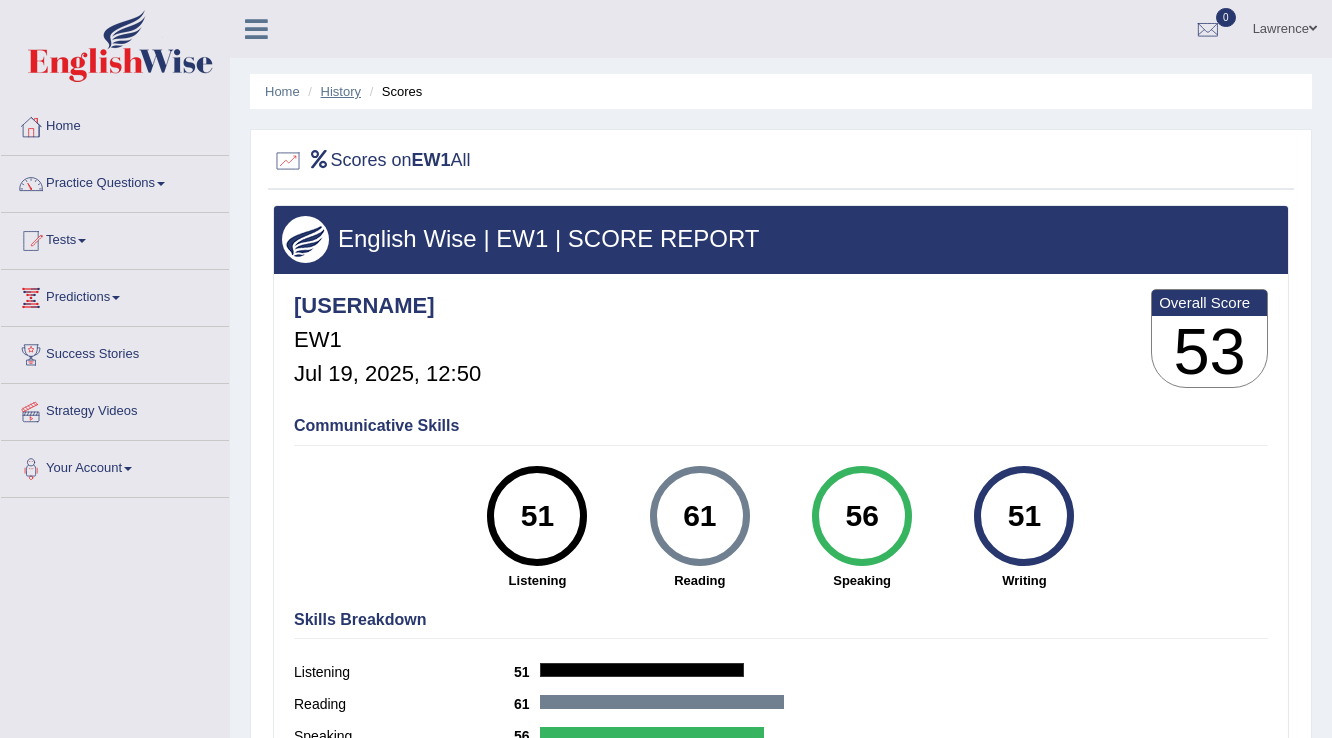 click on "History" at bounding box center (341, 91) 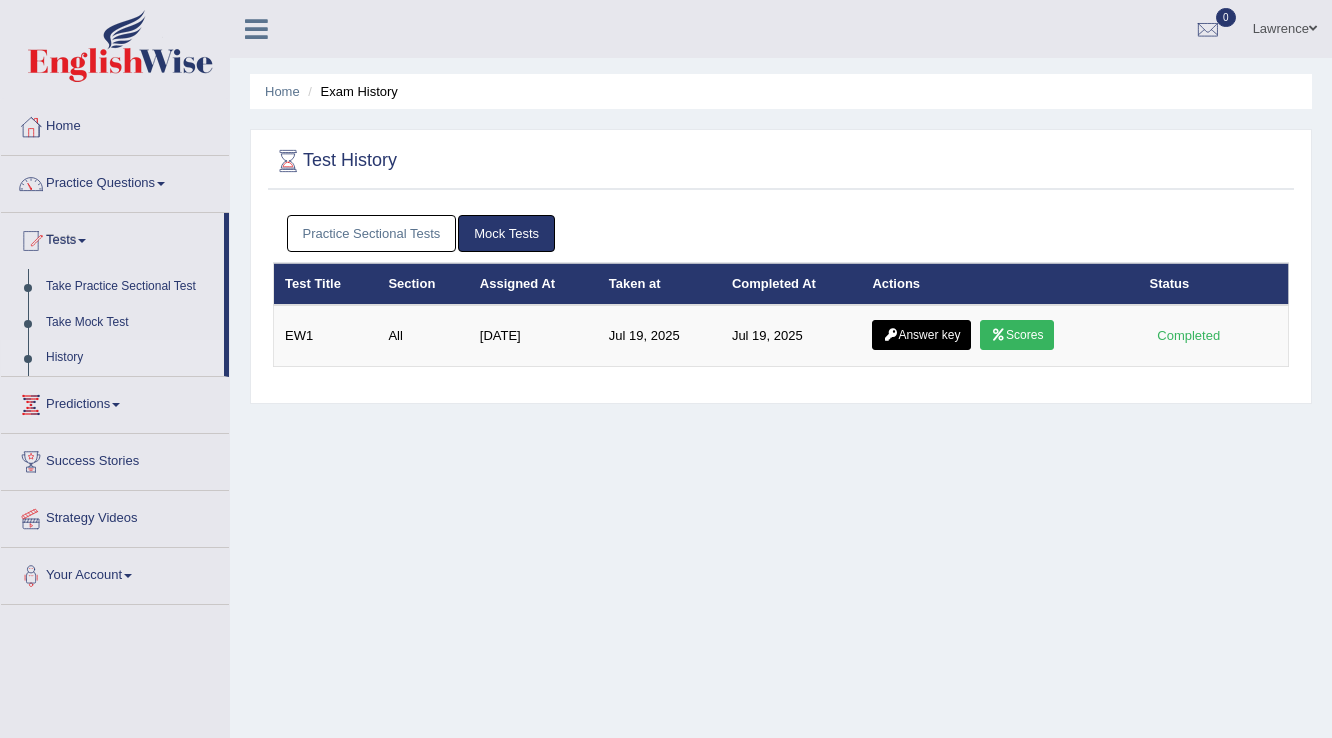 scroll, scrollTop: 0, scrollLeft: 0, axis: both 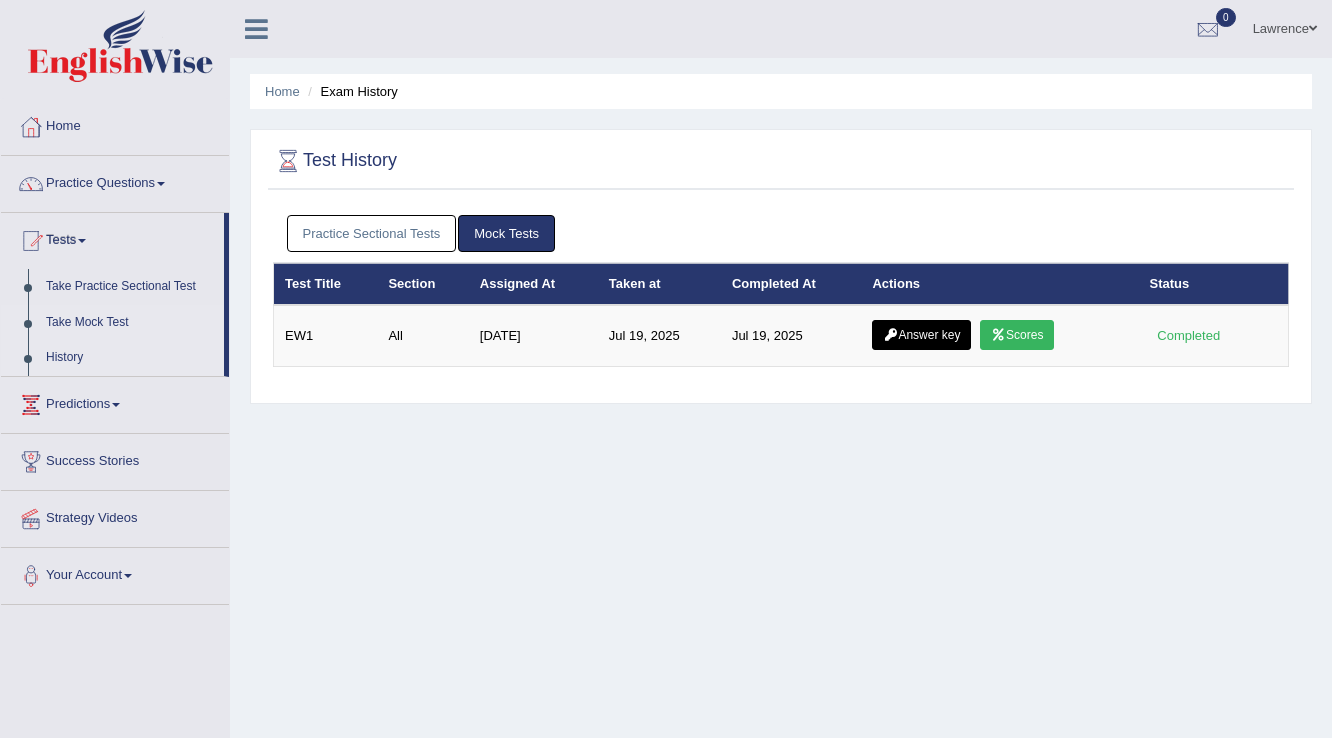 click on "Take Mock Test" at bounding box center (130, 323) 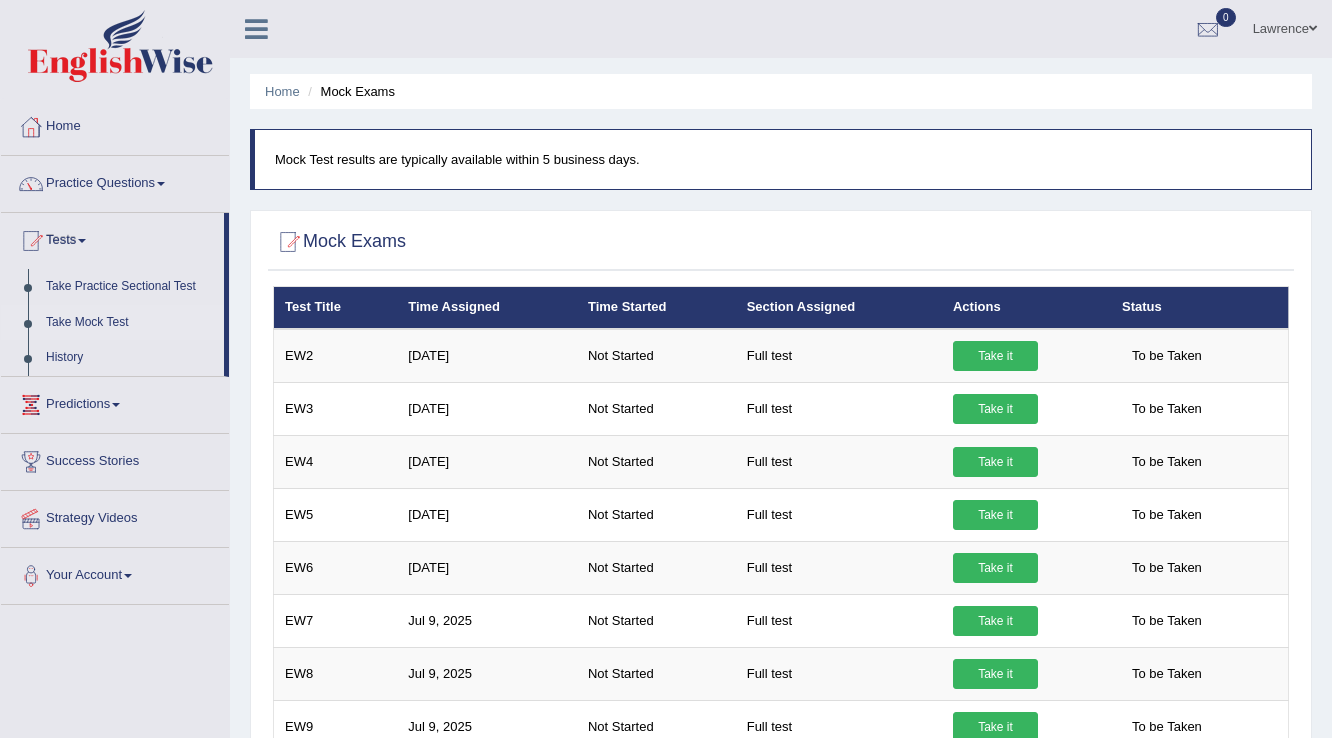 scroll, scrollTop: 1276, scrollLeft: 0, axis: vertical 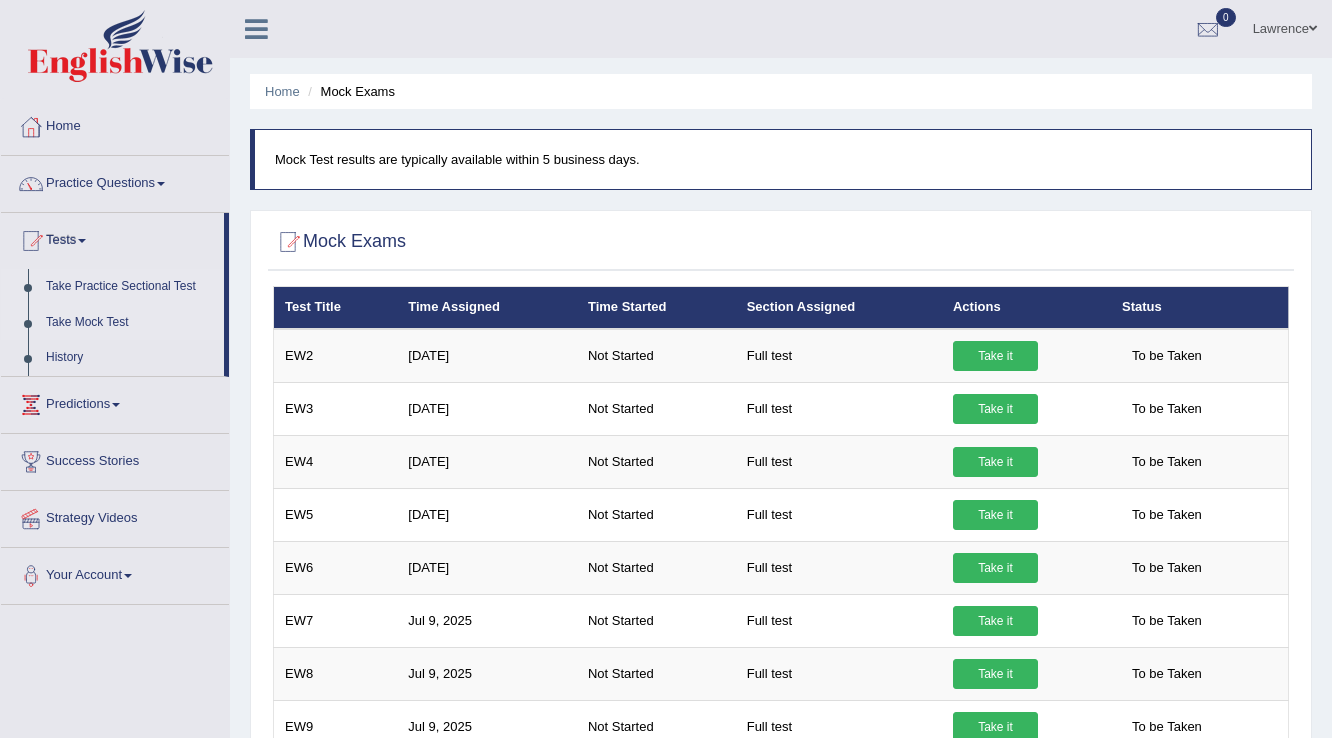 click on "Take Practice Sectional Test" at bounding box center [130, 287] 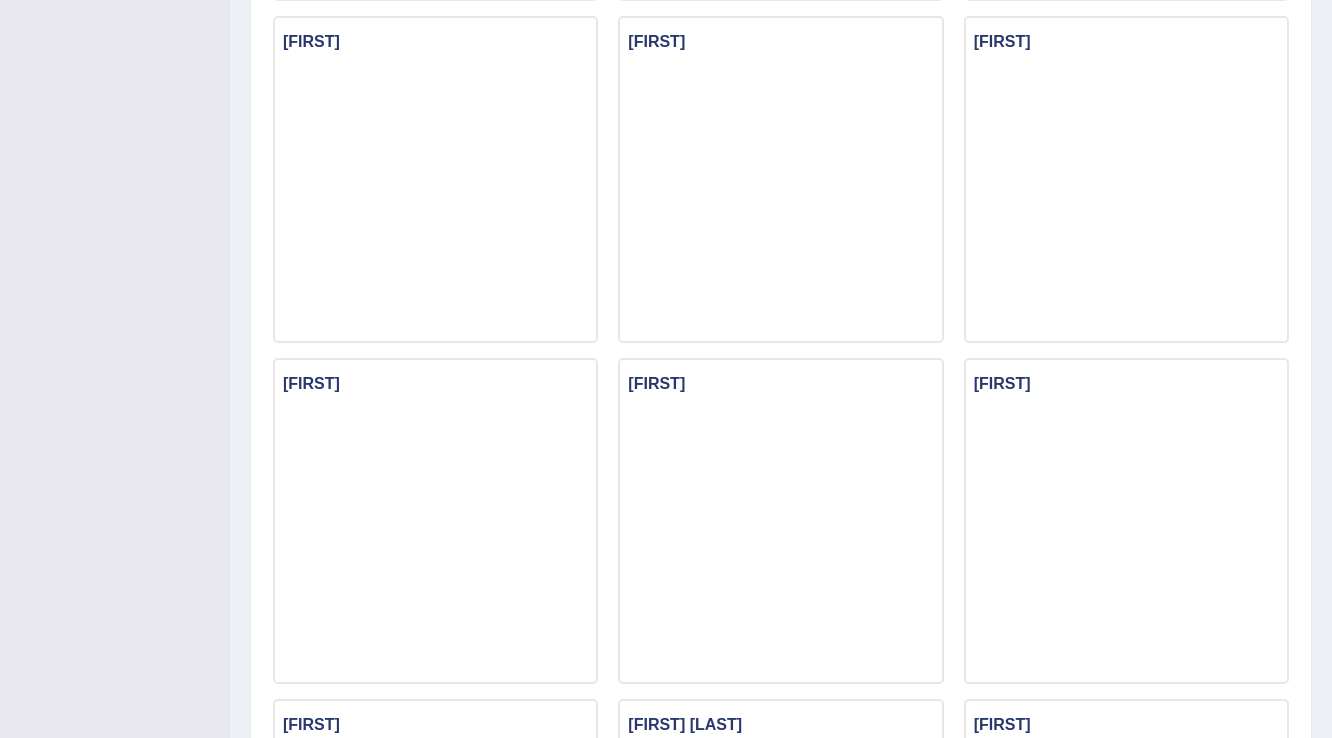 scroll, scrollTop: 1572, scrollLeft: 0, axis: vertical 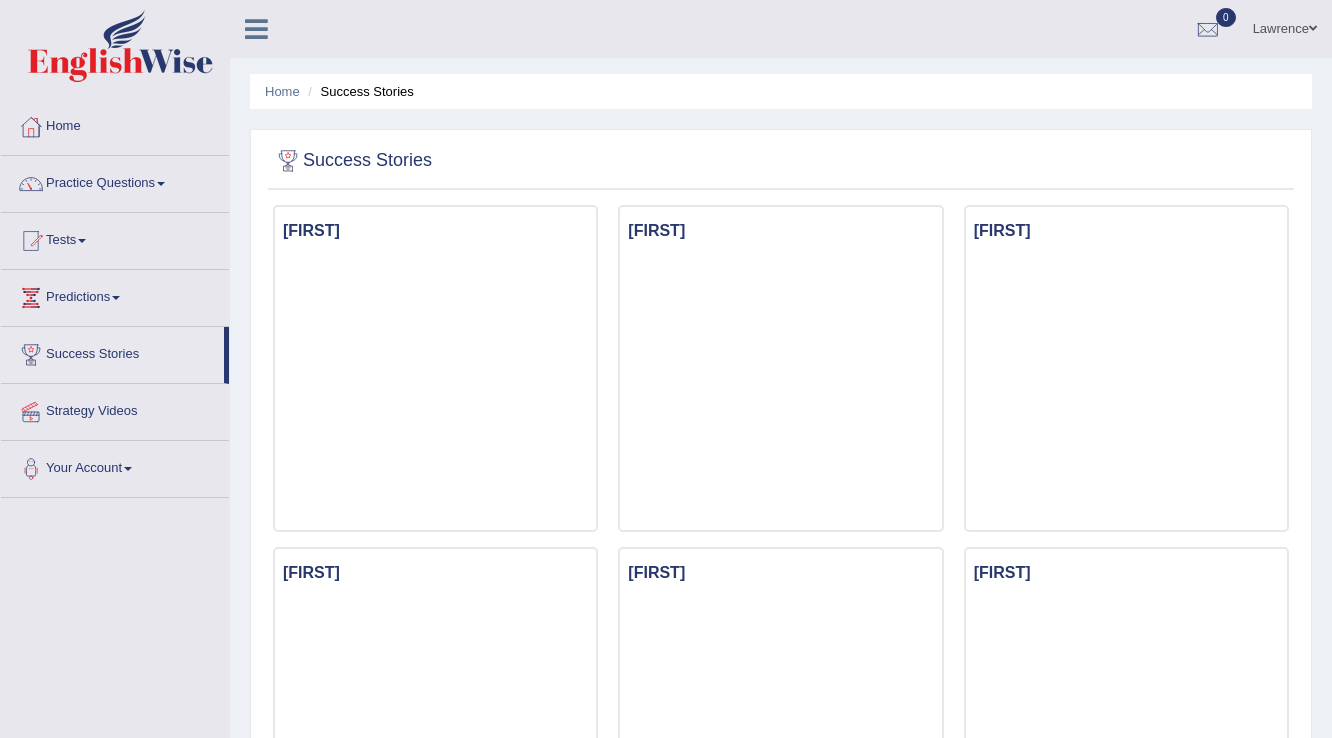 click on "Success Stories" at bounding box center (112, 352) 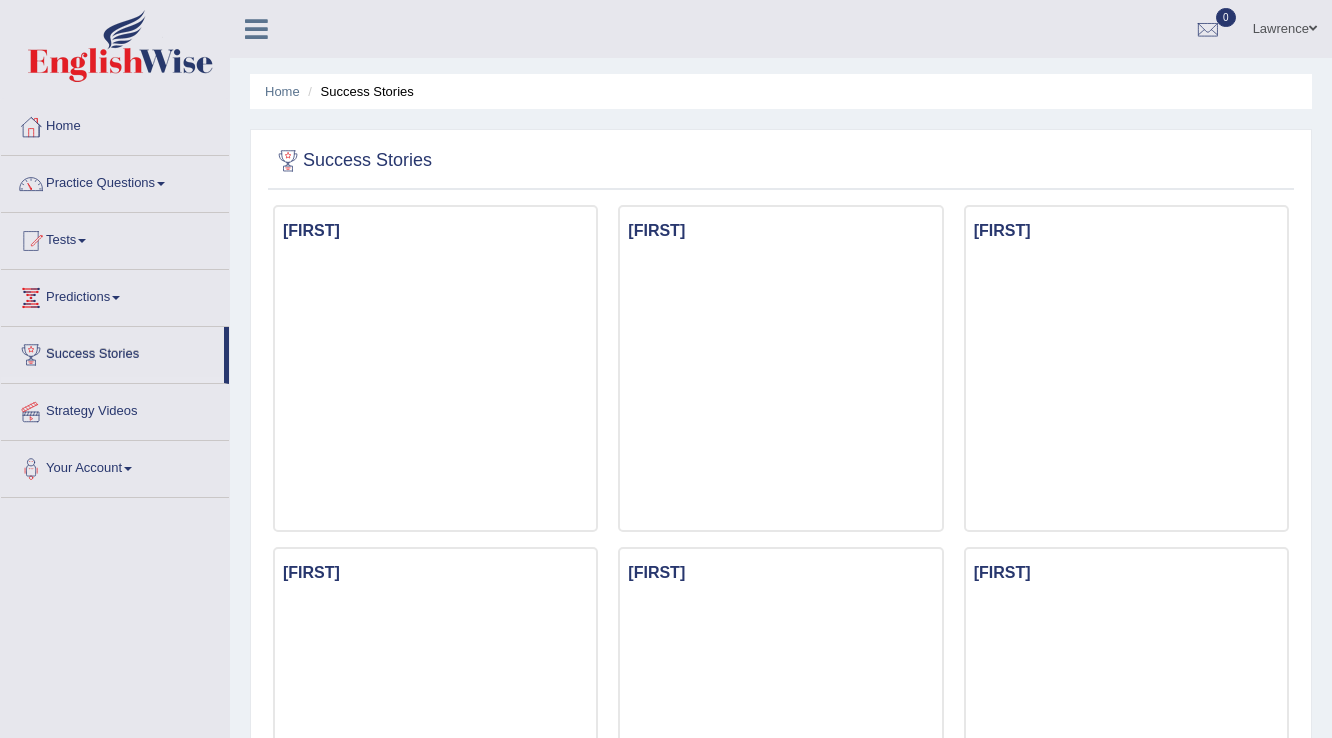 click on "Success Stories" at bounding box center (112, 352) 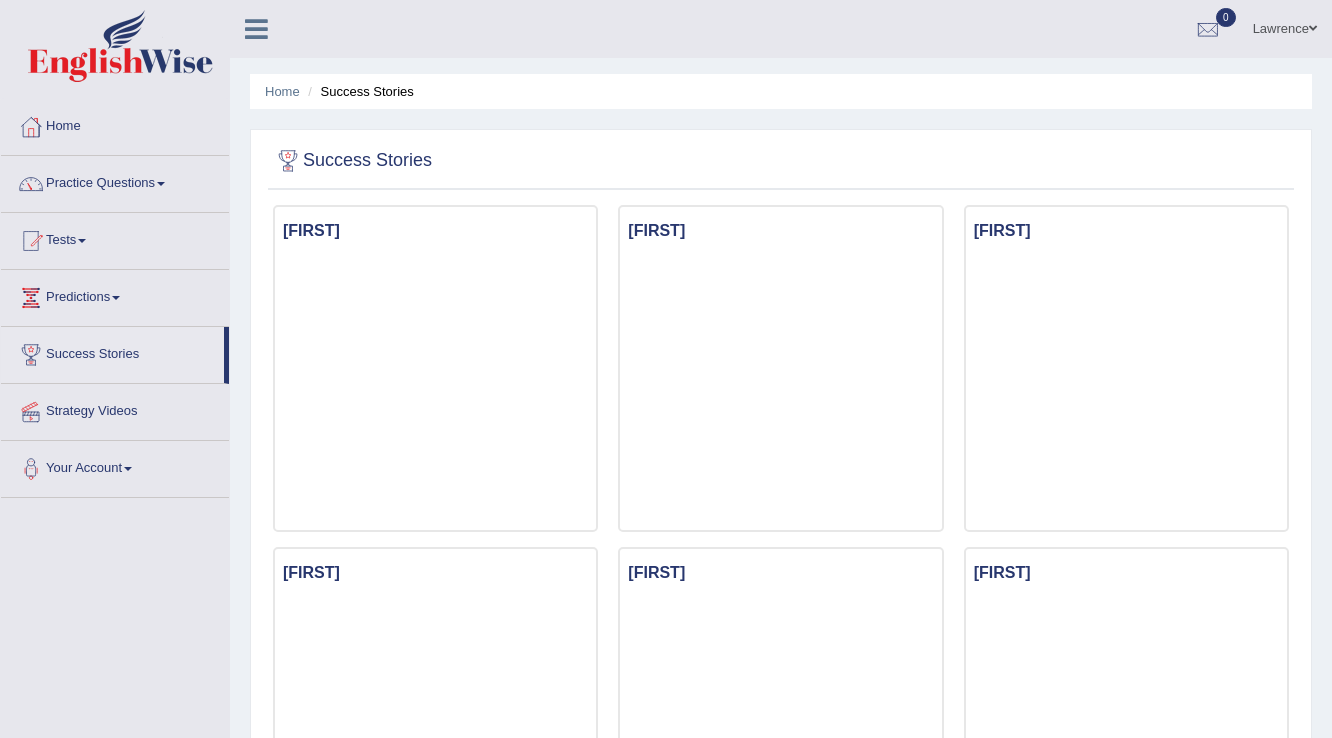 scroll, scrollTop: 0, scrollLeft: 0, axis: both 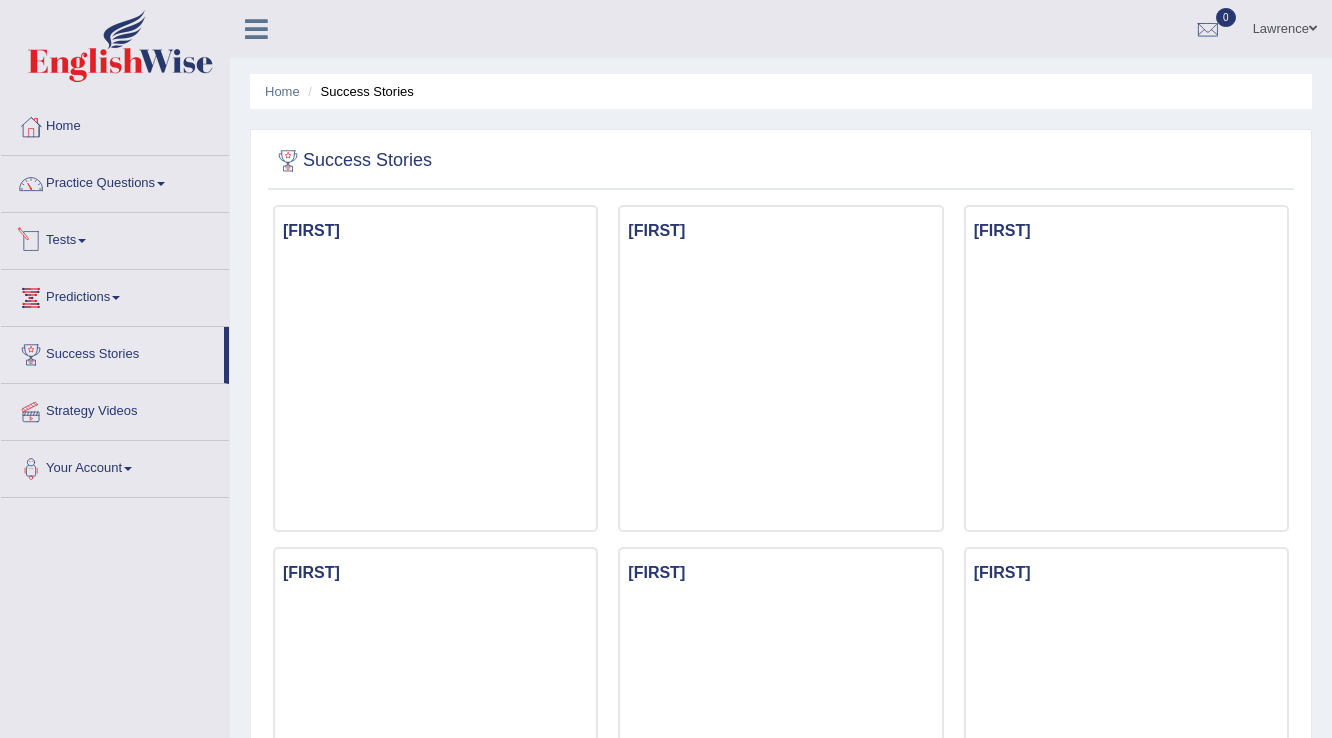 click on "Tests" at bounding box center (115, 238) 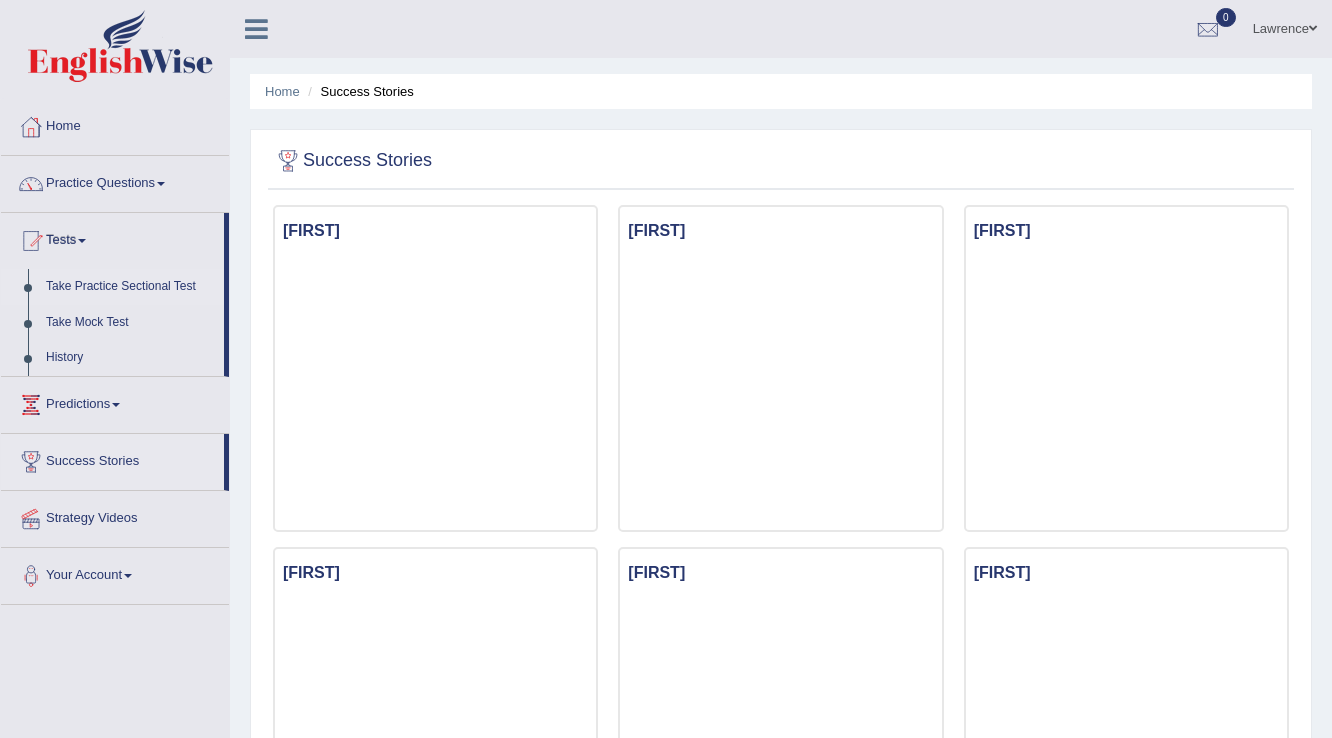 click on "Take Practice Sectional Test" at bounding box center [130, 287] 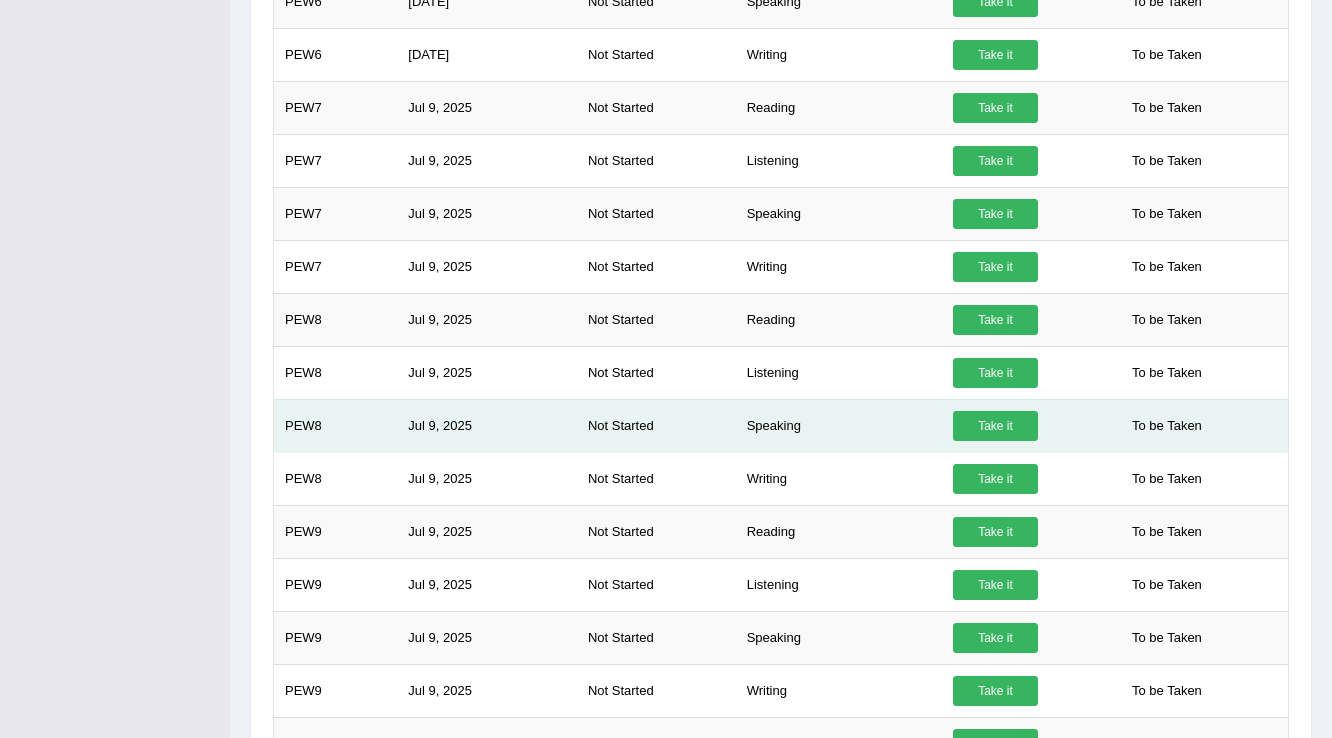 scroll, scrollTop: 1272, scrollLeft: 0, axis: vertical 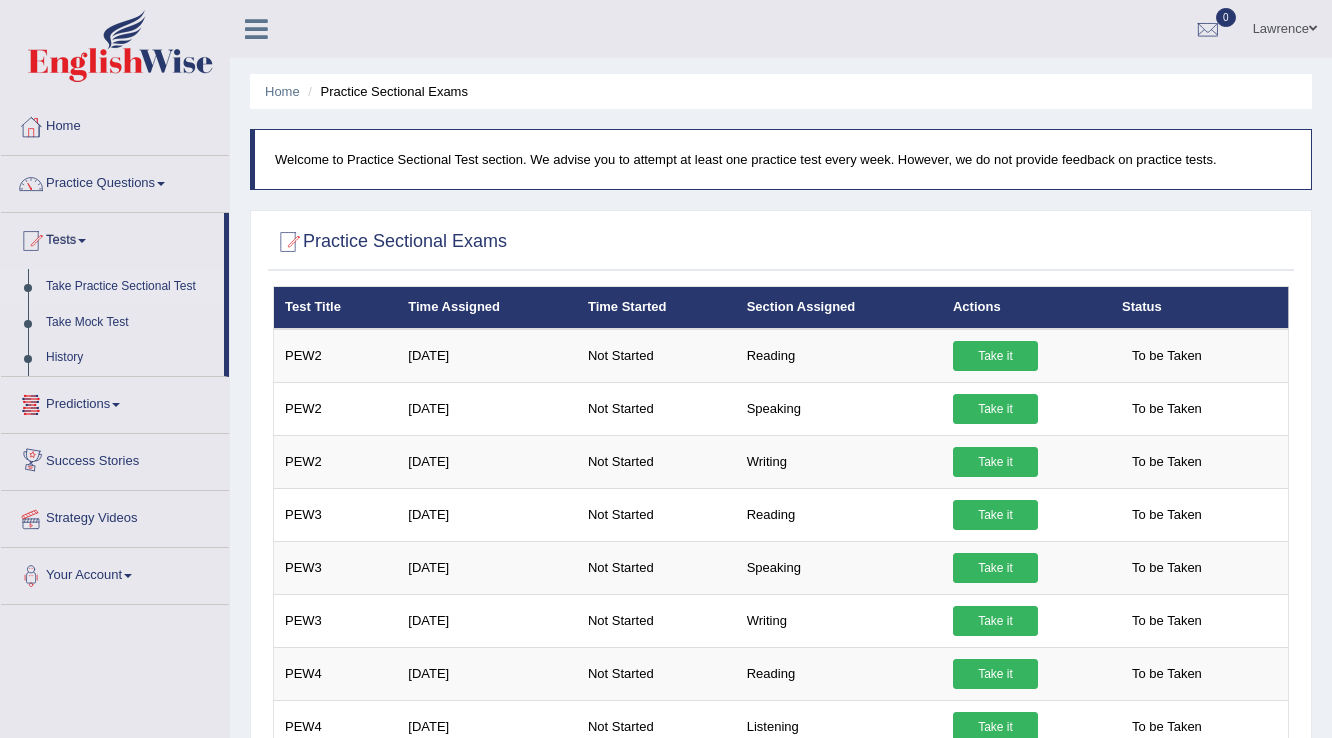 click on "Strategy Videos" at bounding box center [115, 516] 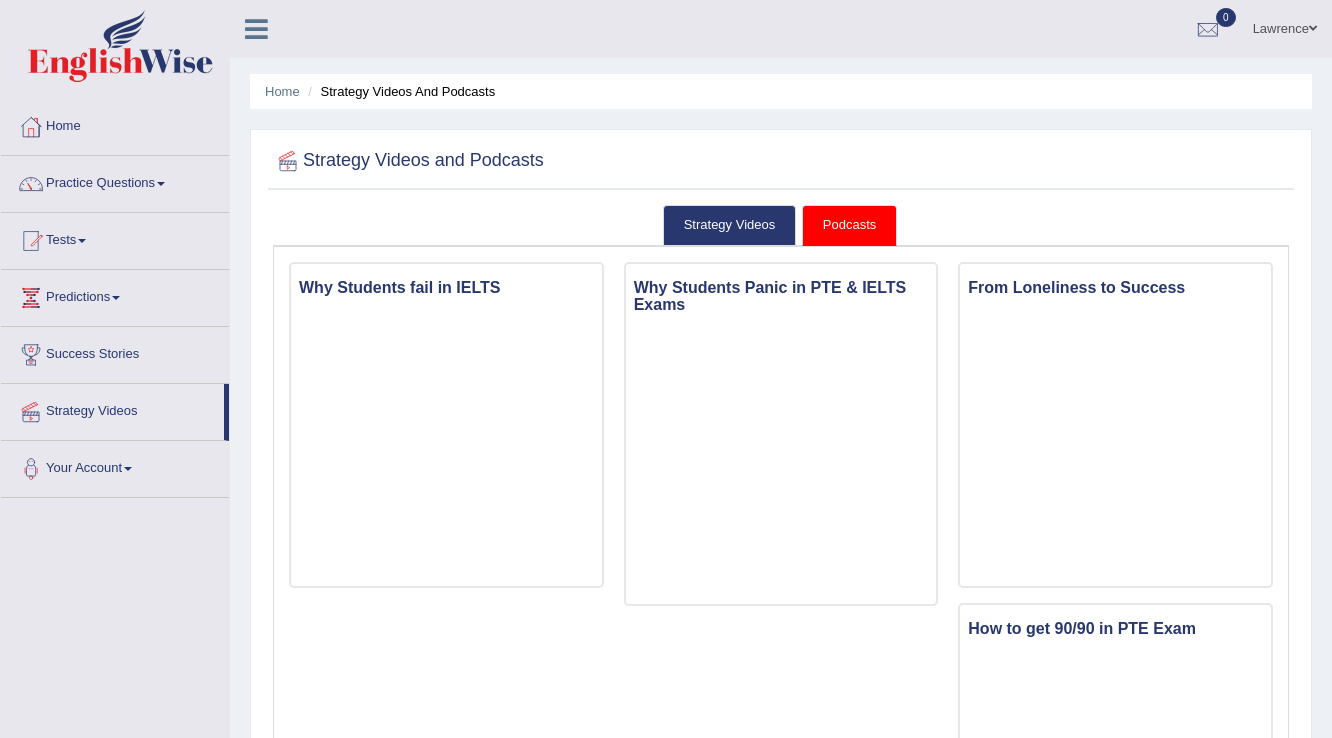 scroll, scrollTop: 0, scrollLeft: 0, axis: both 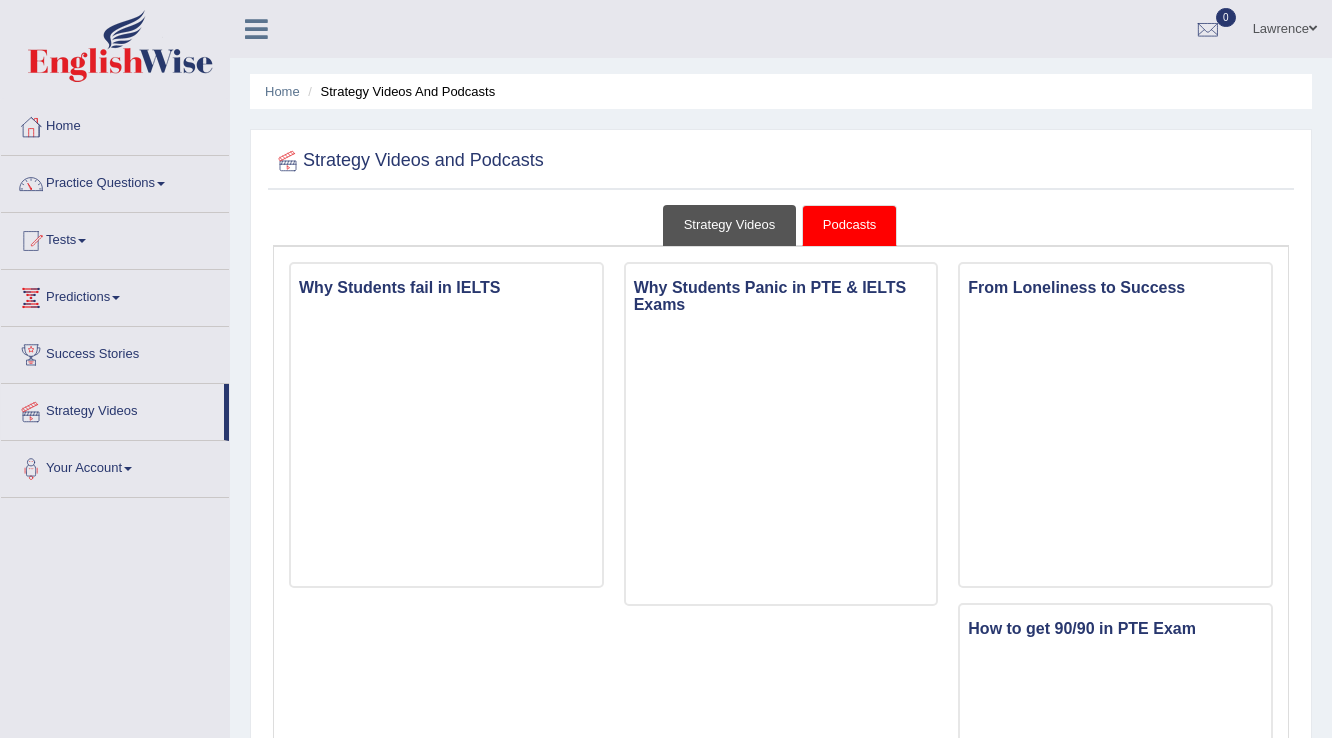 click on "Strategy Videos" at bounding box center [730, 225] 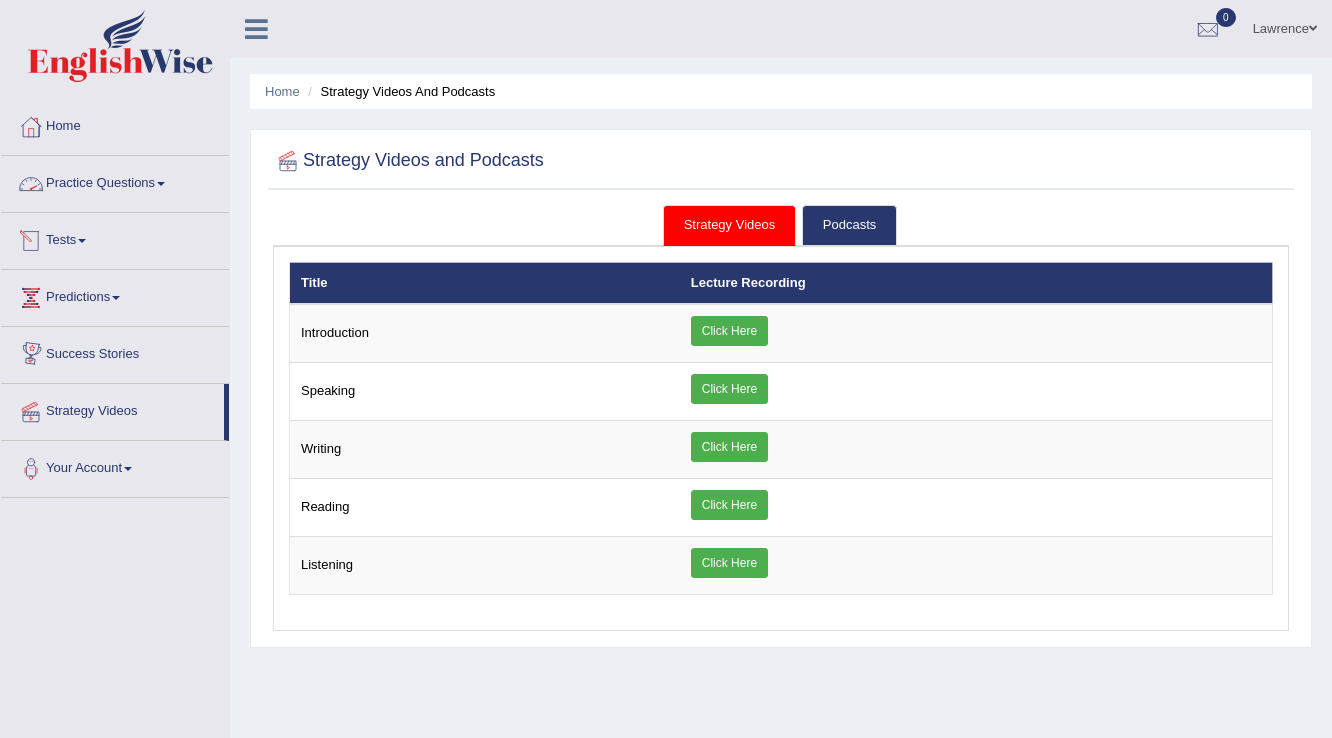 click on "Practice Questions" at bounding box center [115, 181] 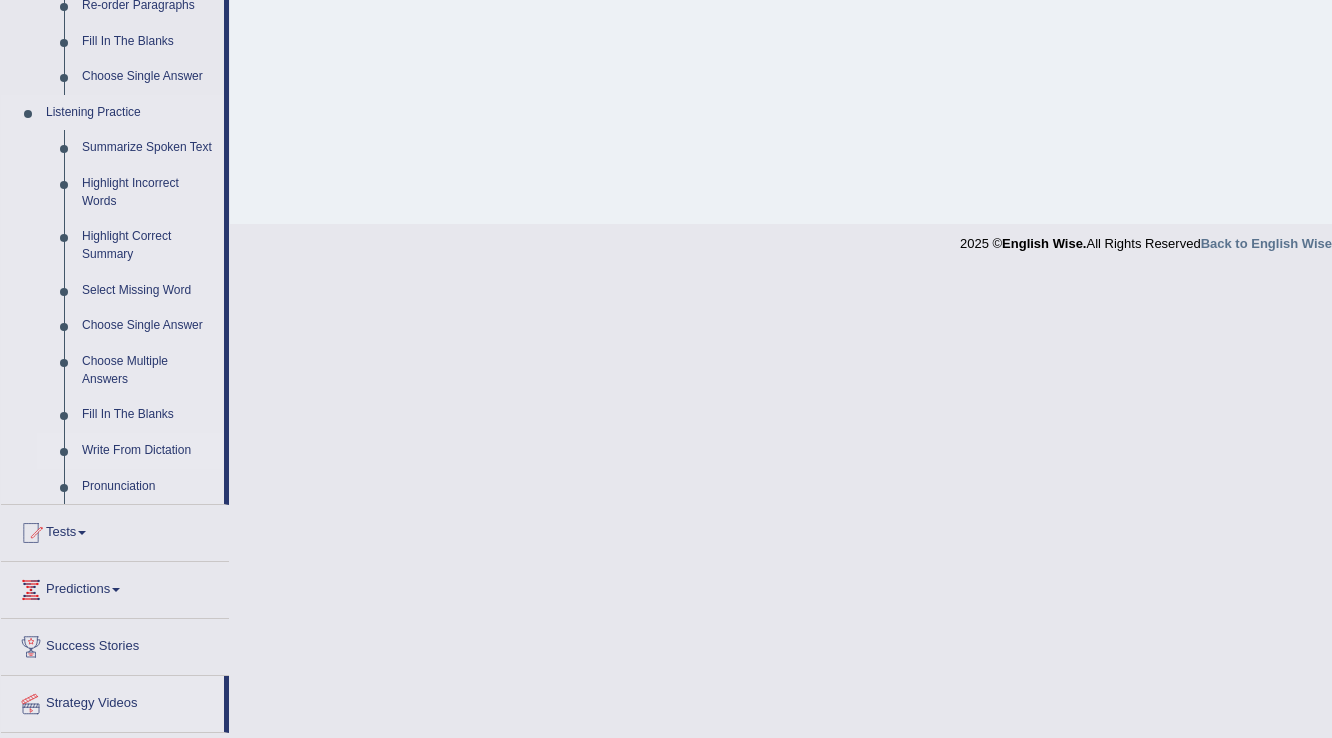scroll, scrollTop: 747, scrollLeft: 0, axis: vertical 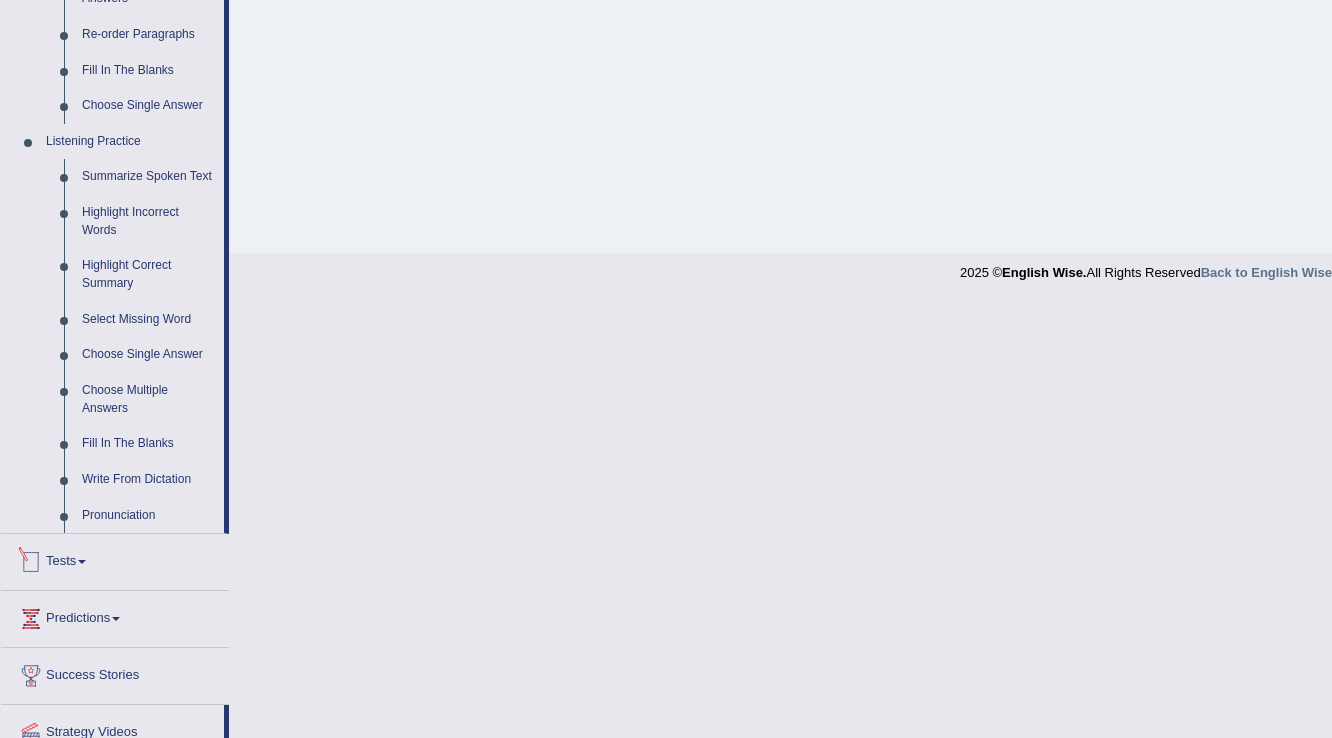 click on "Tests" at bounding box center [115, 559] 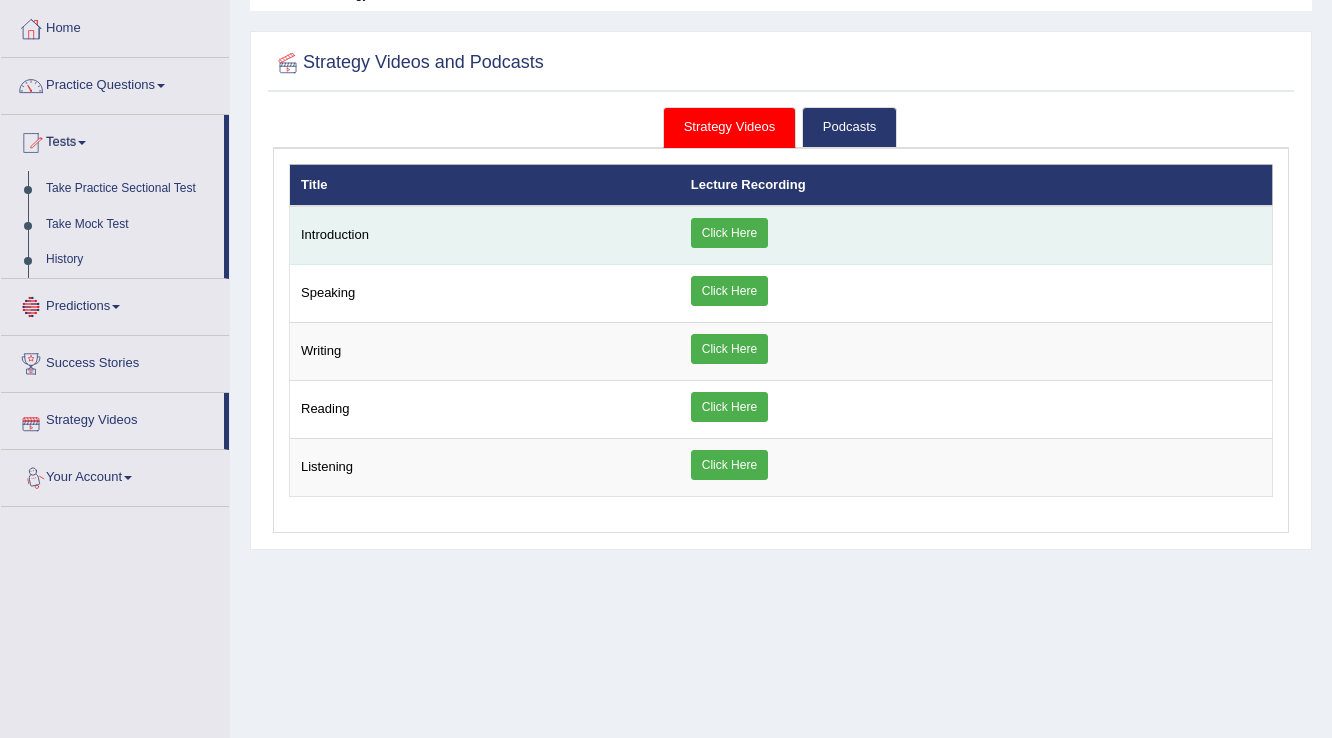 scroll, scrollTop: 0, scrollLeft: 0, axis: both 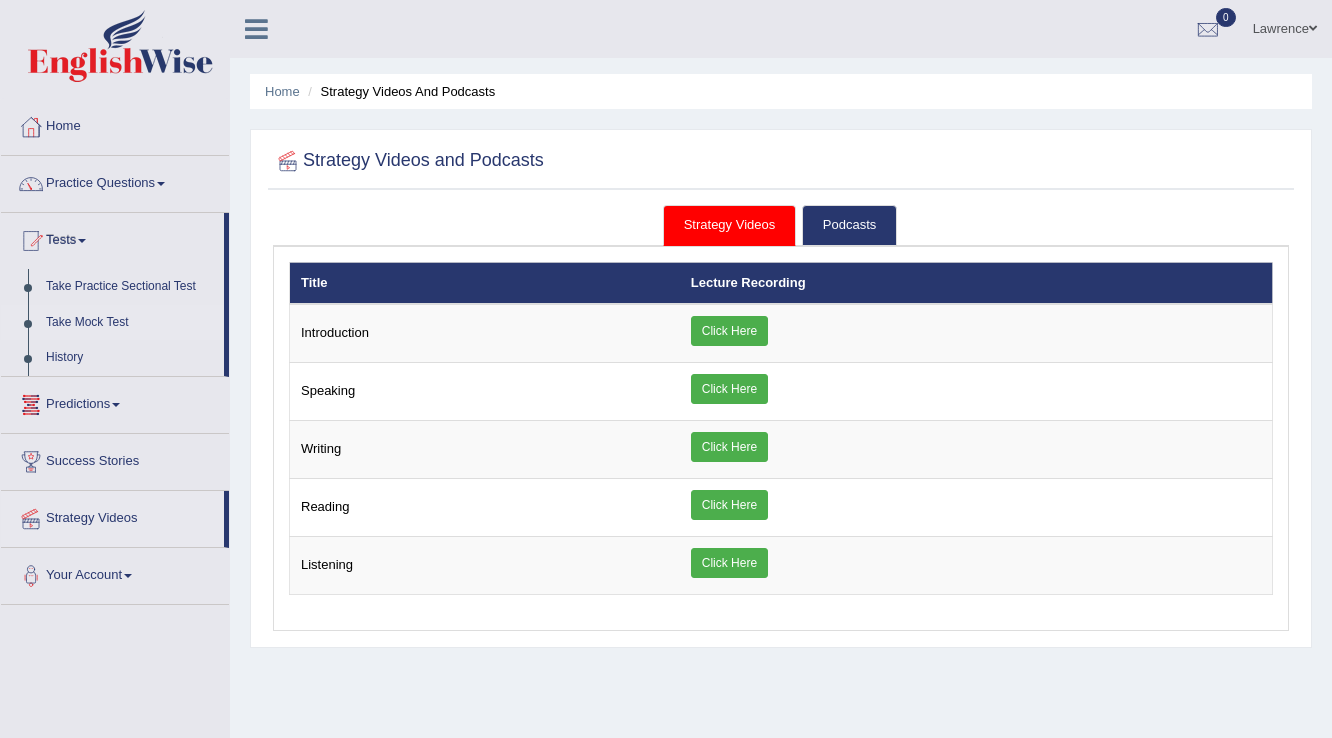 click on "Take Mock Test" at bounding box center (130, 323) 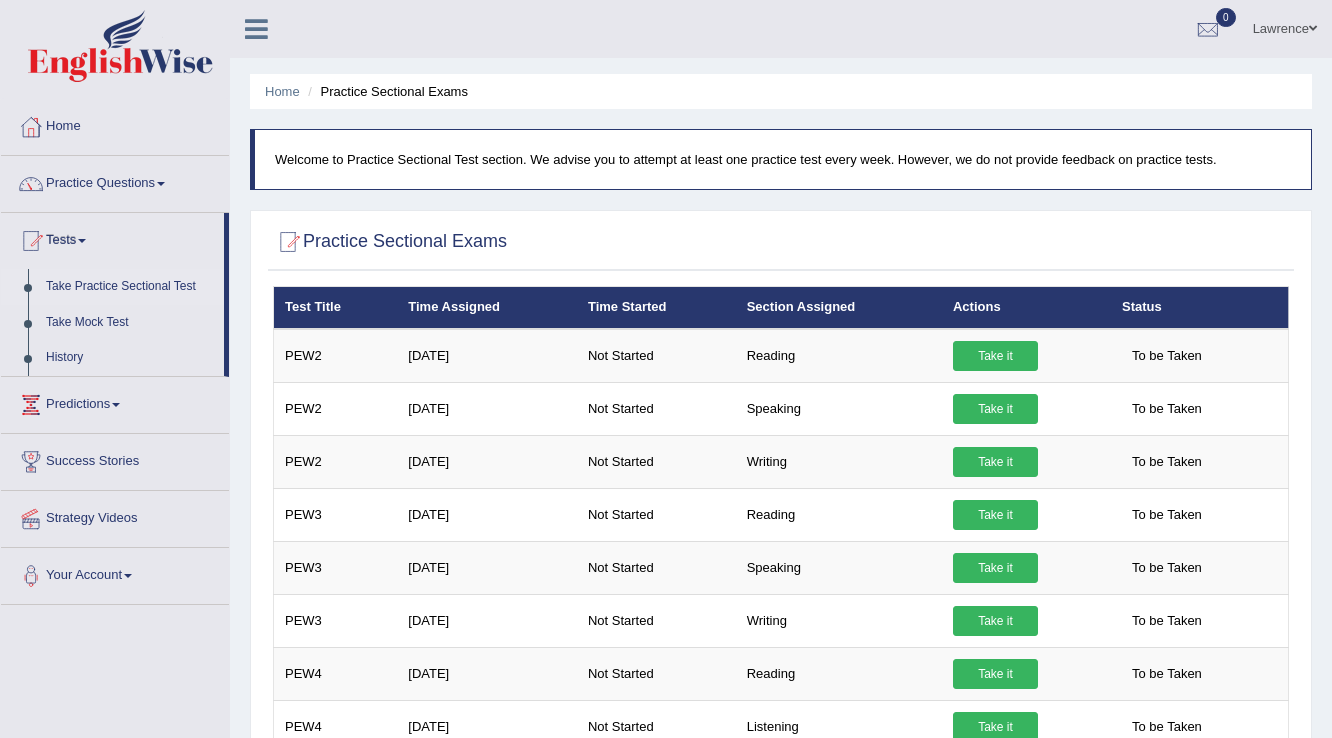 scroll, scrollTop: 1698, scrollLeft: 0, axis: vertical 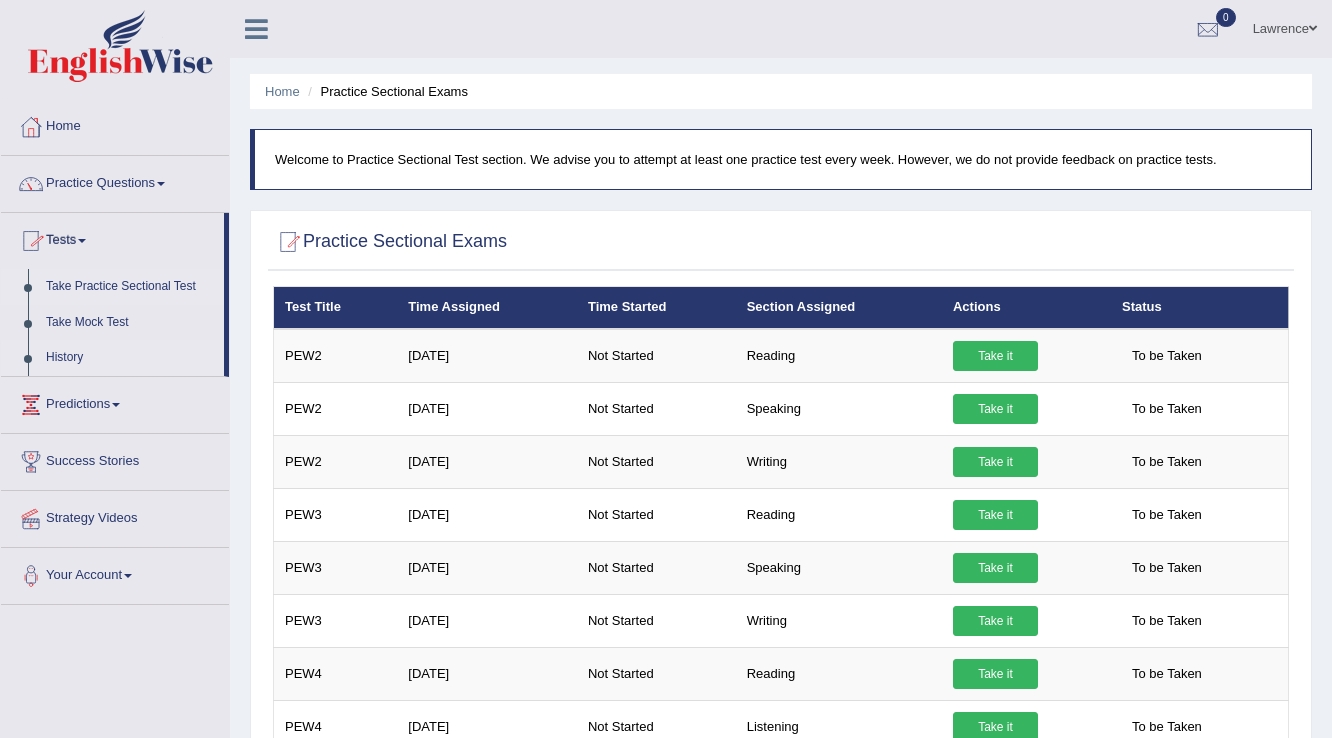 click on "History" at bounding box center (130, 358) 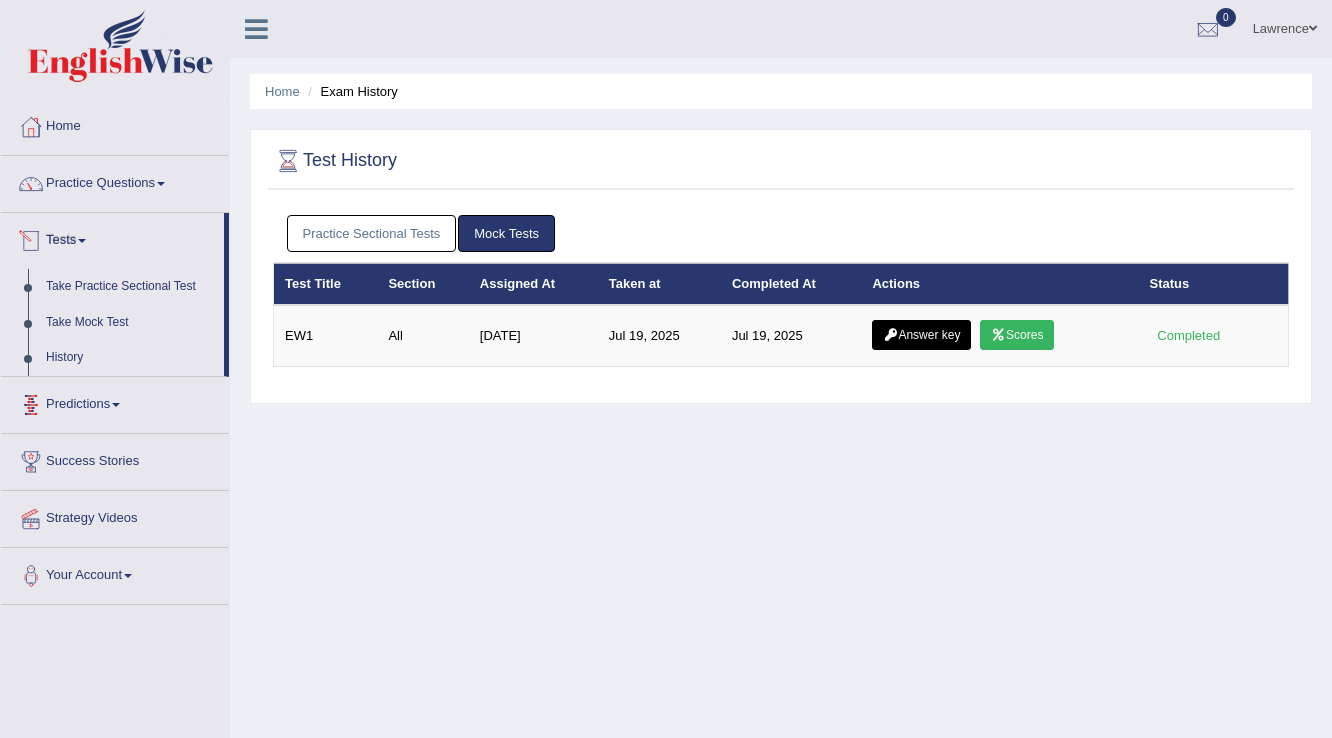 scroll, scrollTop: 0, scrollLeft: 0, axis: both 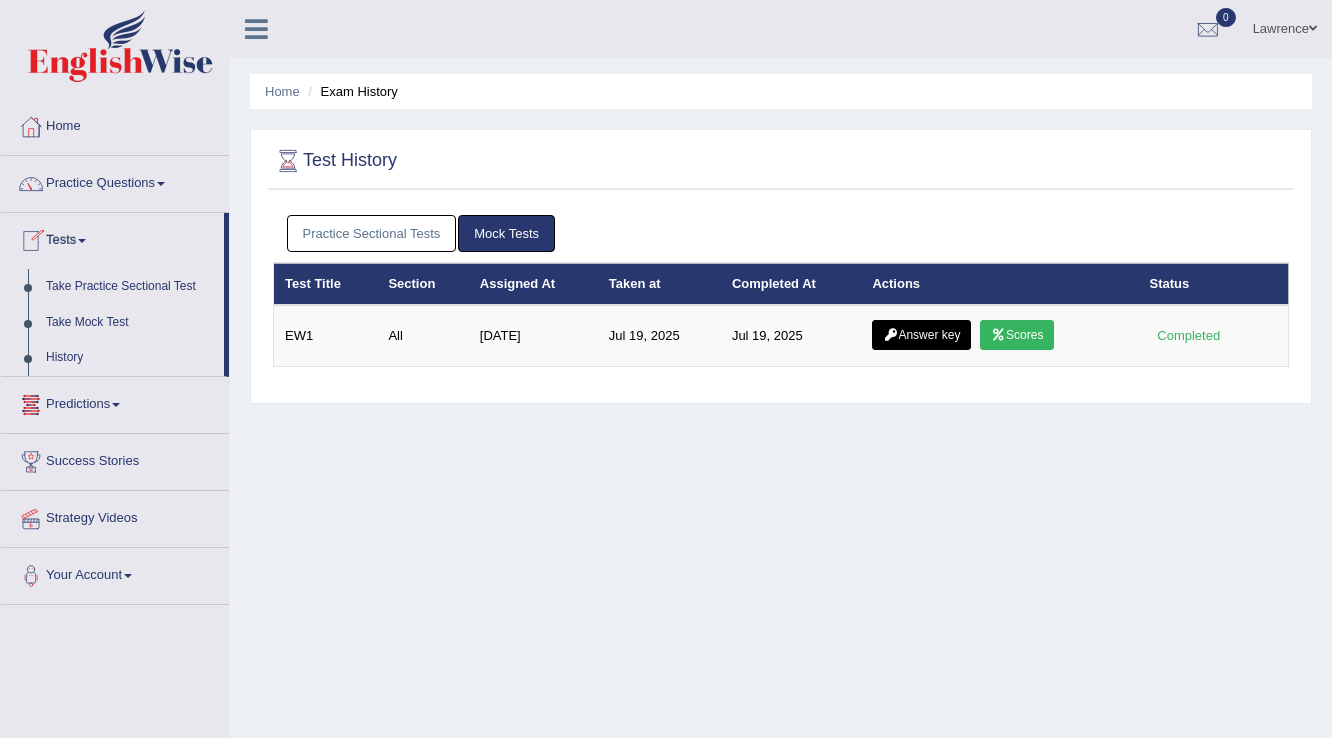 click on "Mock Tests" at bounding box center (506, 233) 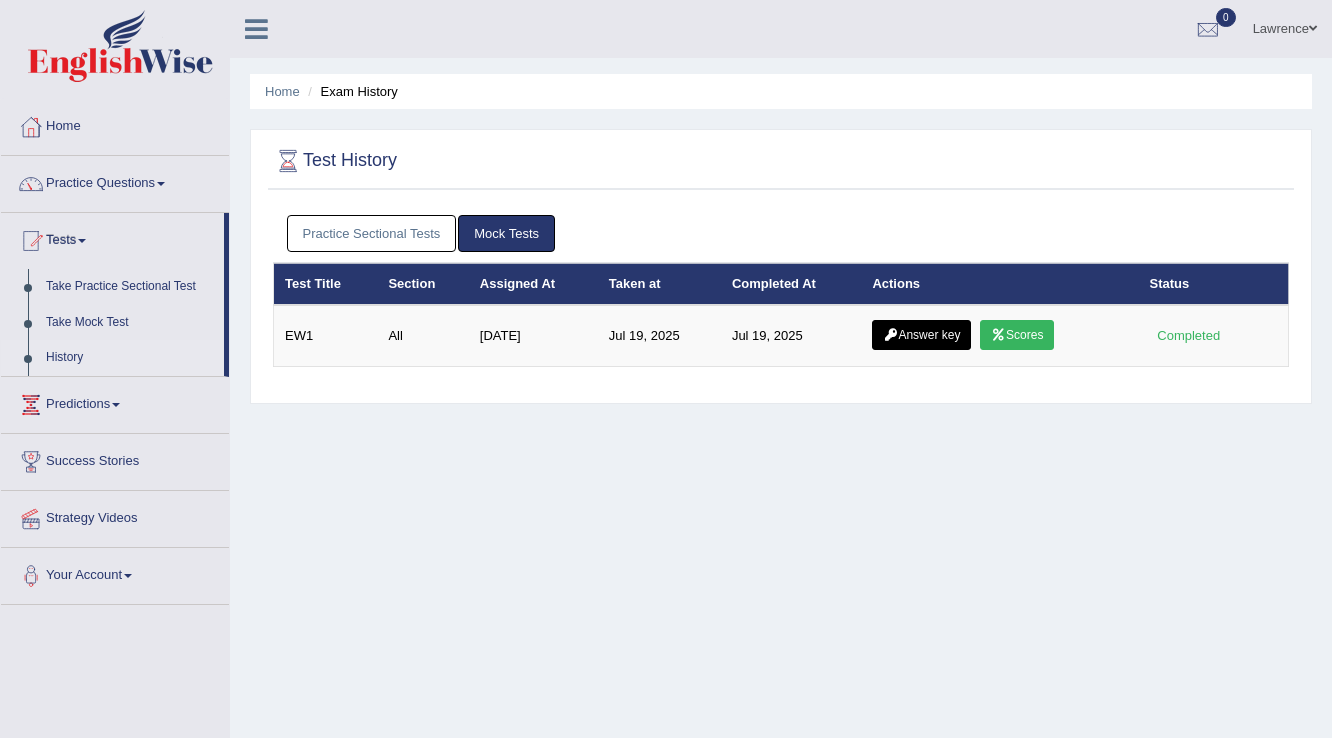 click on "Practice Sectional Tests" at bounding box center [372, 233] 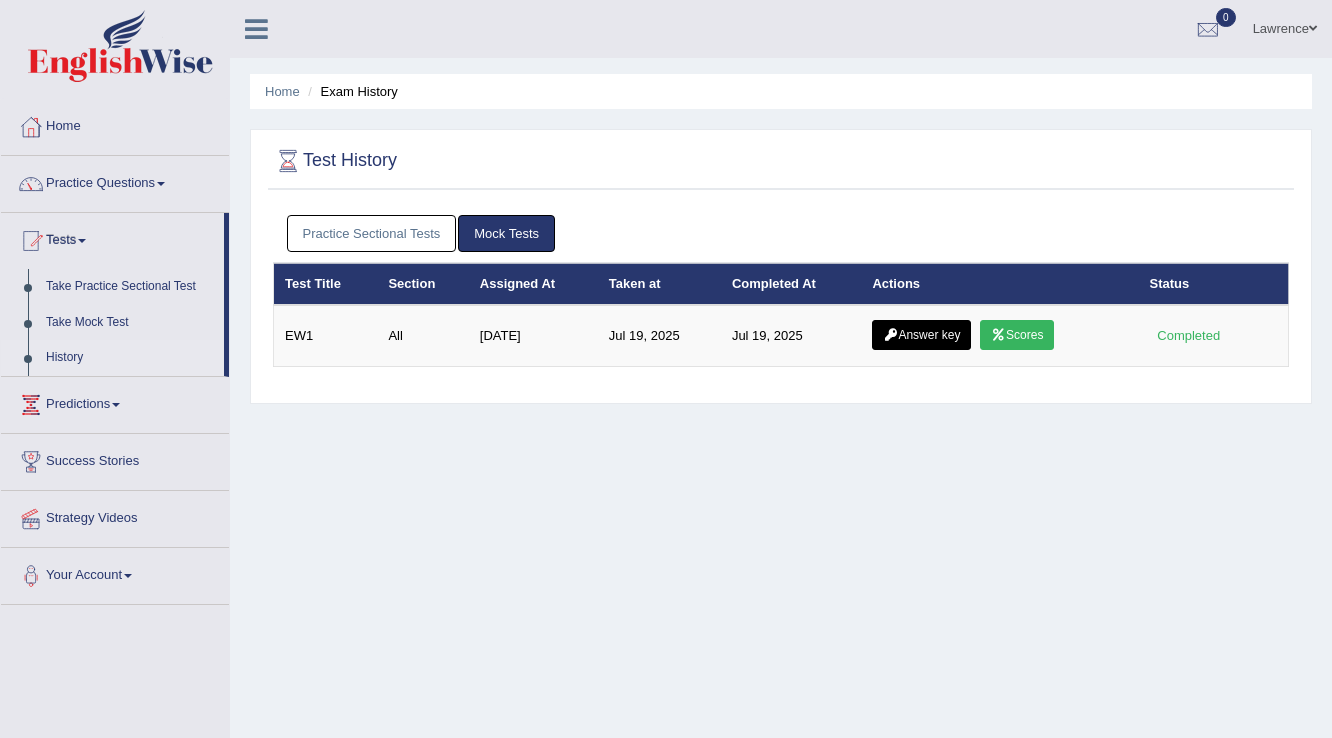 scroll, scrollTop: 0, scrollLeft: 0, axis: both 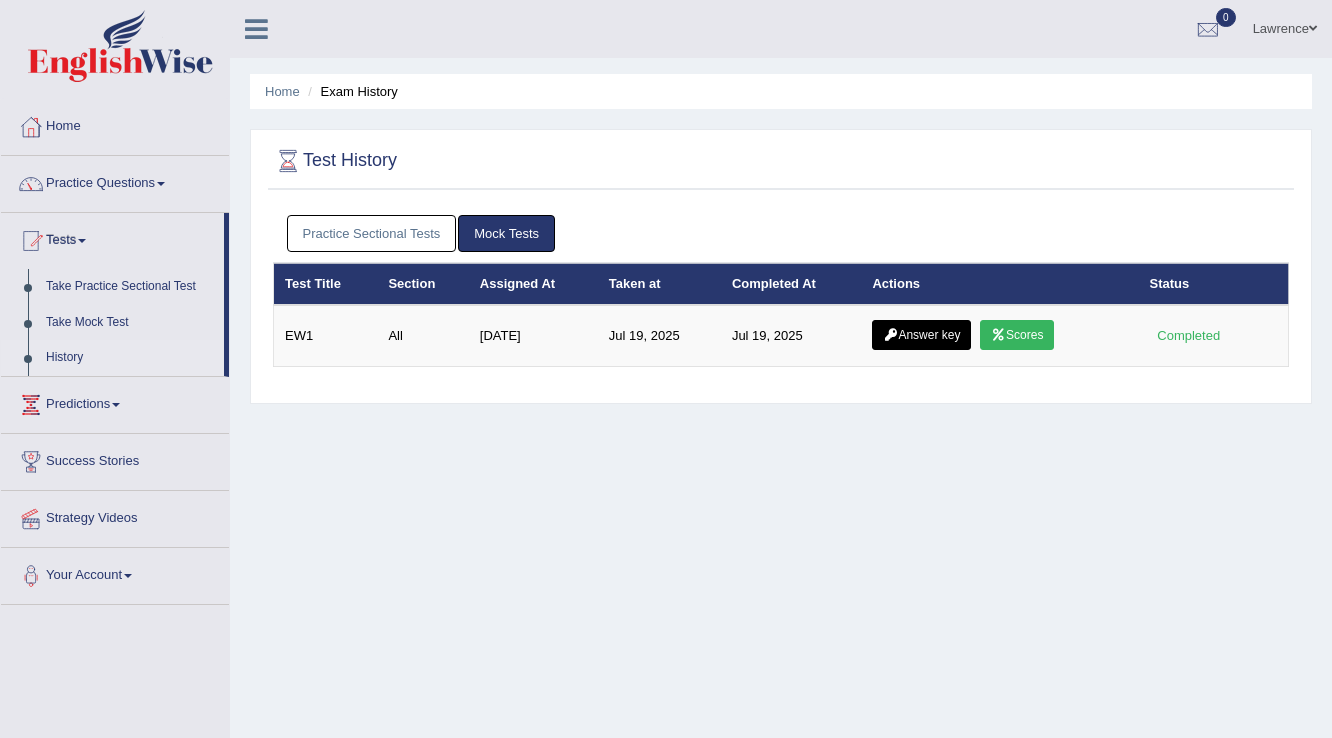 click on "Mock Tests" at bounding box center (506, 233) 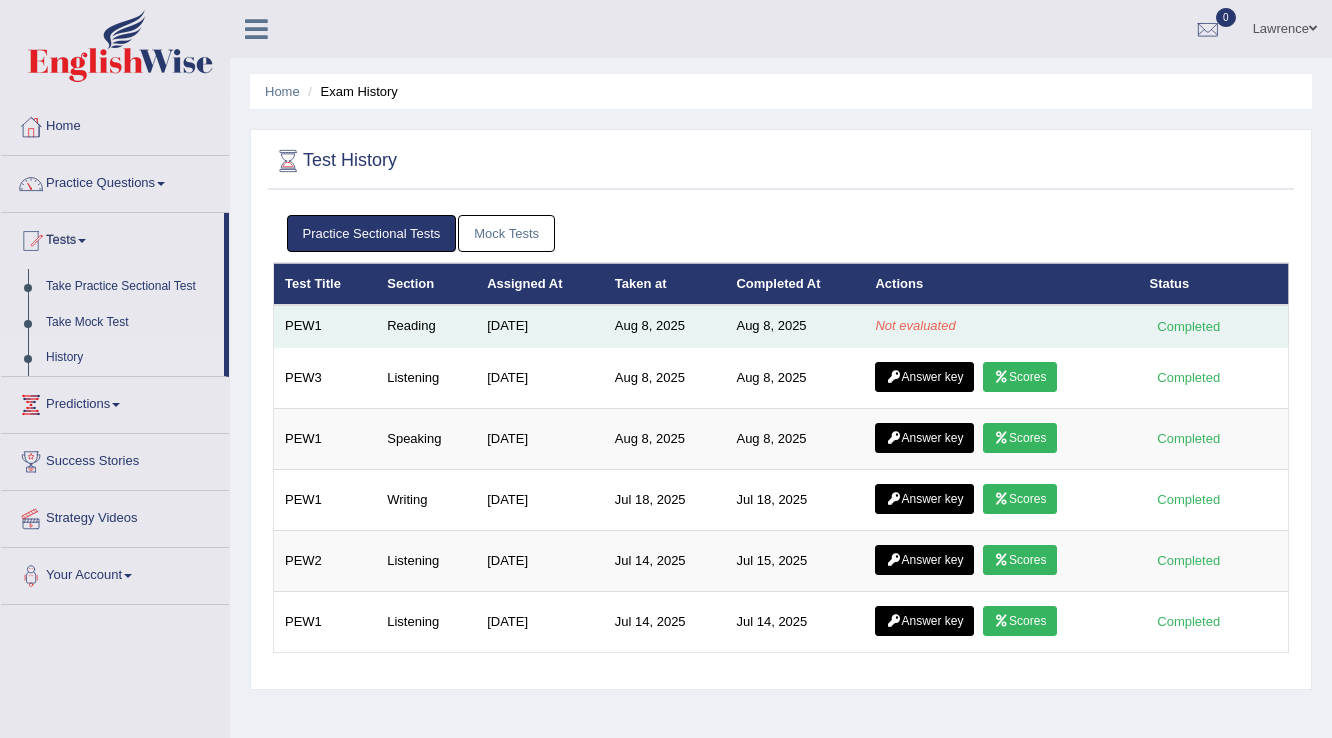 click on "Not evaluated" at bounding box center [915, 325] 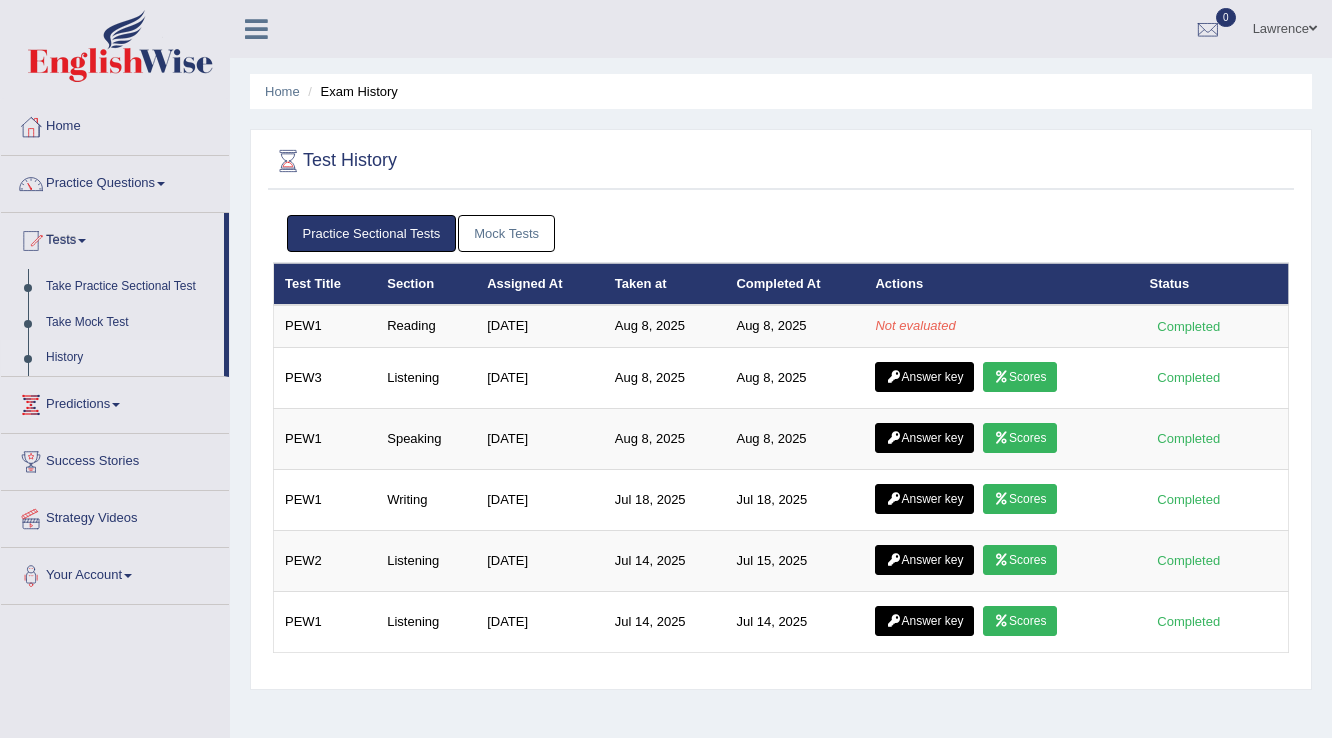 click on "Mock Tests" at bounding box center [506, 233] 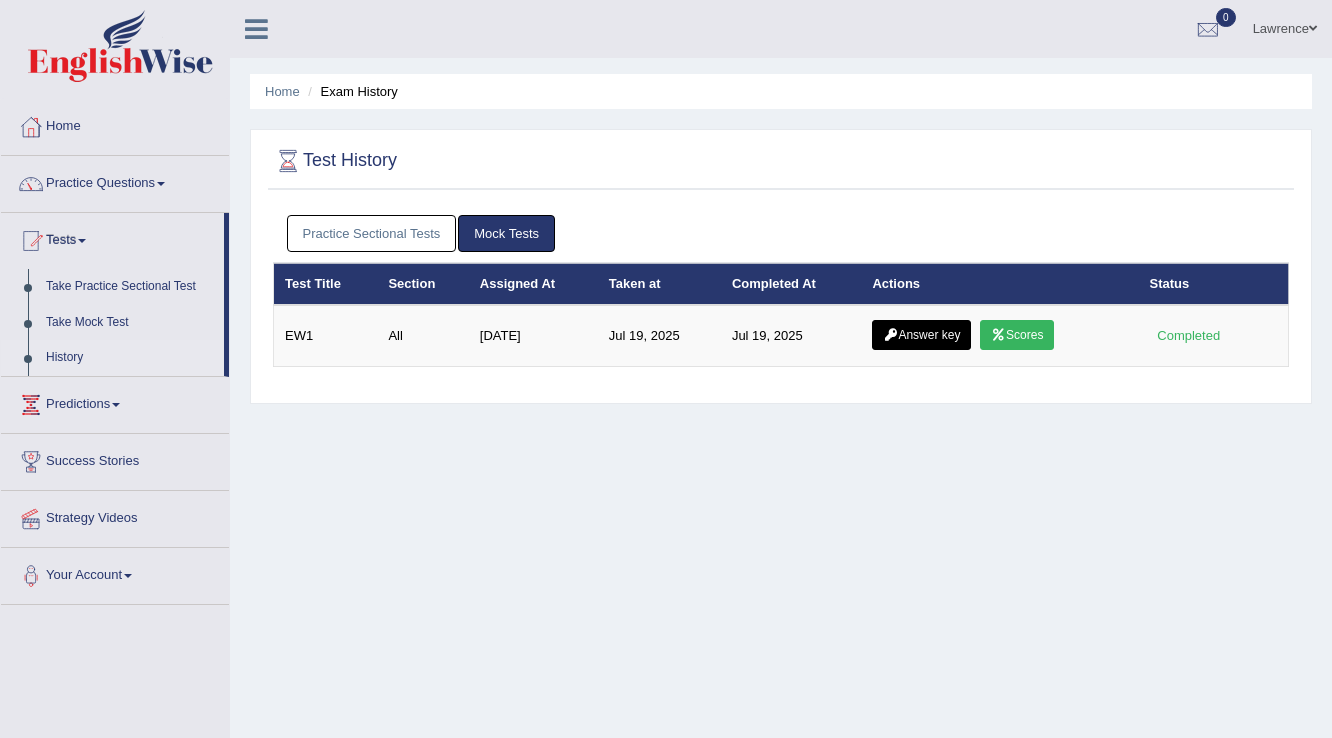 click on "Practice Sectional Tests" at bounding box center (372, 233) 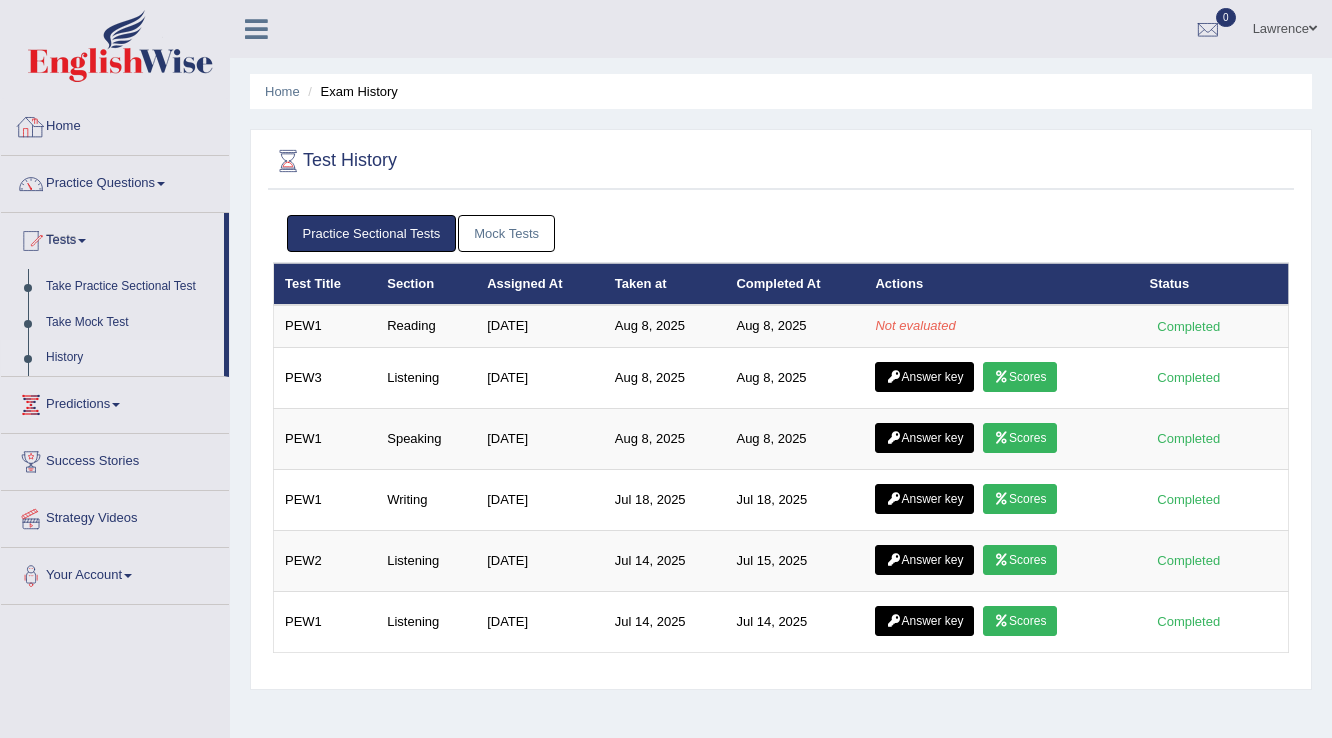 click on "Home" at bounding box center [115, 124] 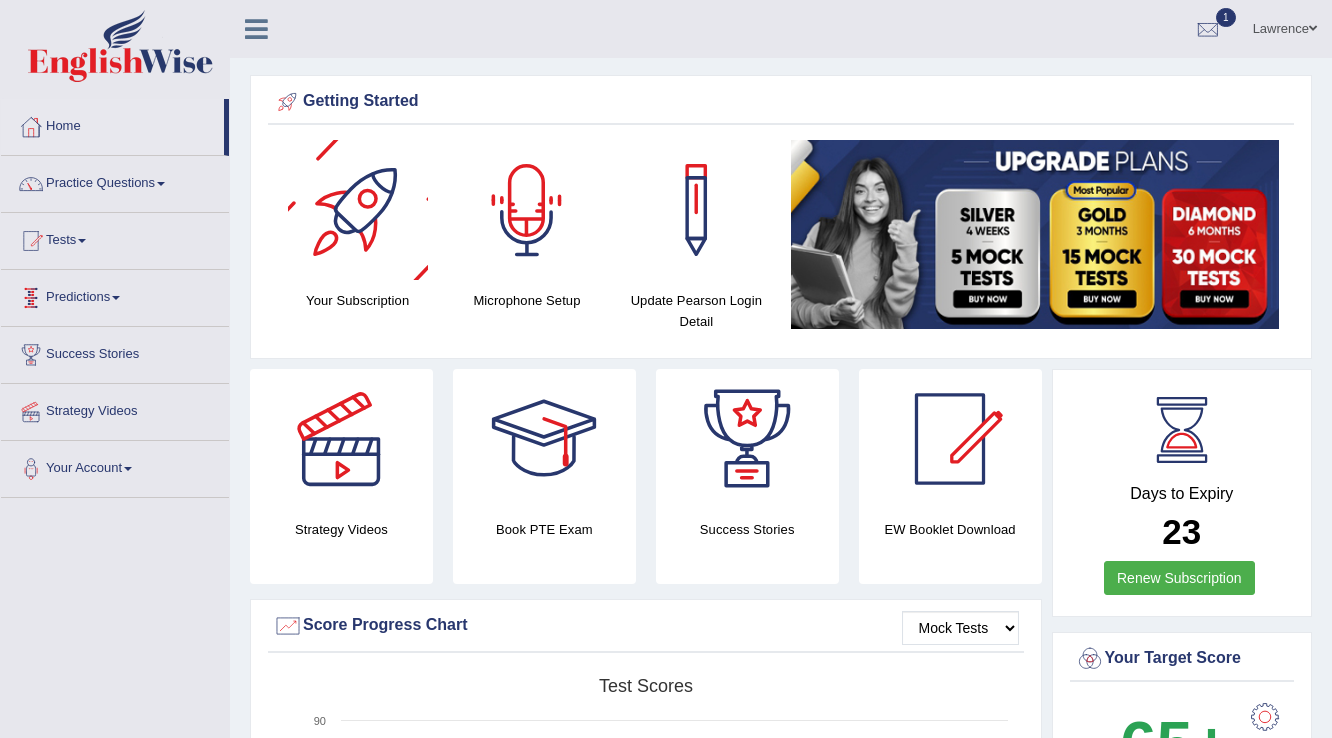 scroll, scrollTop: 0, scrollLeft: 0, axis: both 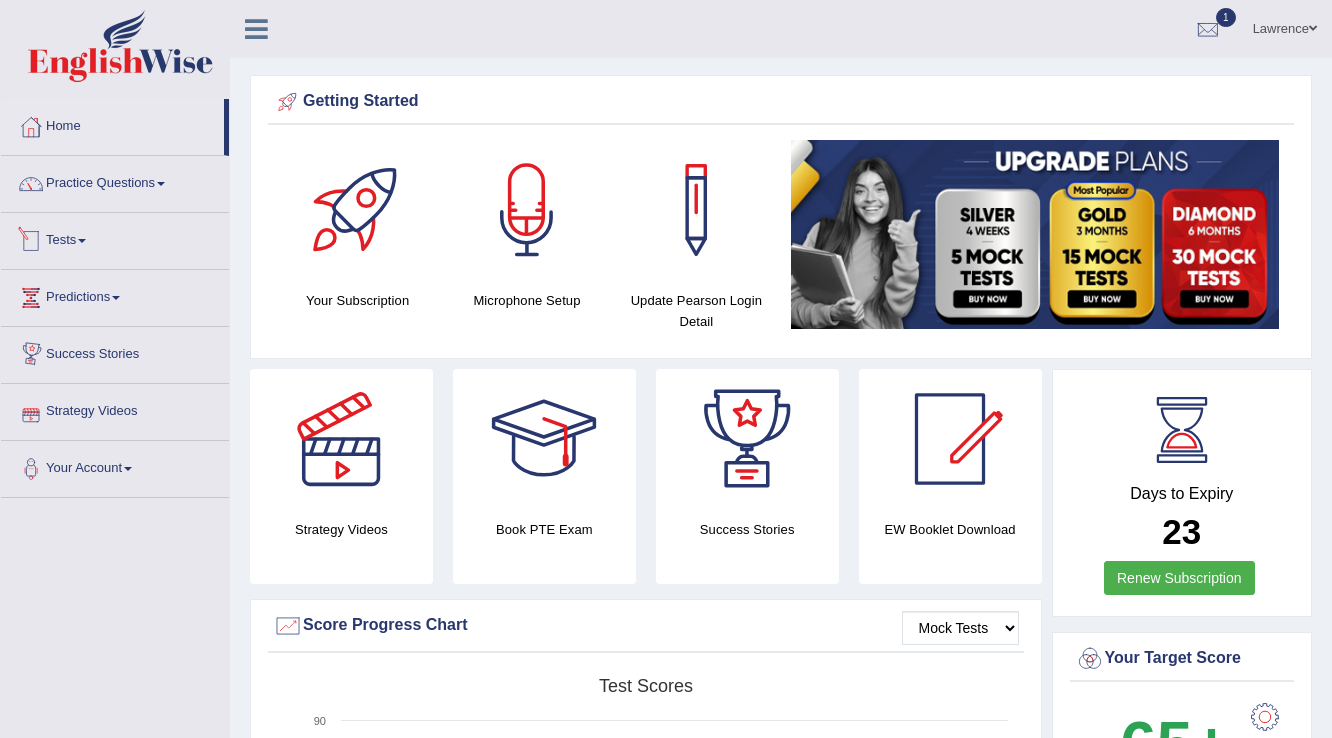 click on "Tests" at bounding box center [115, 238] 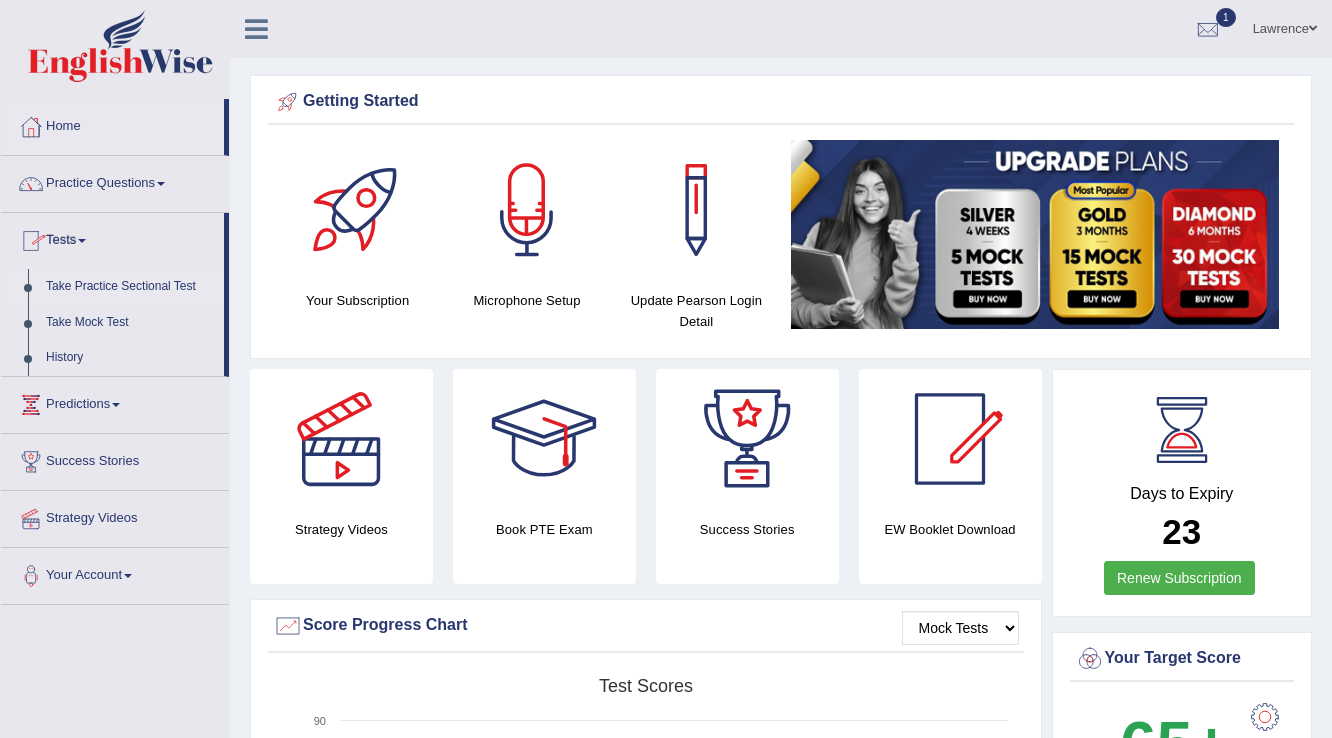 click on "Take Practice Sectional Test" at bounding box center (130, 287) 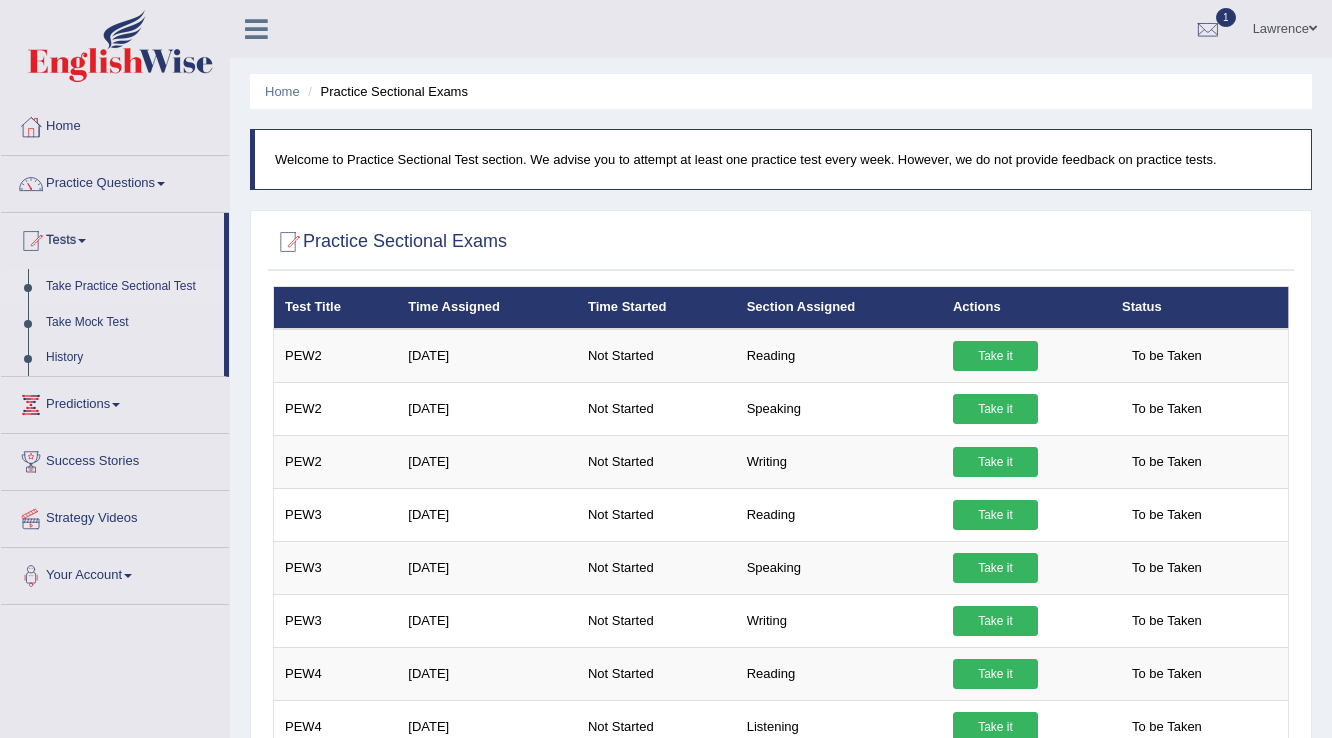 scroll, scrollTop: 1651, scrollLeft: 0, axis: vertical 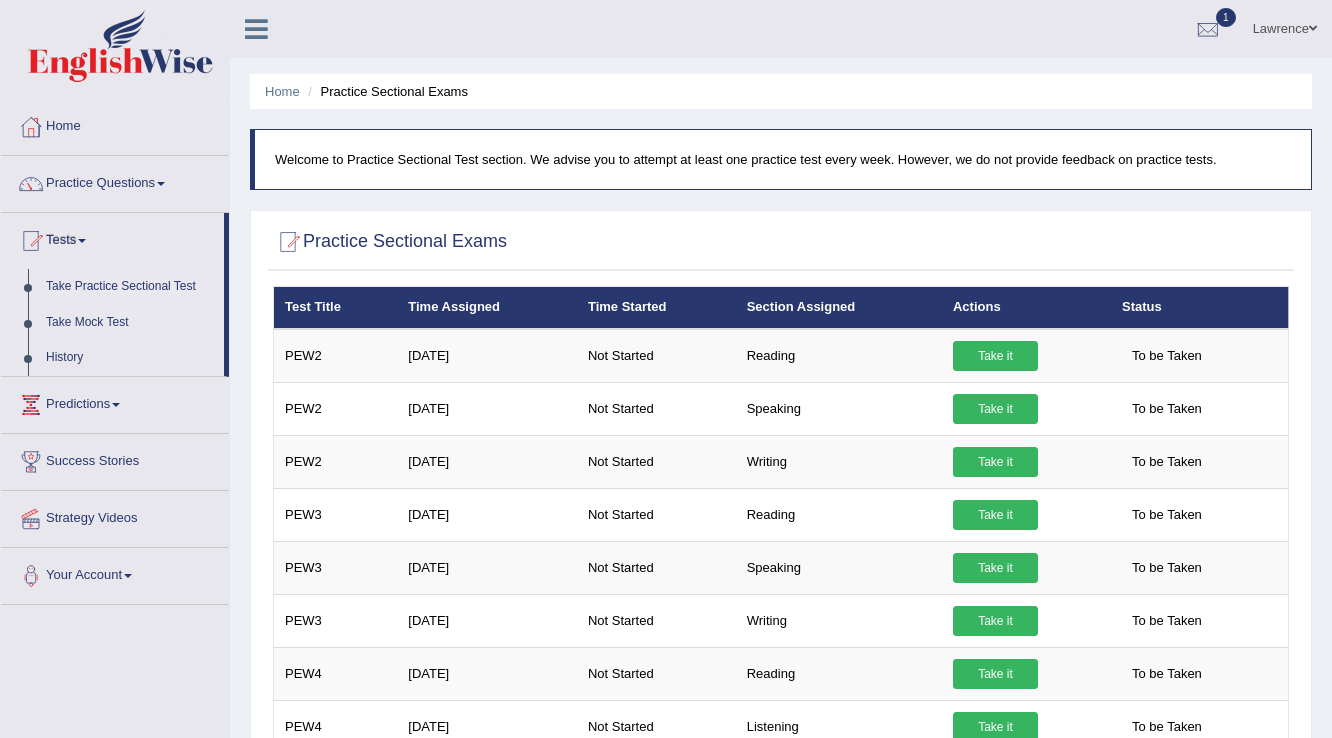 click on "Take Mock Test" at bounding box center (130, 323) 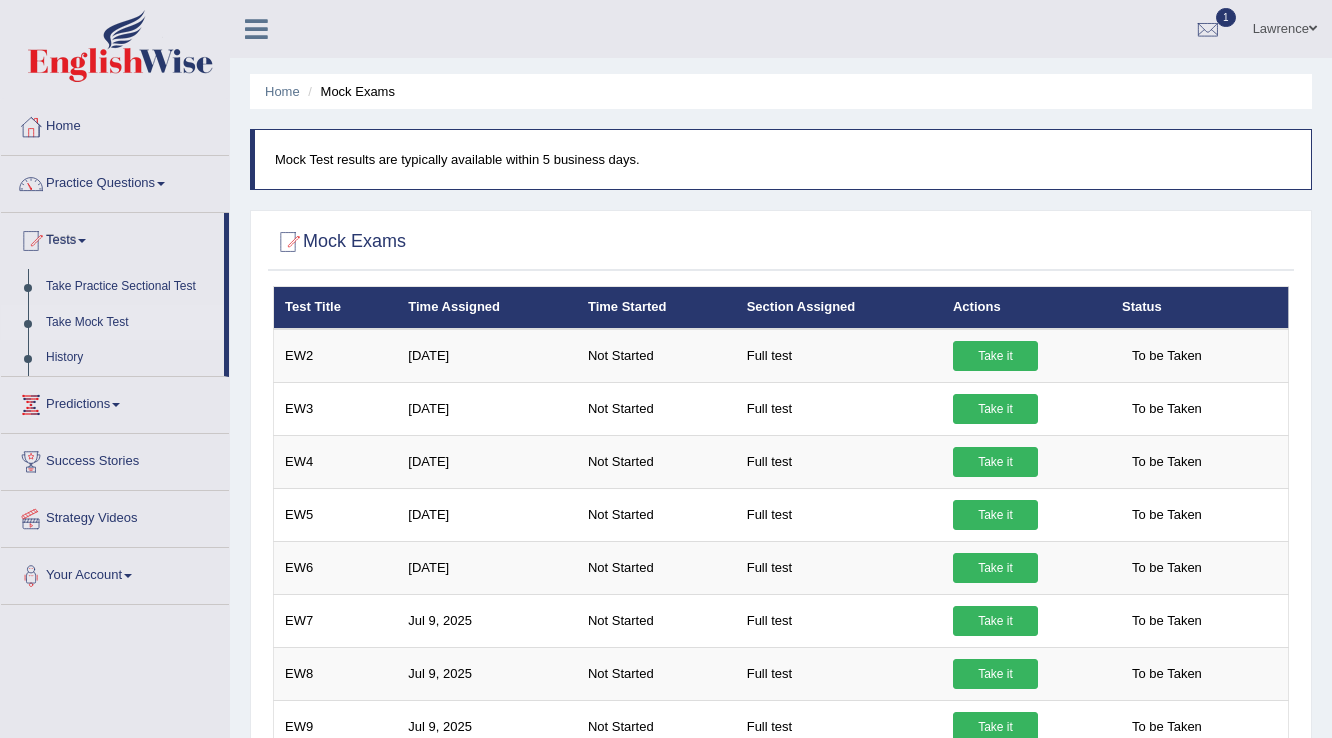 scroll, scrollTop: 960, scrollLeft: 0, axis: vertical 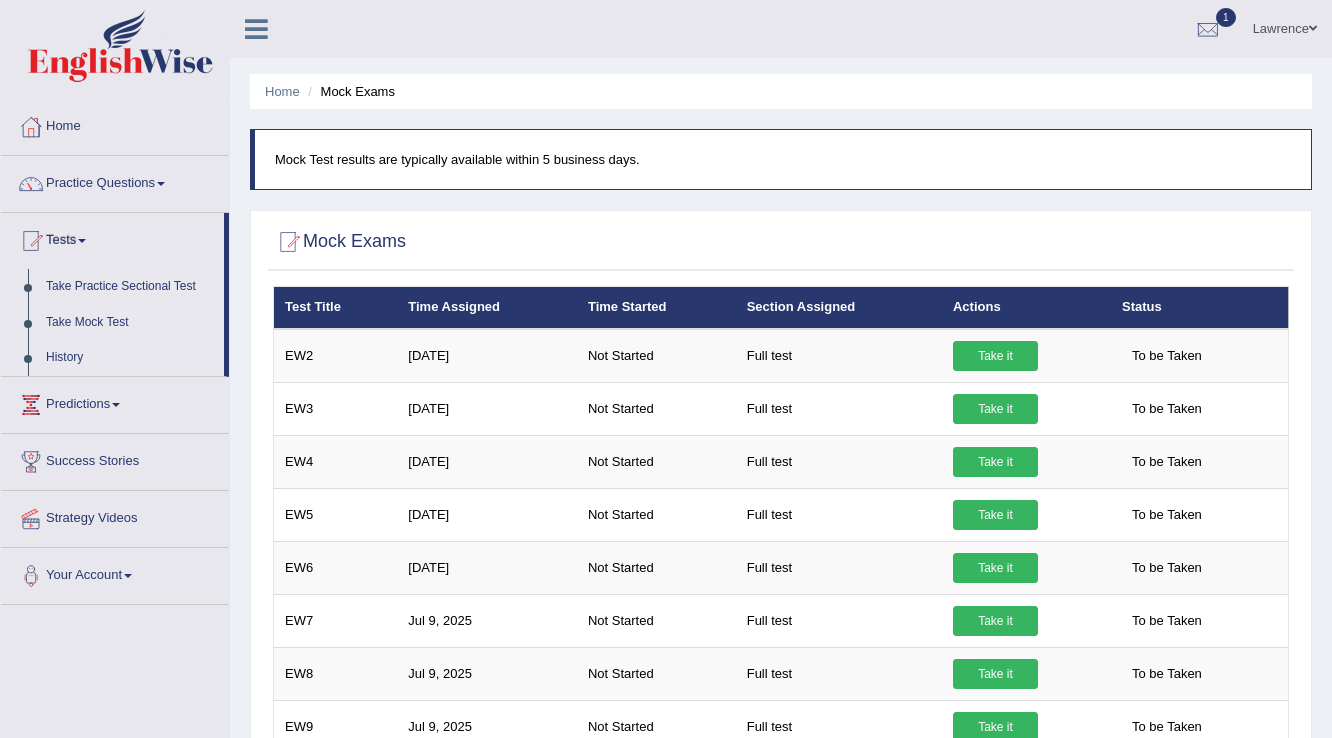 click on "History" at bounding box center [130, 358] 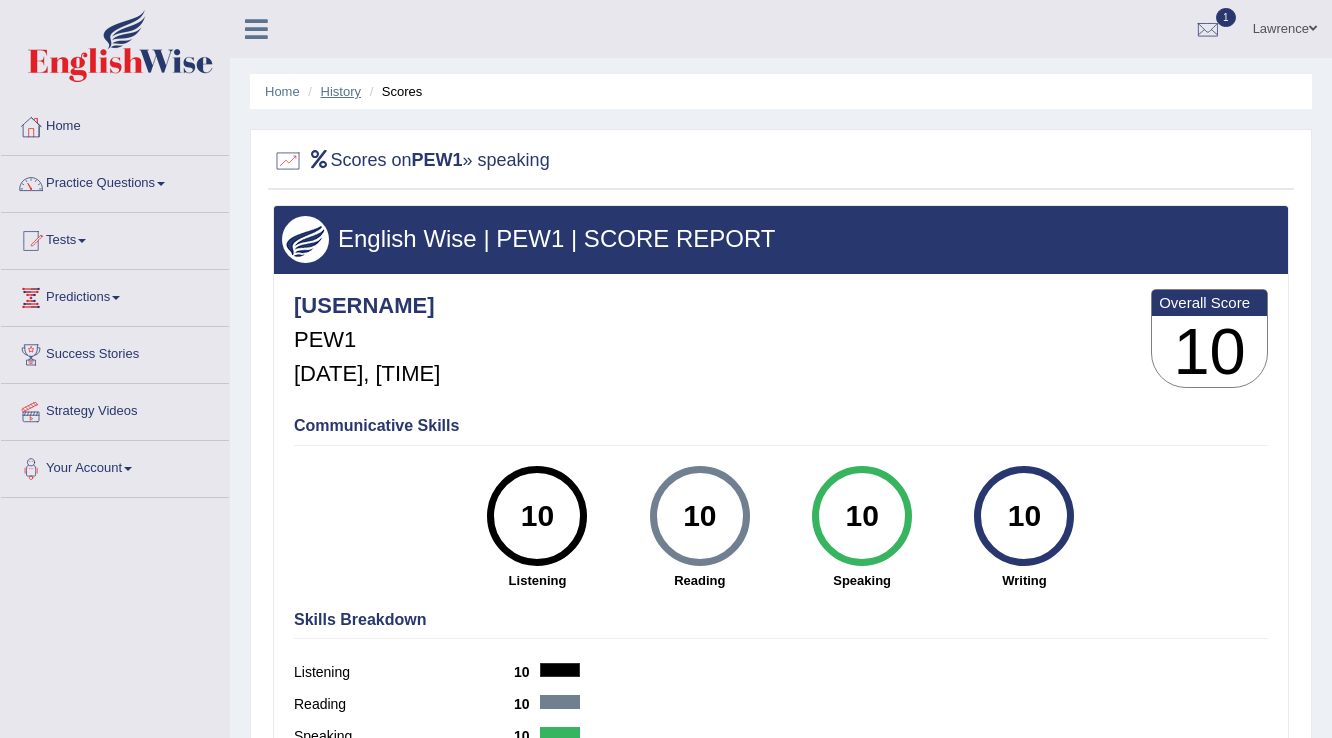 scroll, scrollTop: 0, scrollLeft: 0, axis: both 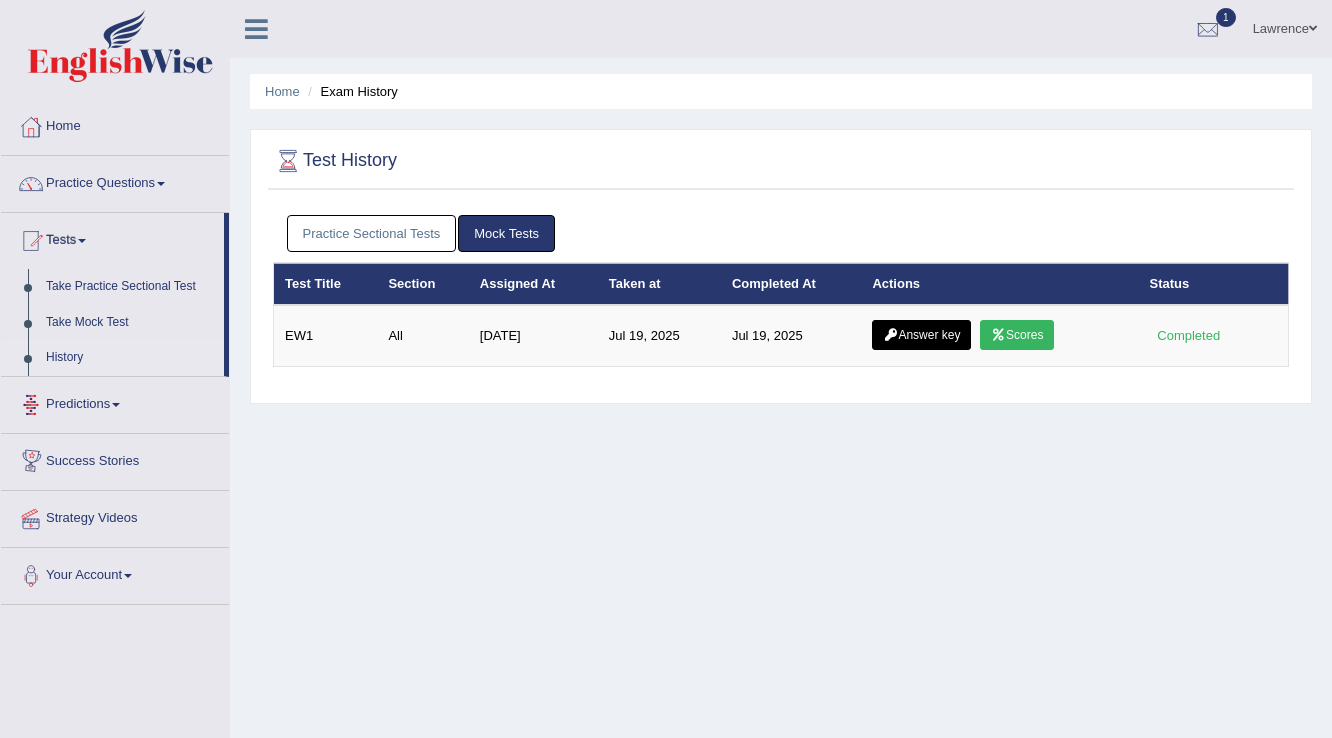 click on "Mock Tests" at bounding box center [506, 233] 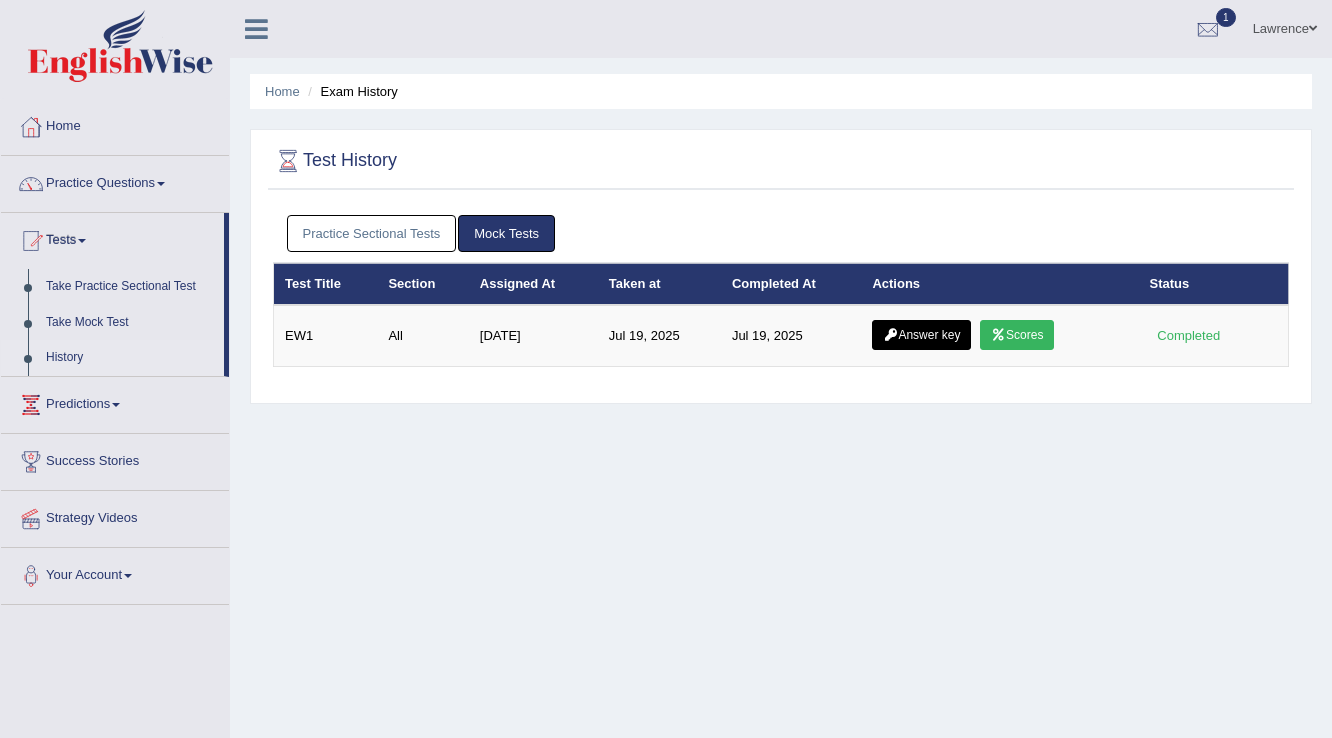 click on "Mock Tests" at bounding box center (506, 233) 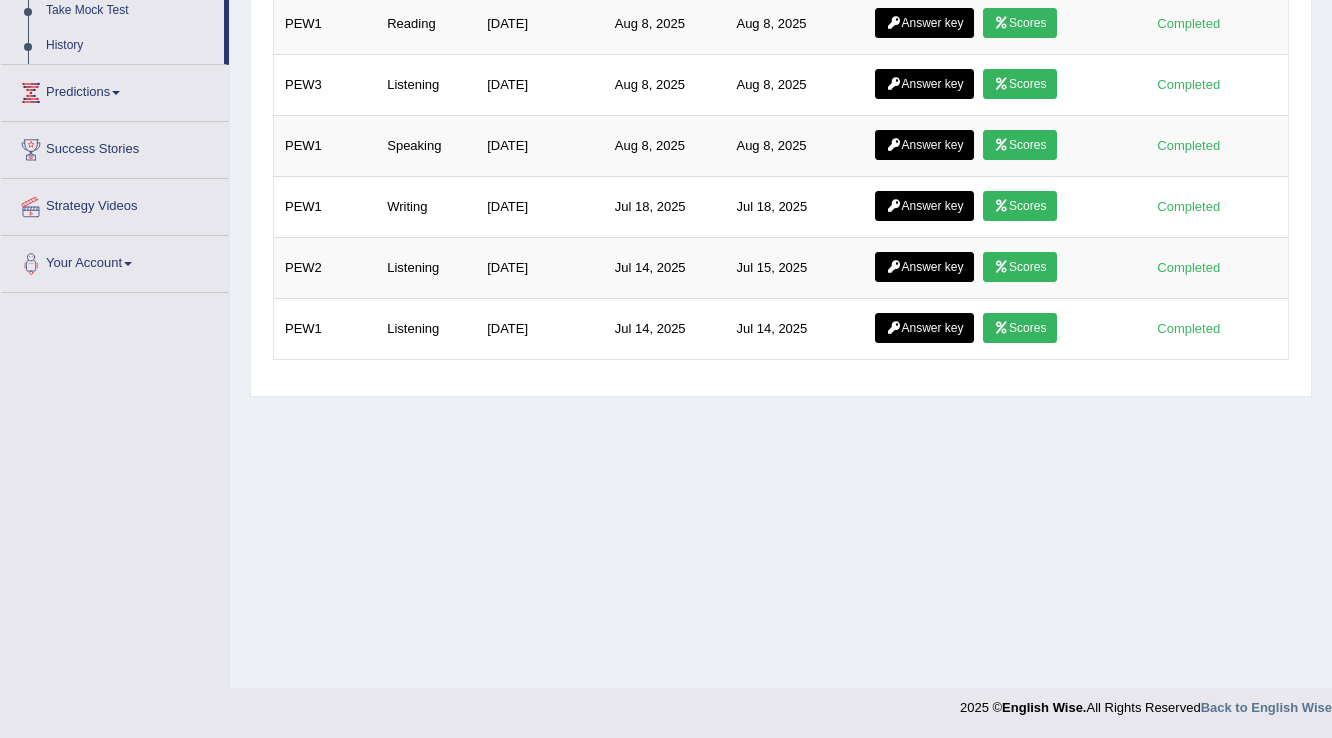 scroll, scrollTop: 0, scrollLeft: 0, axis: both 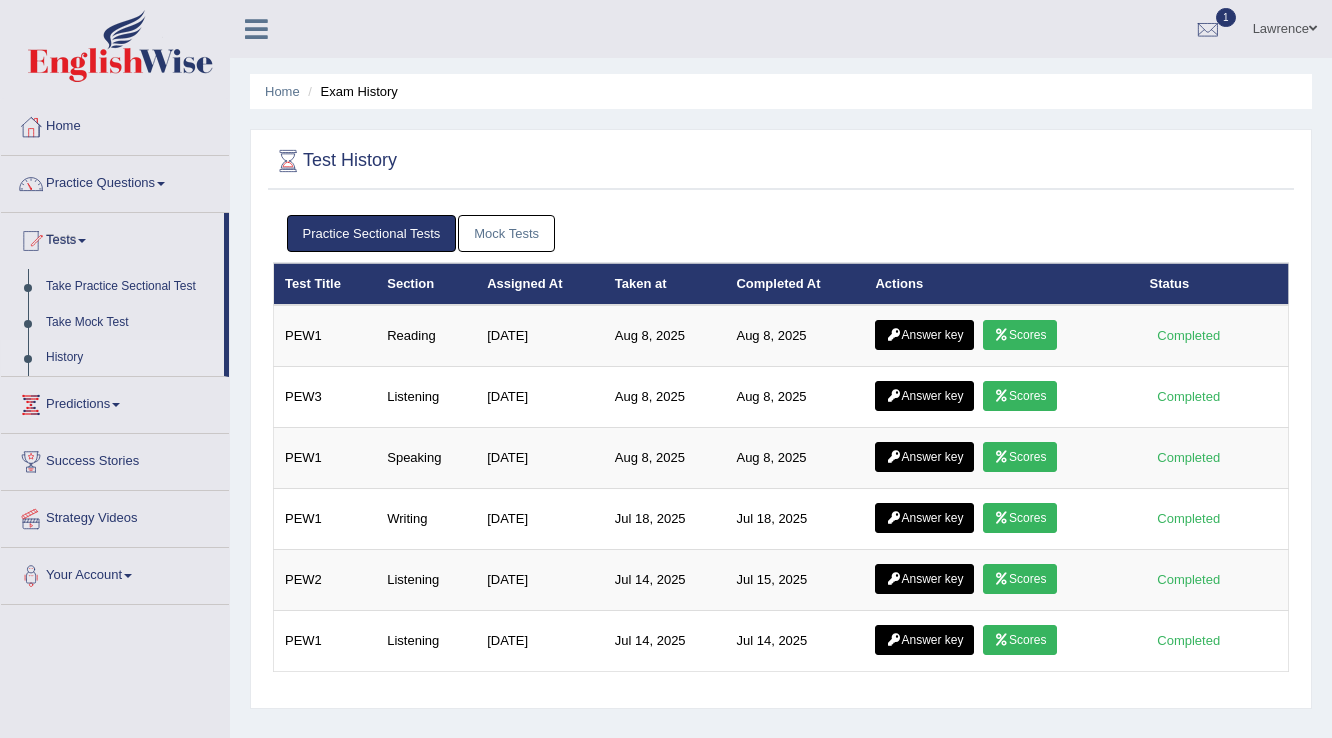 click on "Practice Sectional Tests" at bounding box center [372, 233] 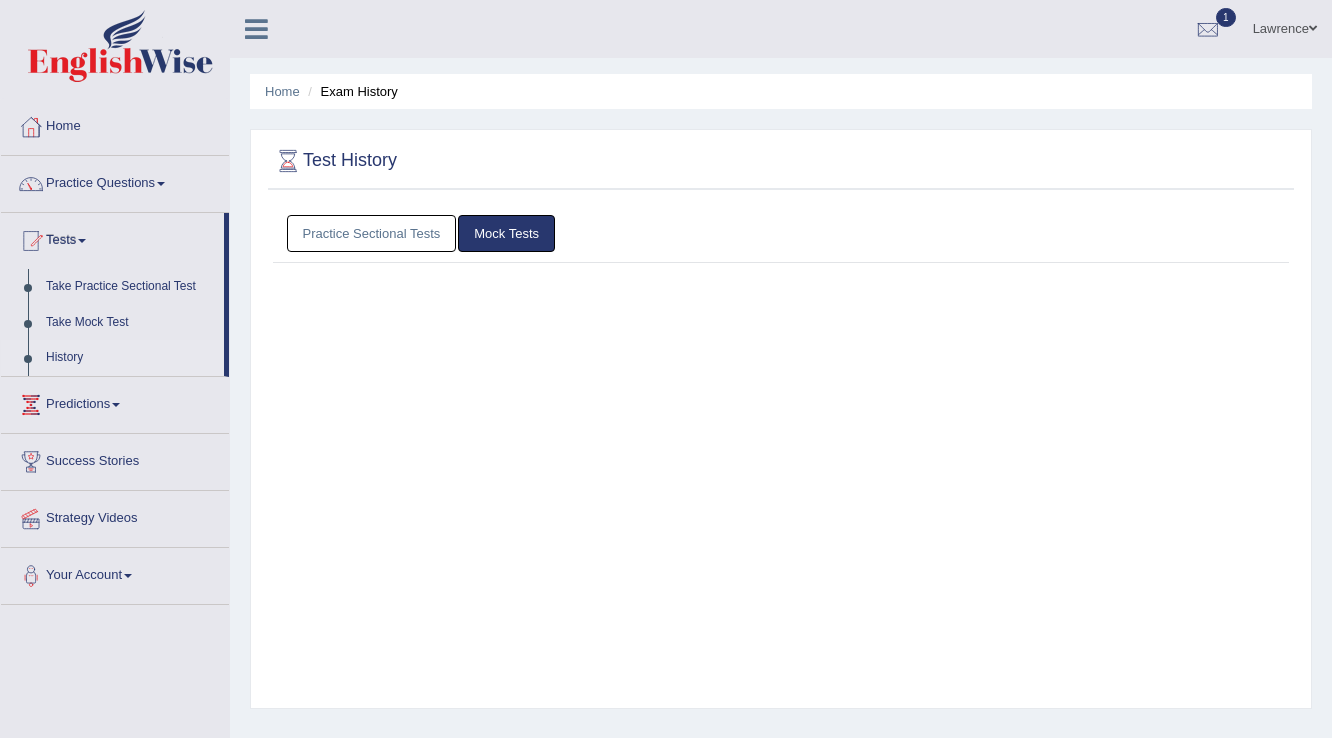 click on "Mock Tests" at bounding box center [506, 233] 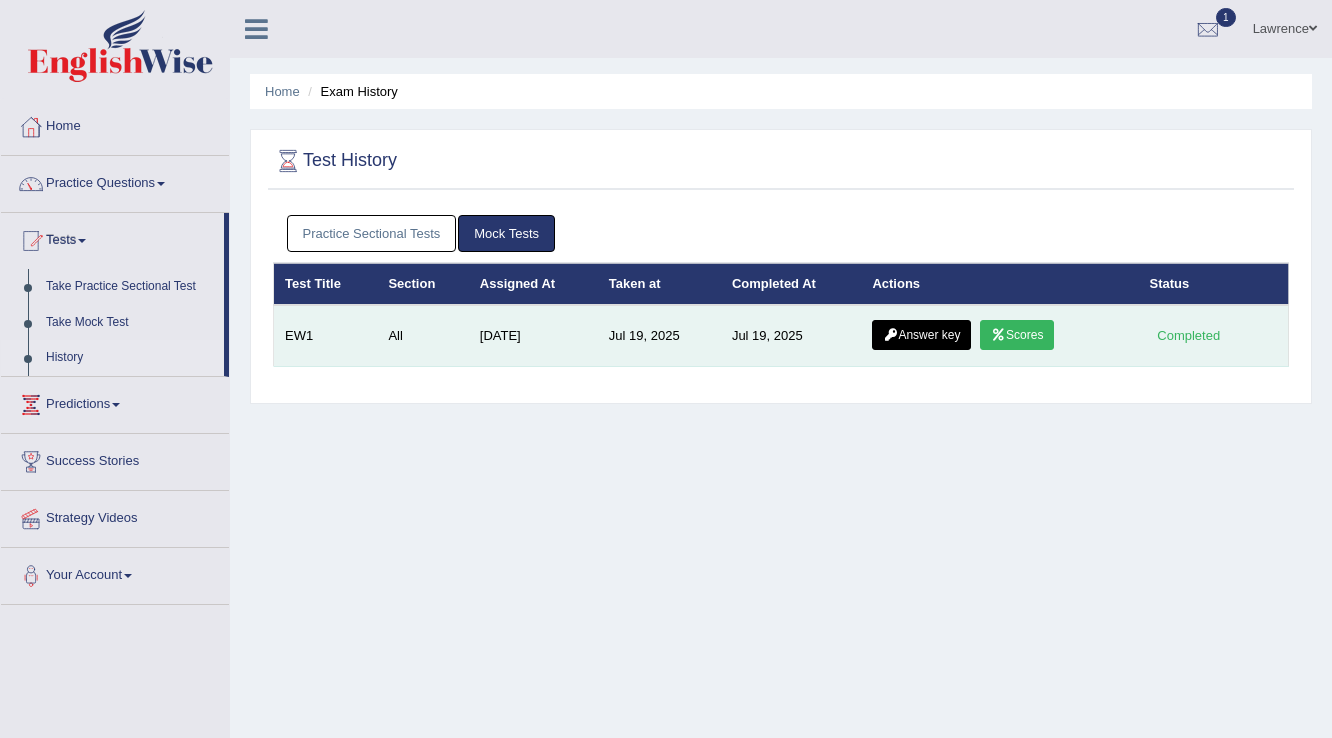 click on "Scores" at bounding box center (1017, 335) 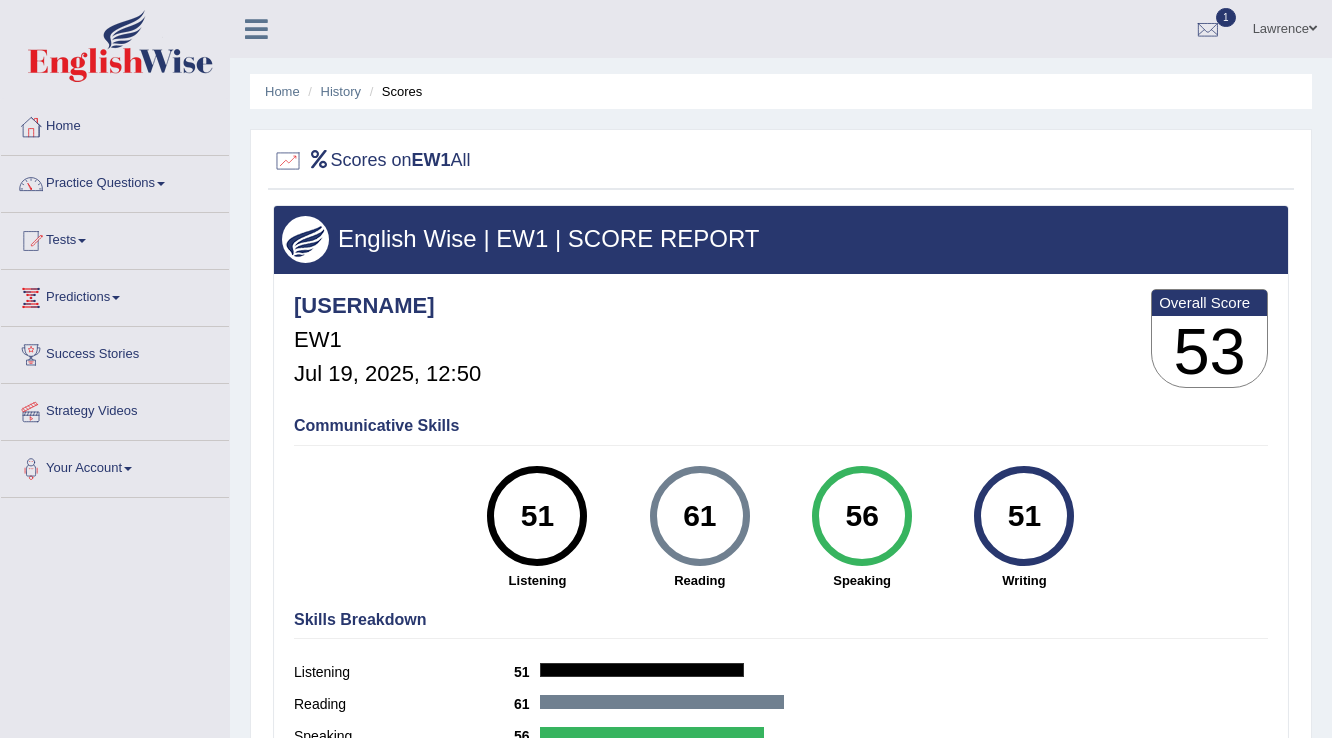 scroll, scrollTop: 0, scrollLeft: 0, axis: both 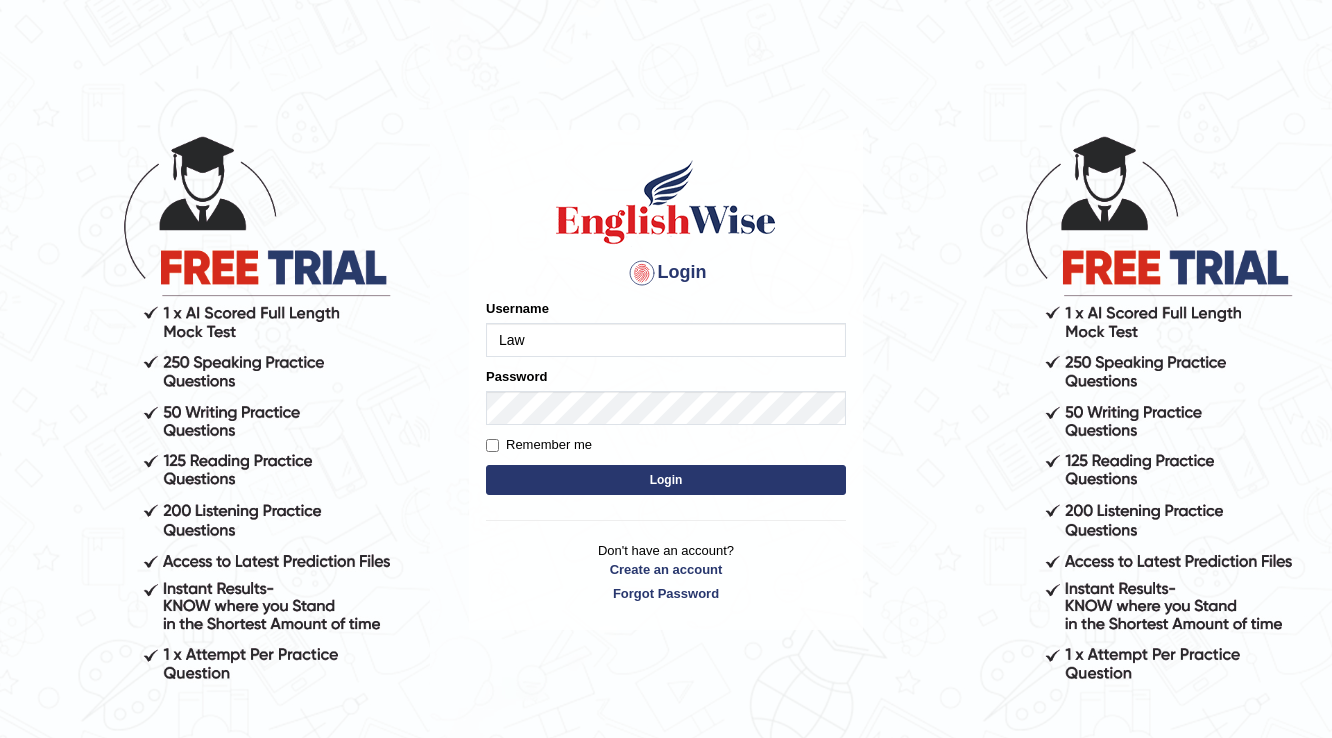 type on "[FIRST]" 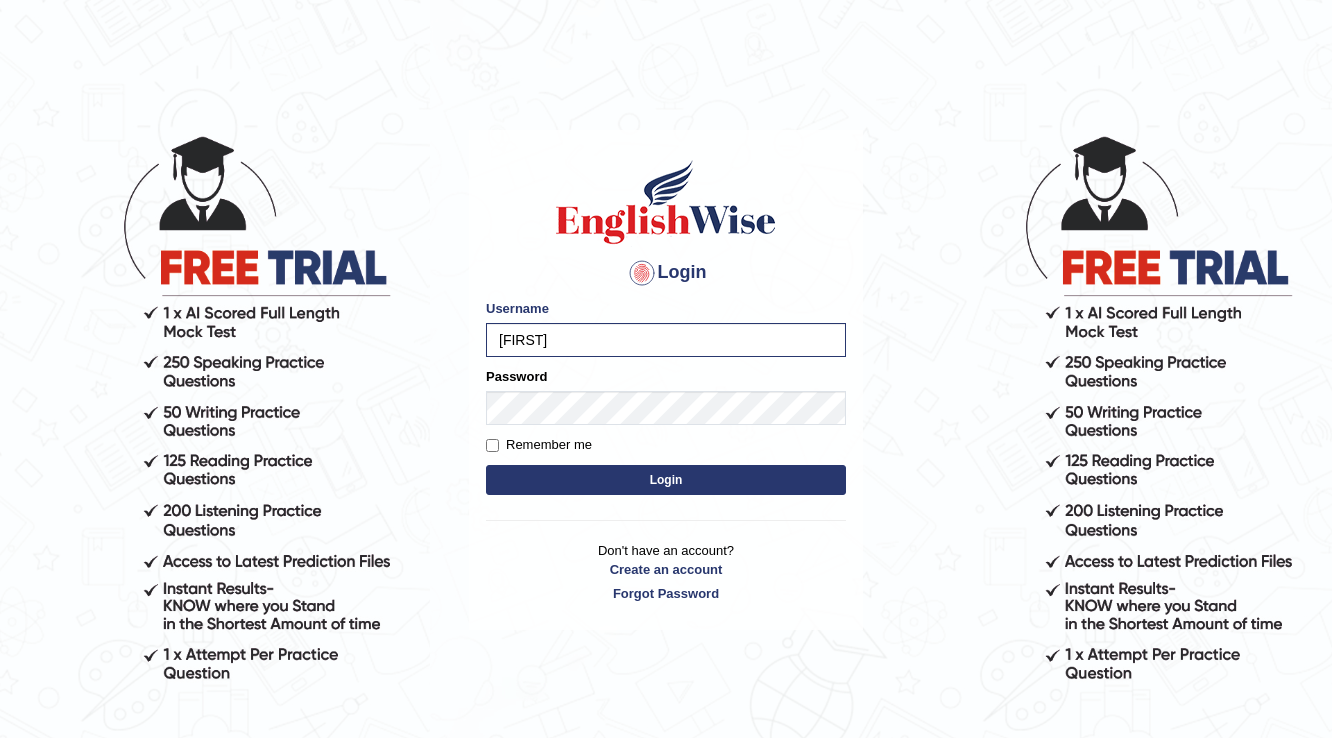 click on "Login" at bounding box center (666, 480) 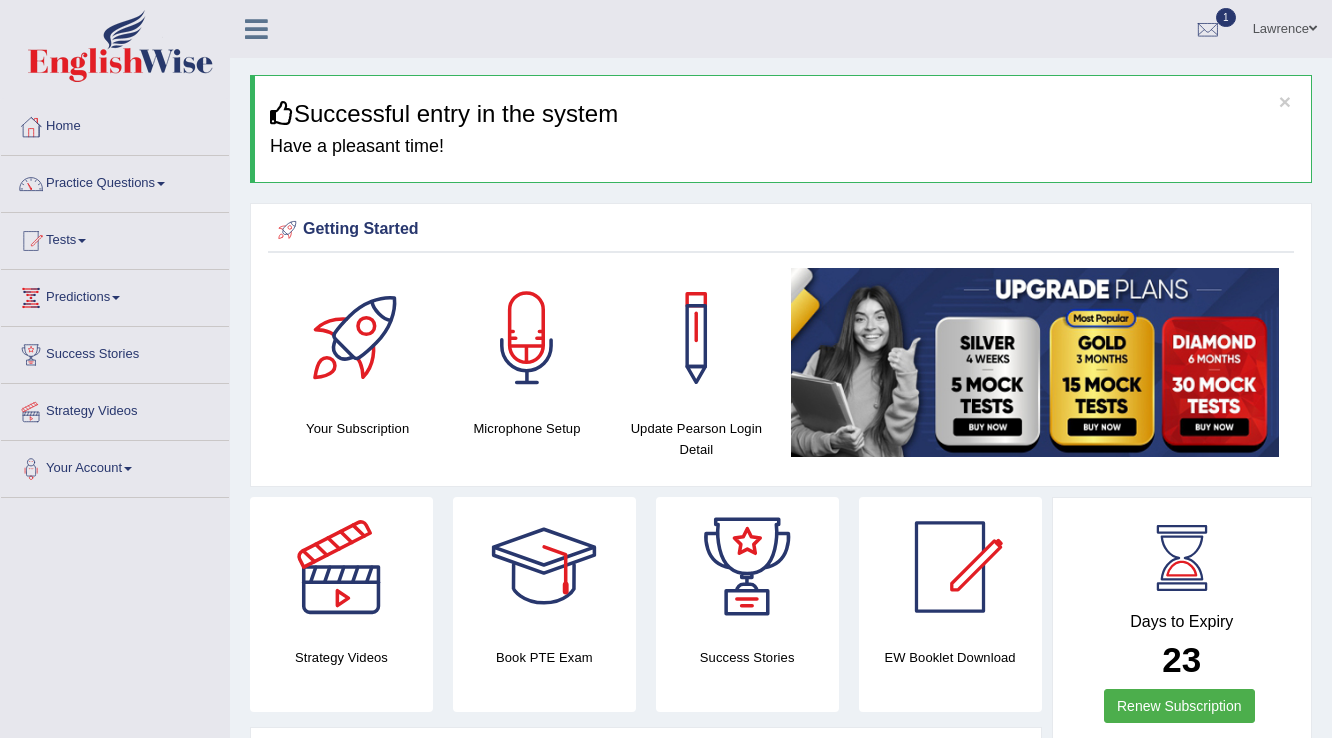 scroll, scrollTop: 0, scrollLeft: 0, axis: both 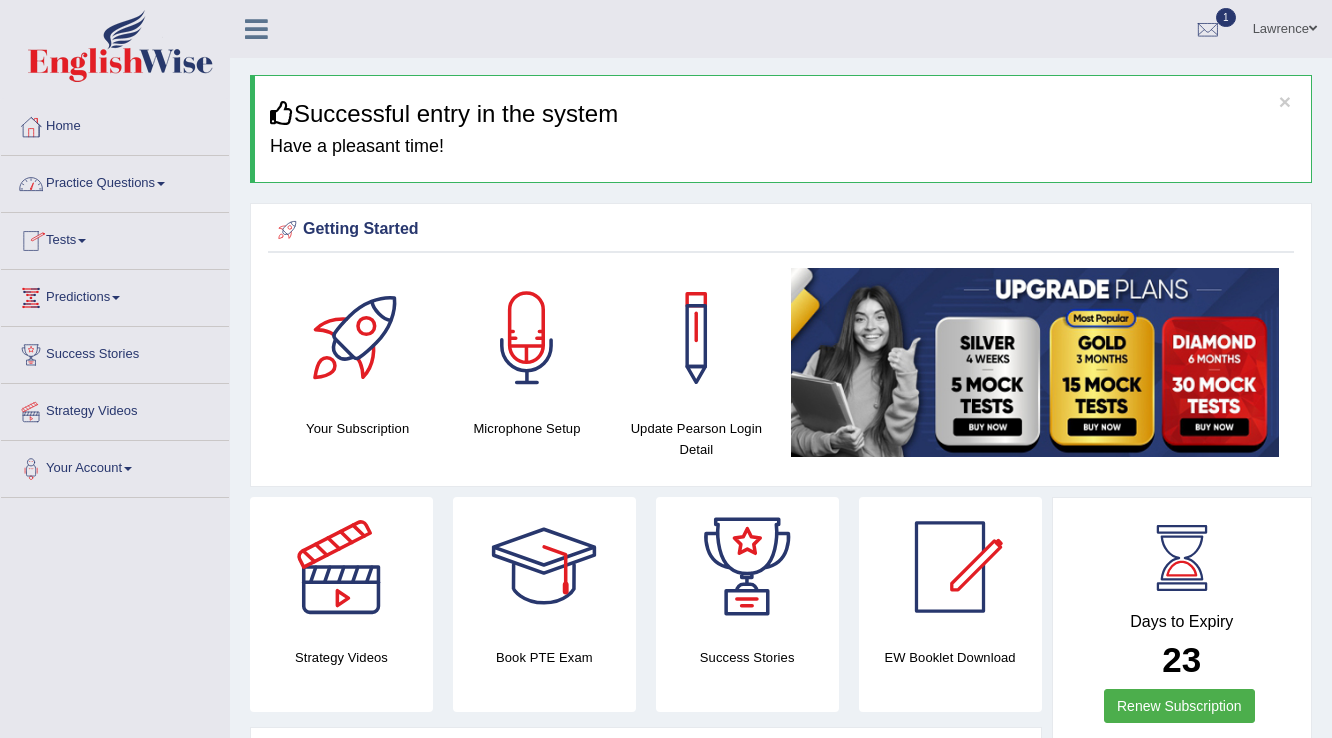 click on "Tests" at bounding box center [115, 238] 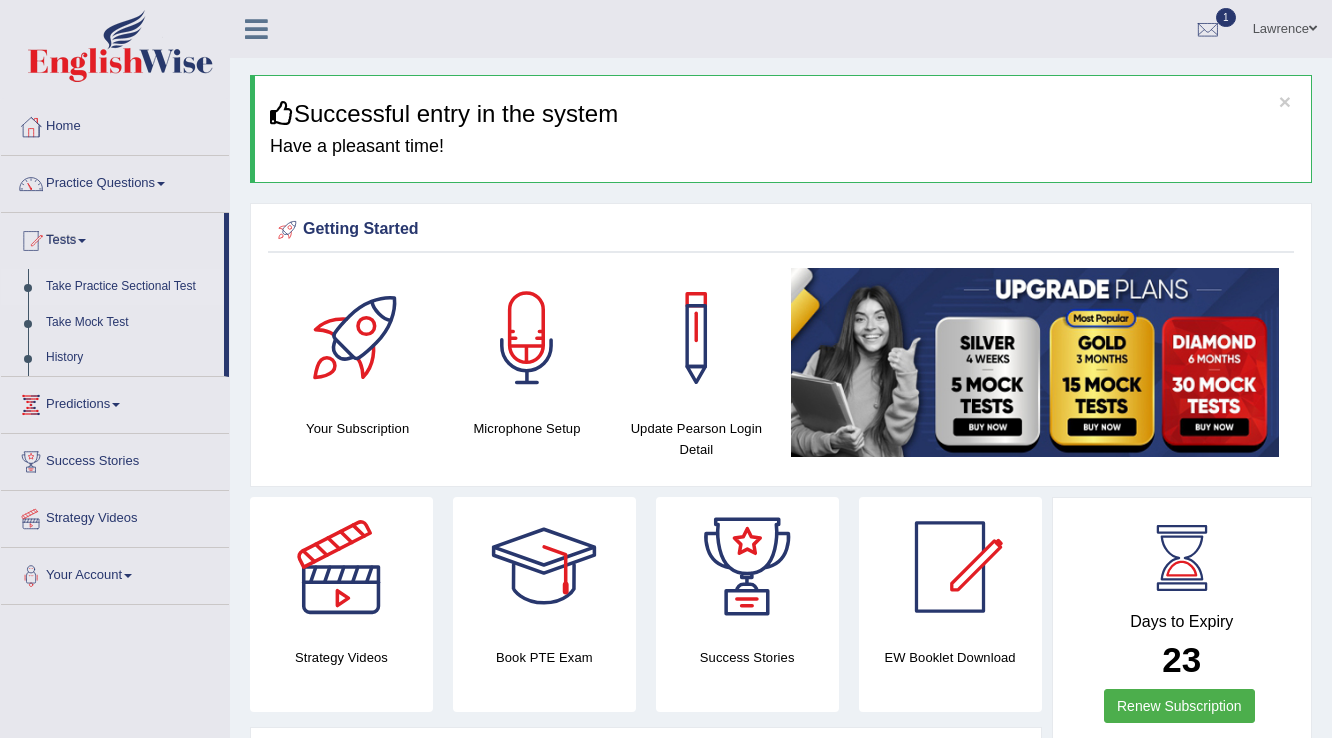 click on "Take Practice Sectional Test" at bounding box center [130, 287] 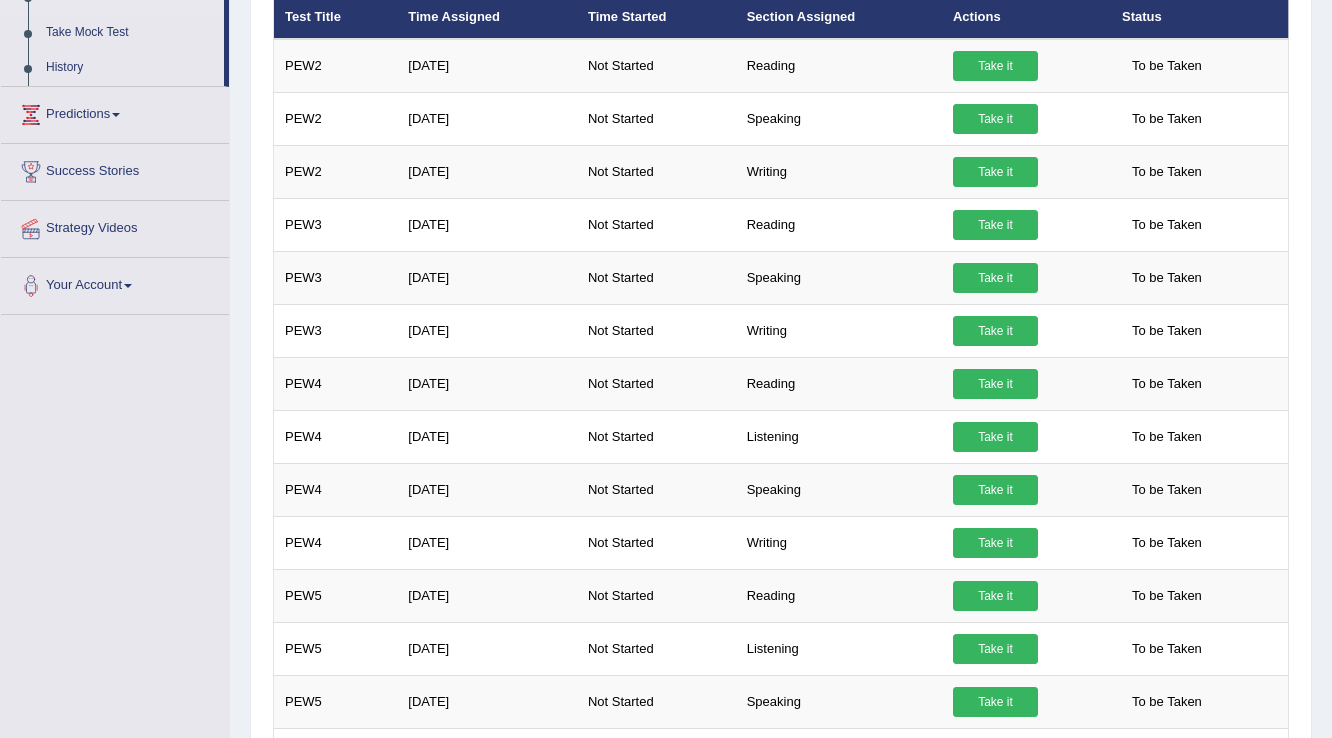 scroll, scrollTop: 0, scrollLeft: 0, axis: both 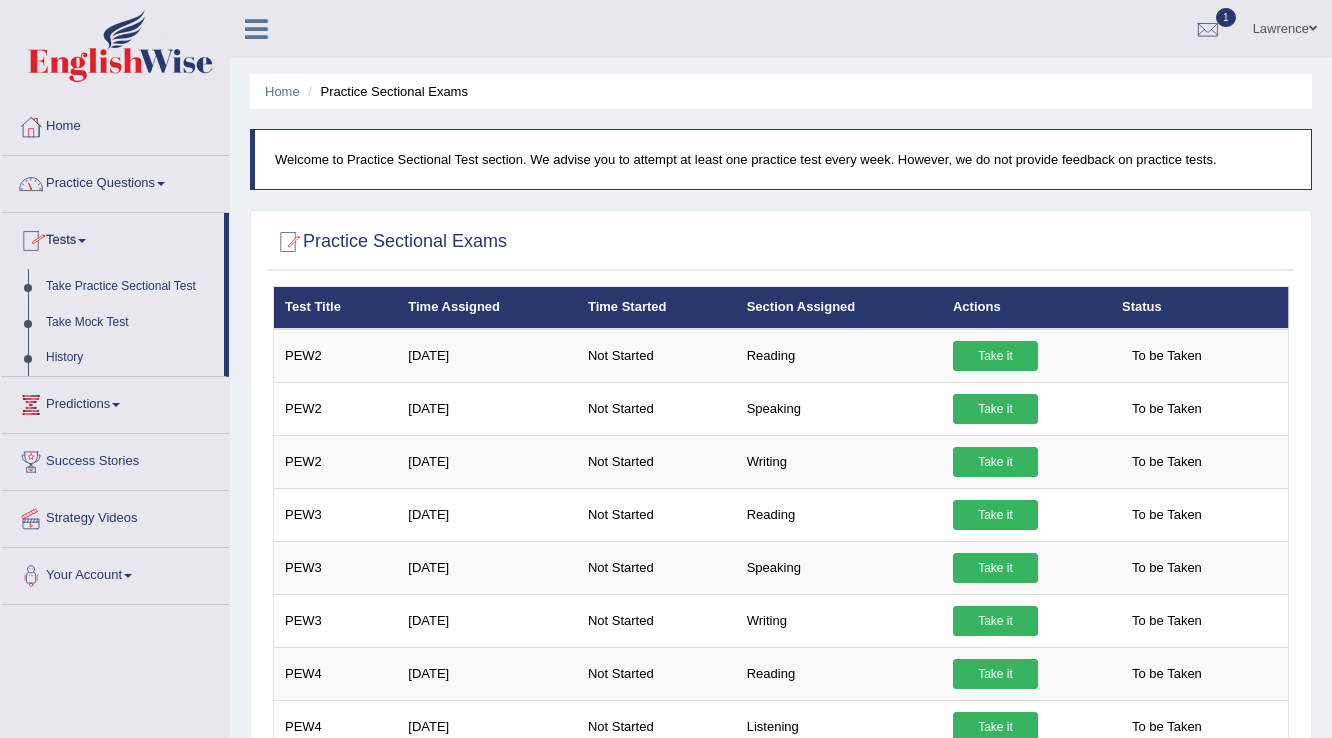 click on "Tests" at bounding box center [112, 238] 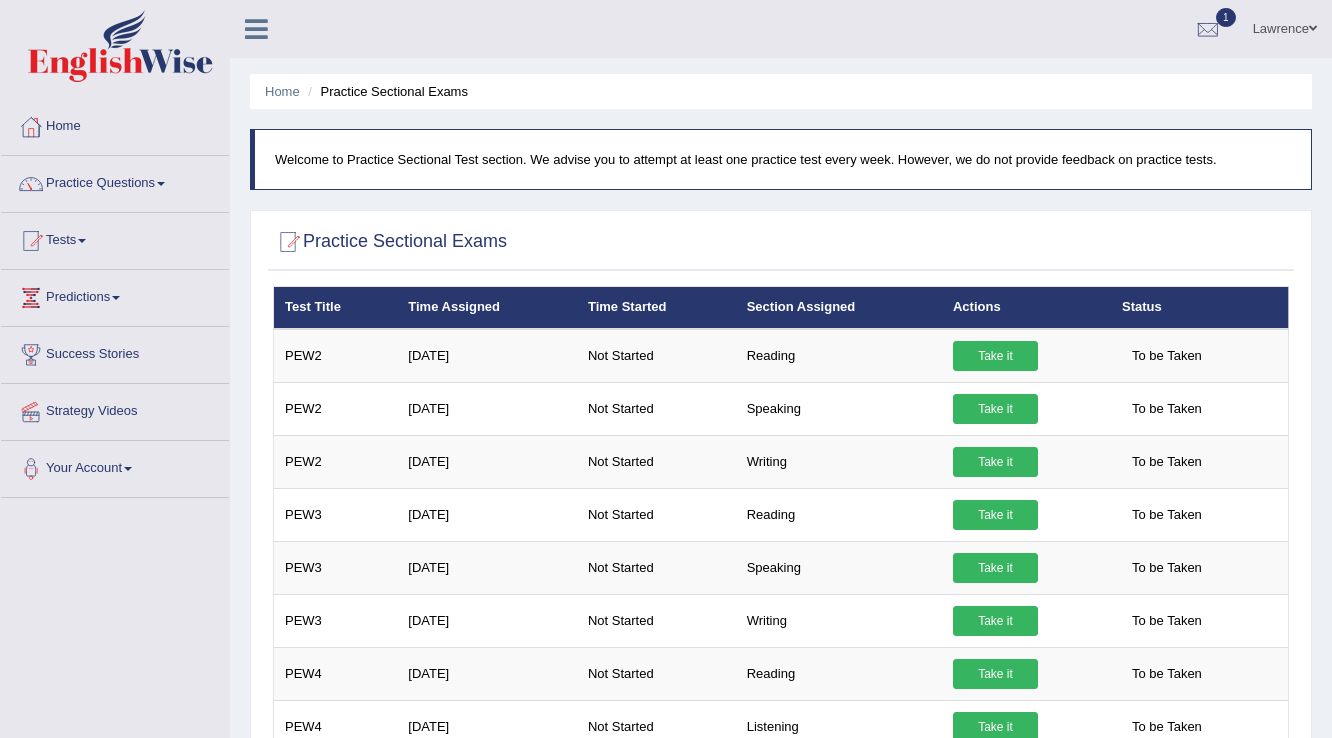 click on "Tests" at bounding box center [115, 238] 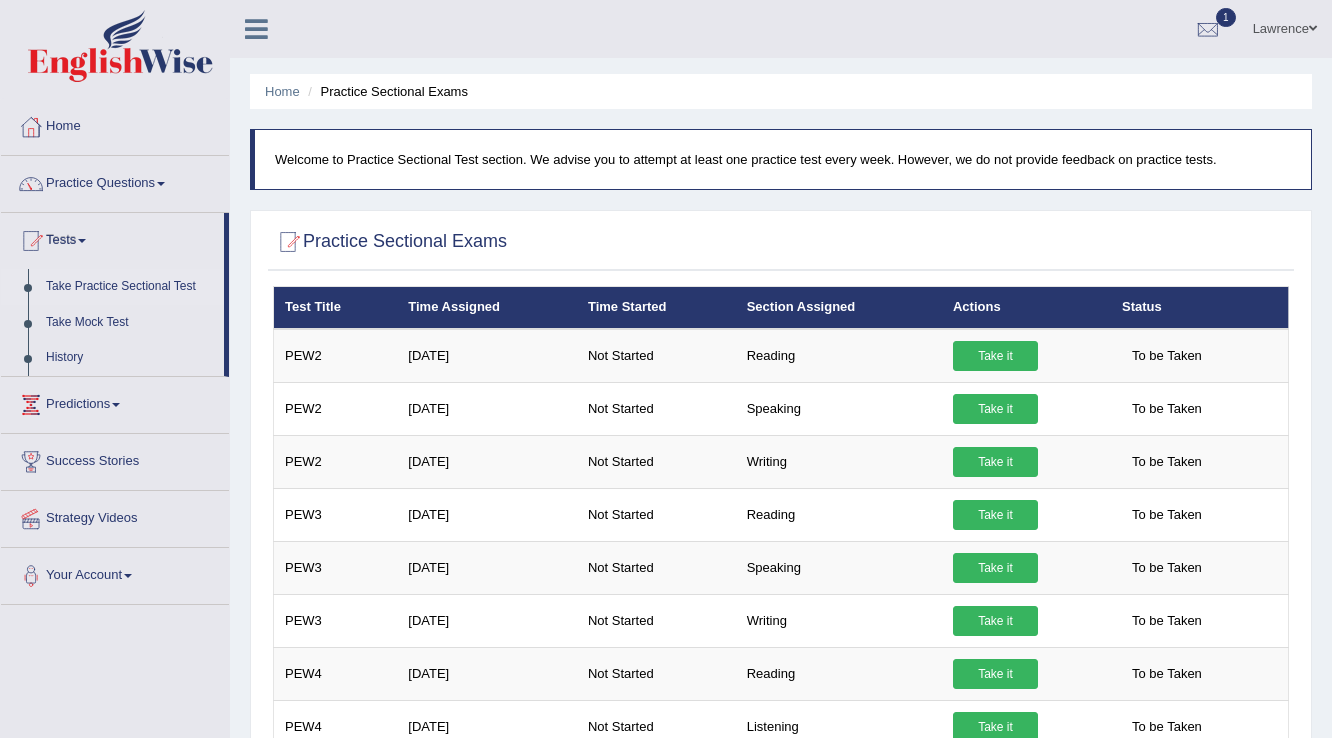 click on "Take Practice Sectional Test" at bounding box center (130, 287) 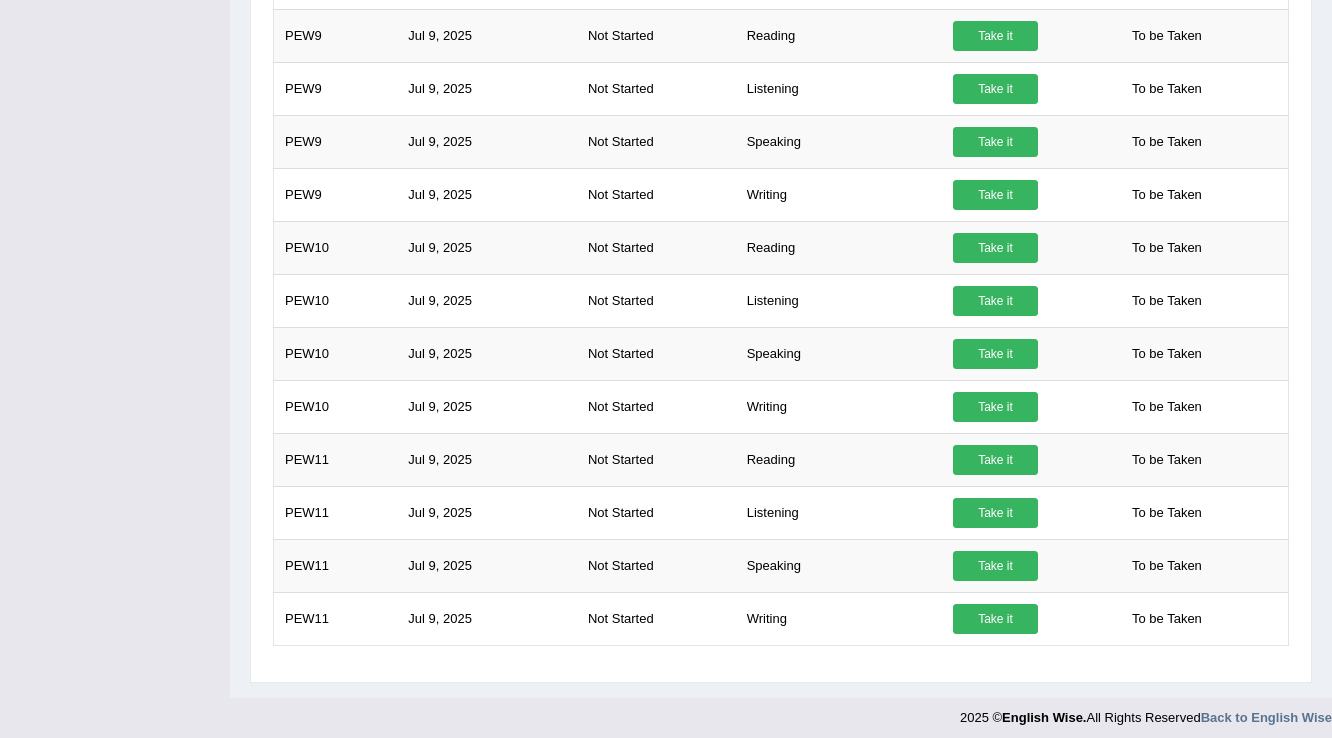 scroll, scrollTop: 0, scrollLeft: 0, axis: both 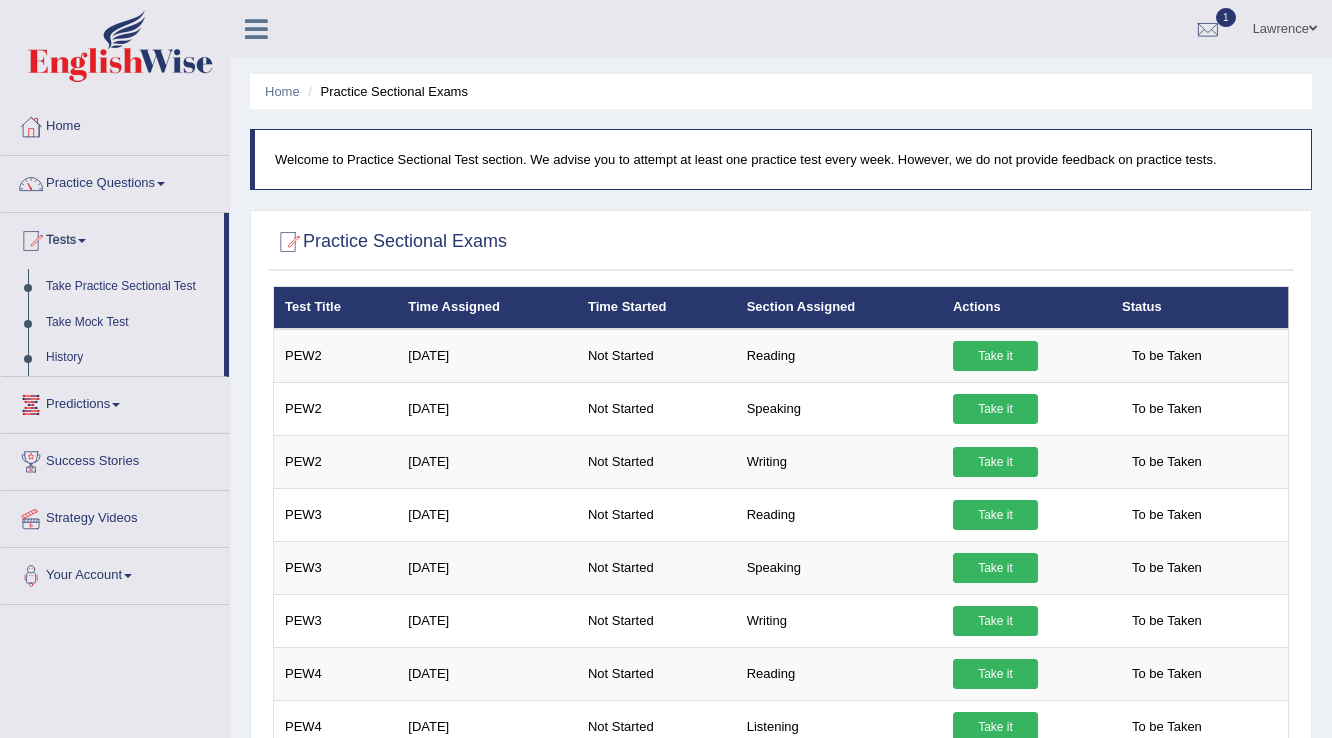 click on "History" at bounding box center [130, 358] 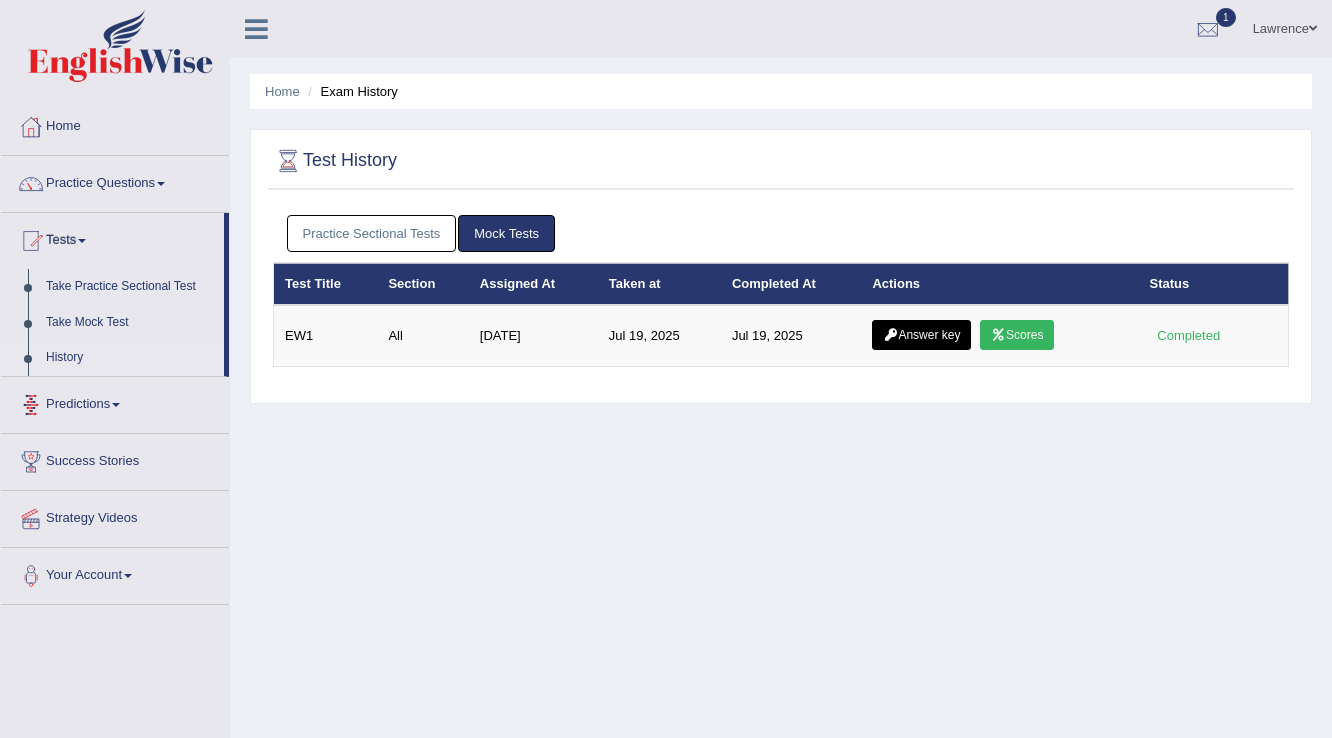 scroll, scrollTop: 0, scrollLeft: 0, axis: both 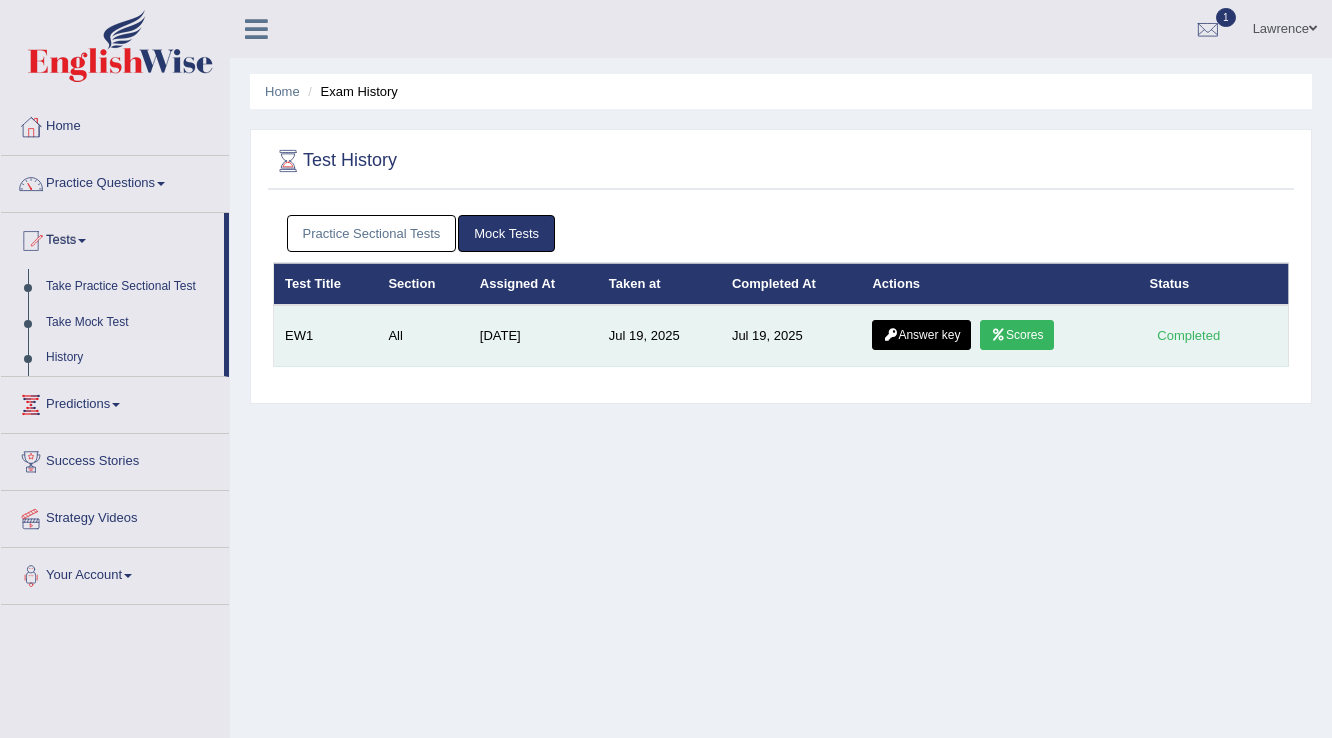 click on "EW1" at bounding box center (326, 336) 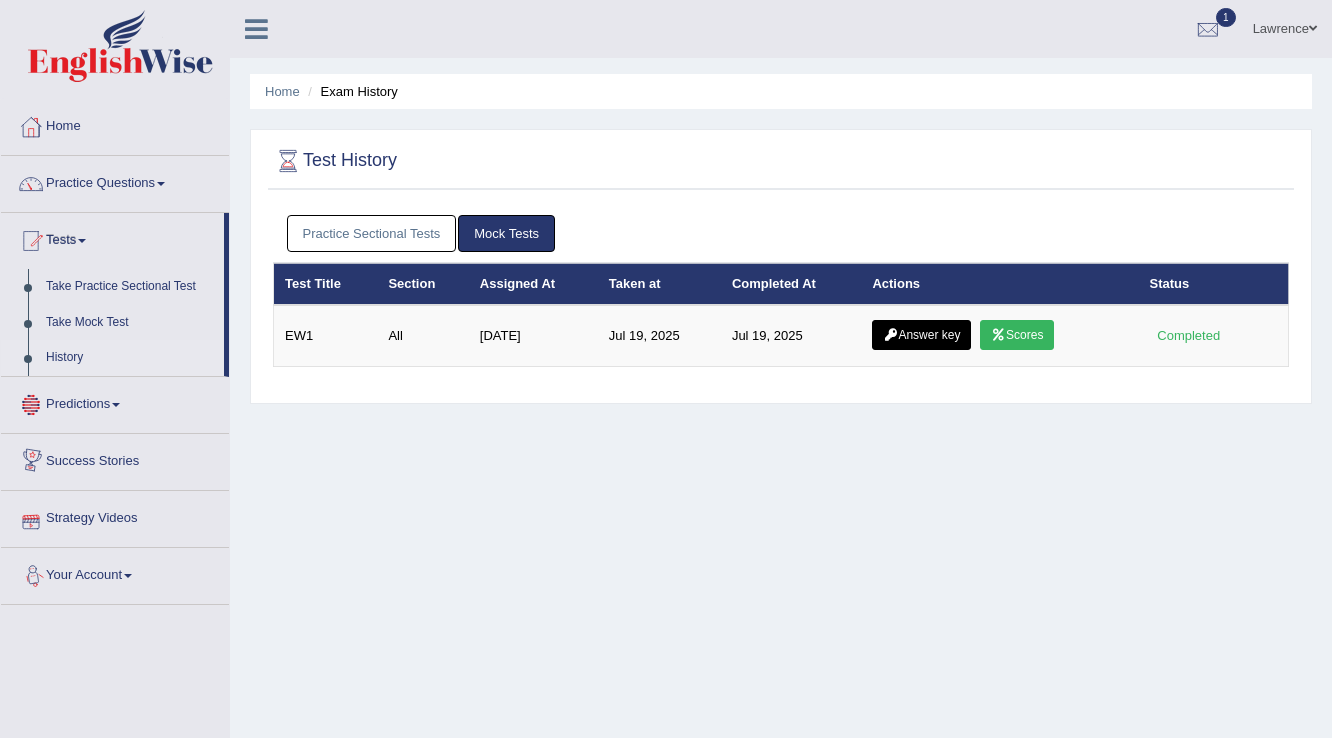 click on "History" at bounding box center (130, 358) 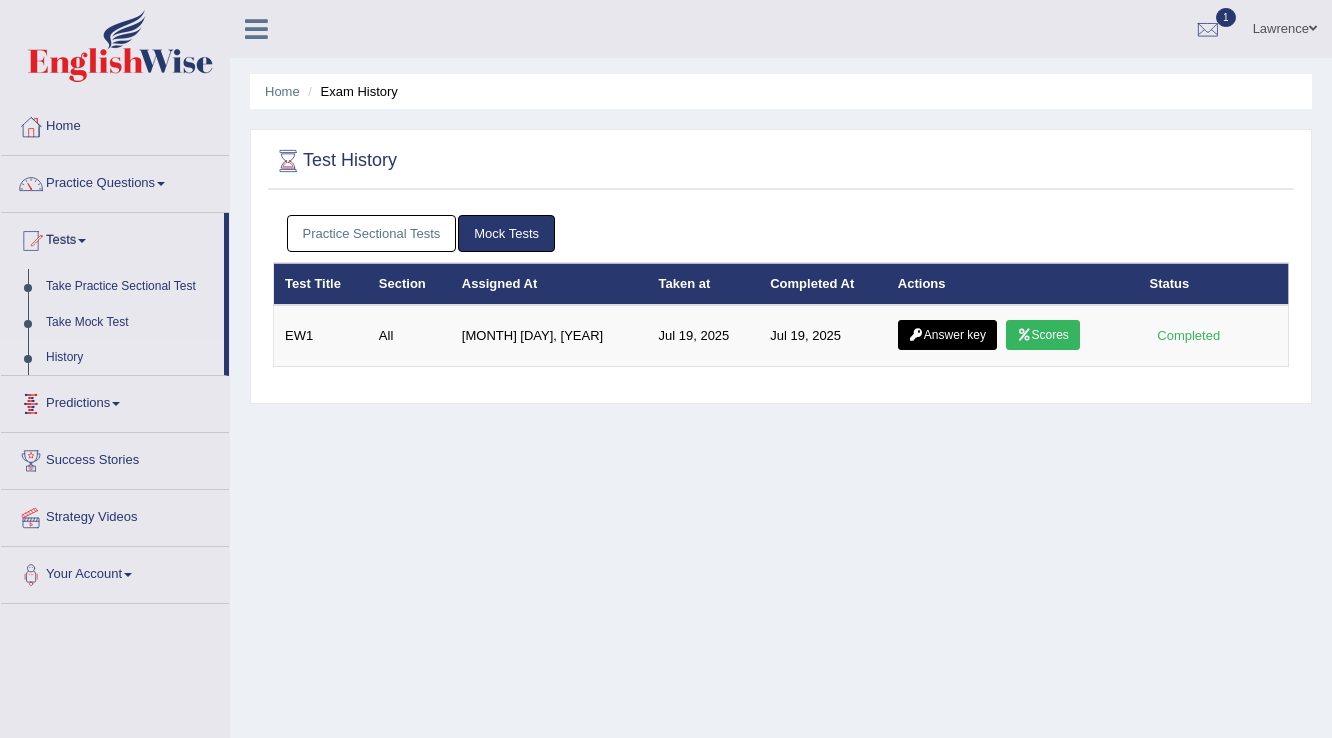 scroll, scrollTop: 0, scrollLeft: 0, axis: both 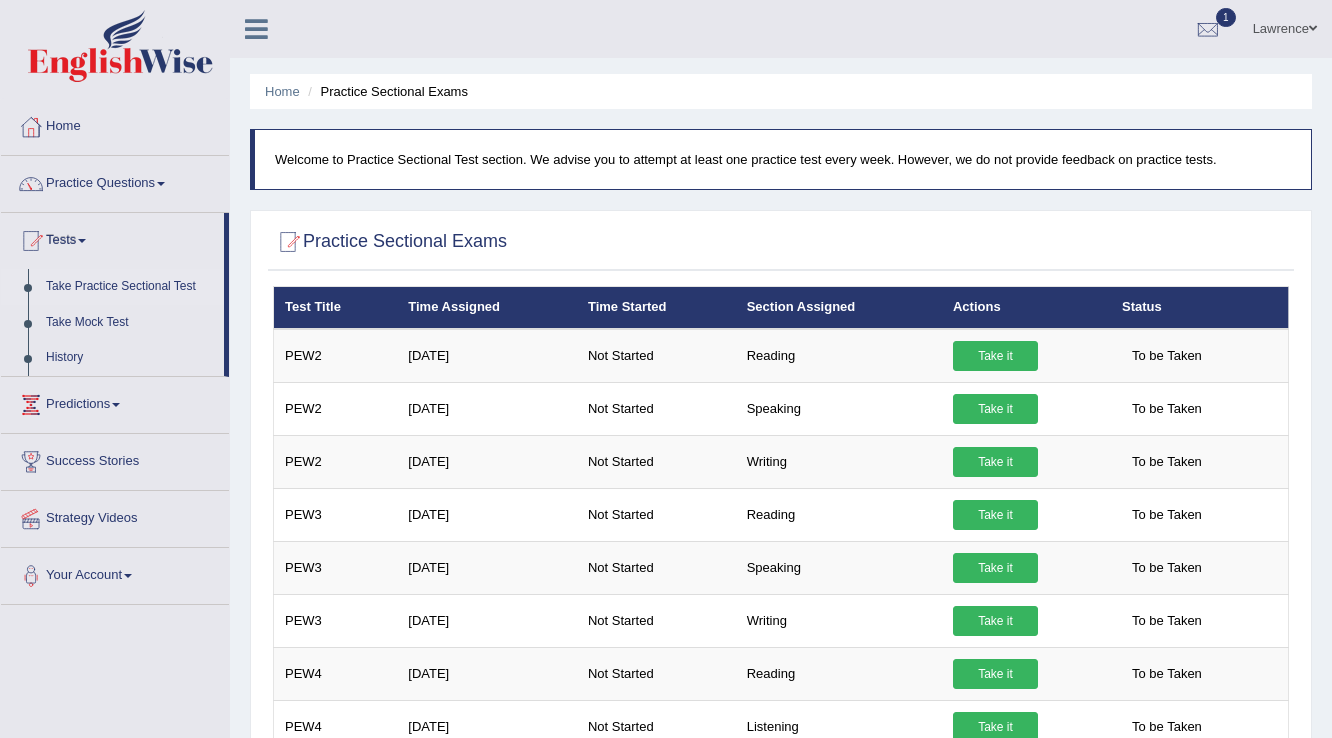 click on "Take Practice Sectional Test" at bounding box center [130, 287] 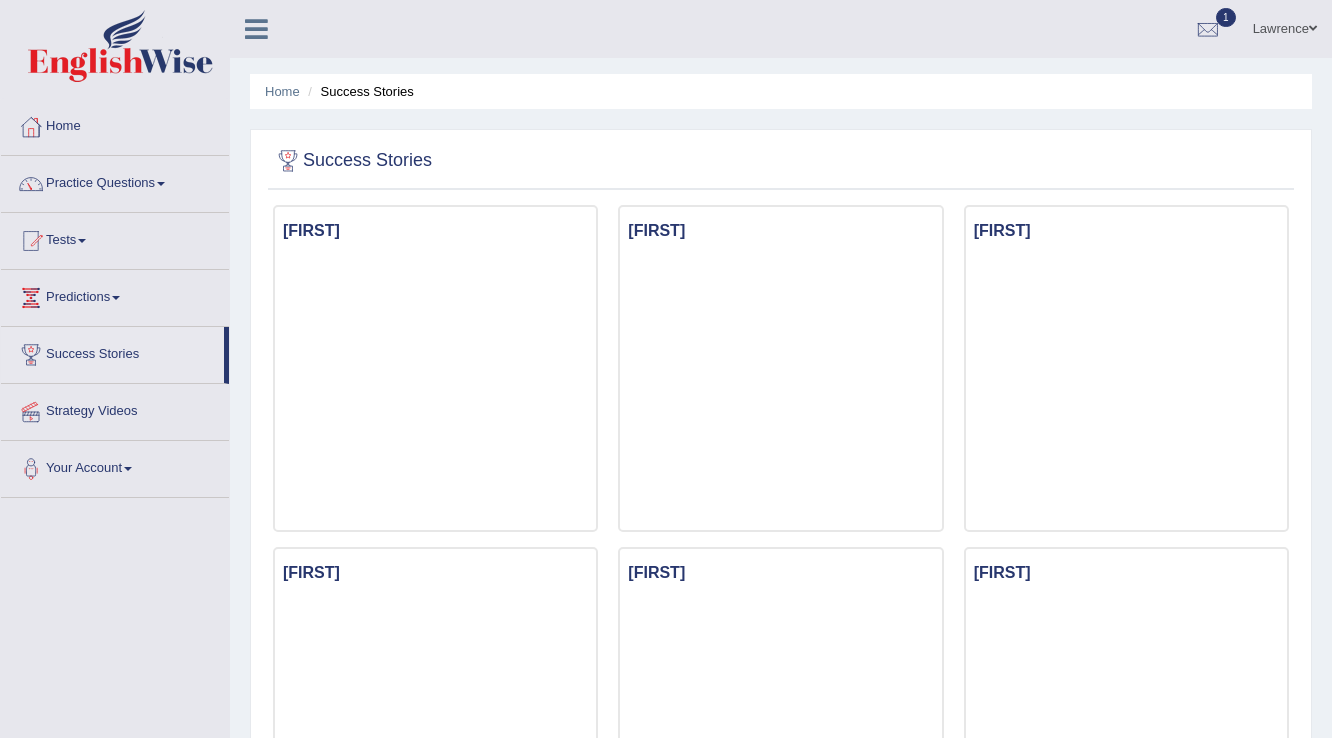 scroll, scrollTop: 0, scrollLeft: 0, axis: both 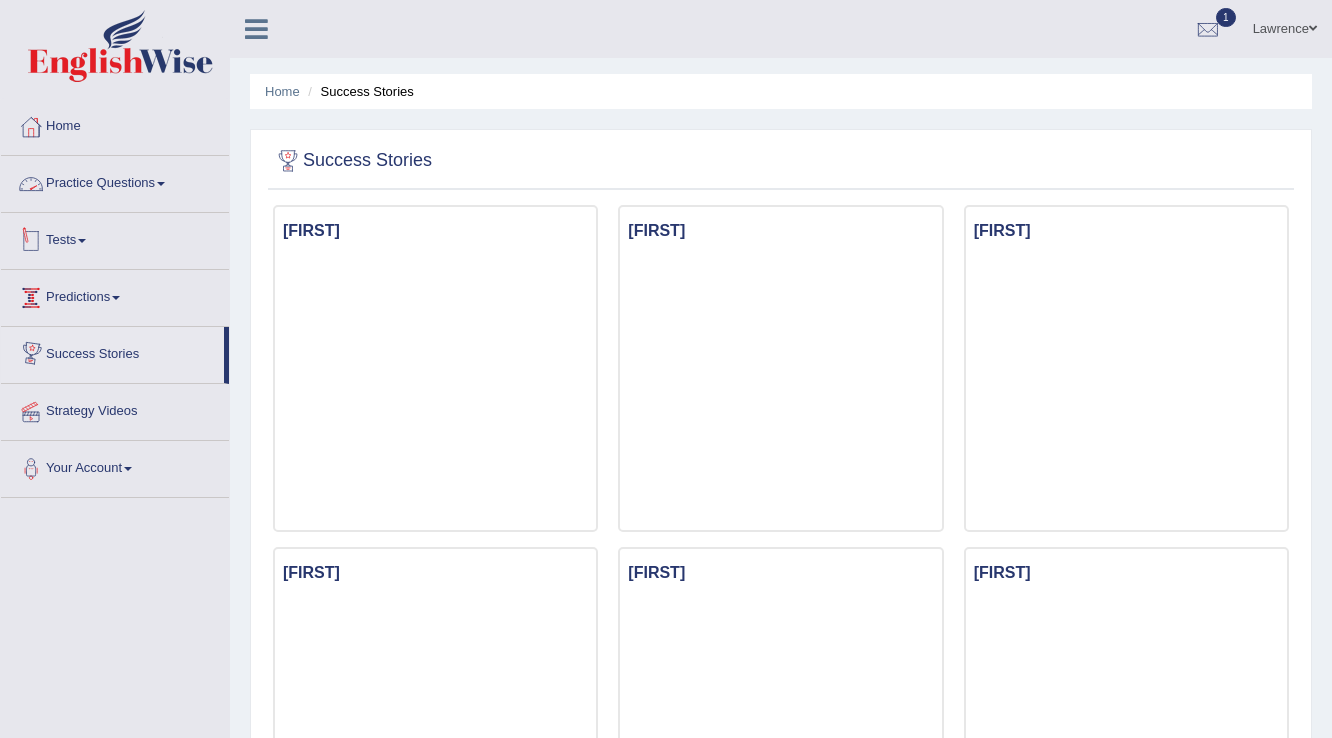 click on "Tests" at bounding box center [115, 238] 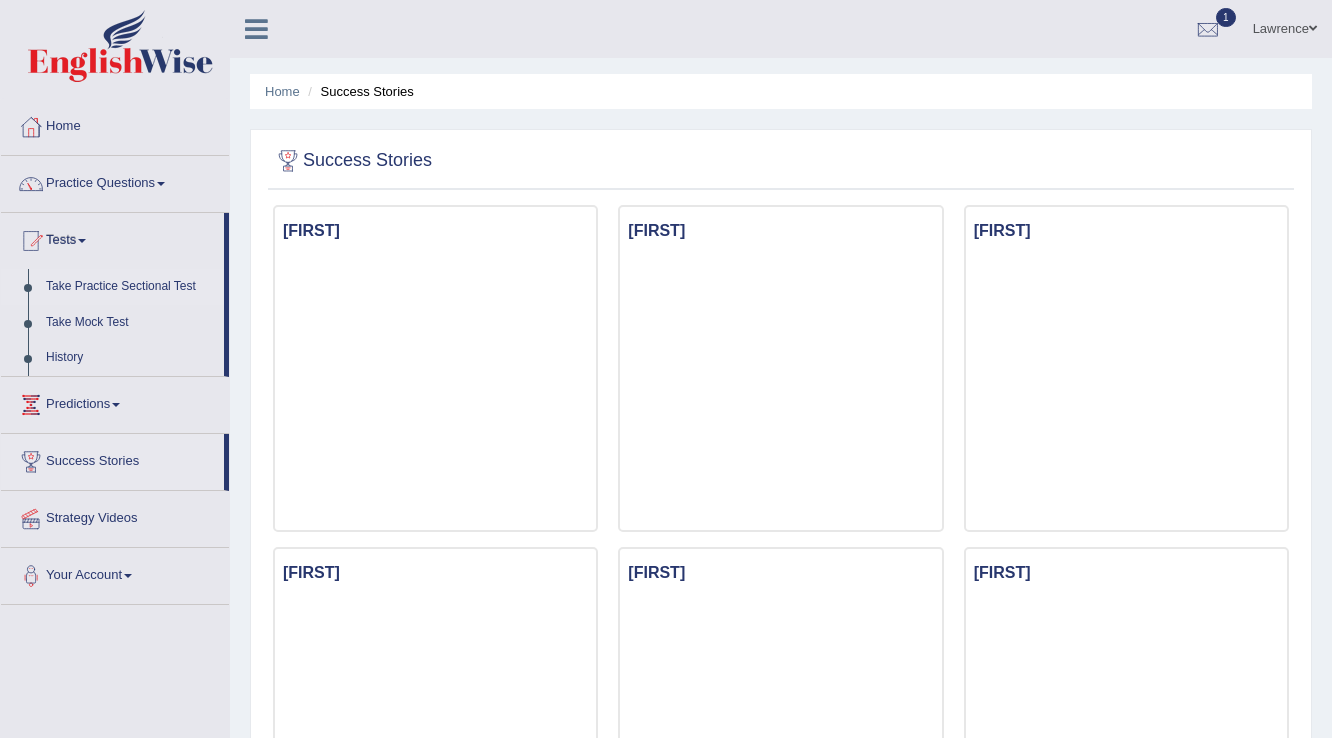 click on "Take Practice Sectional Test" at bounding box center [130, 287] 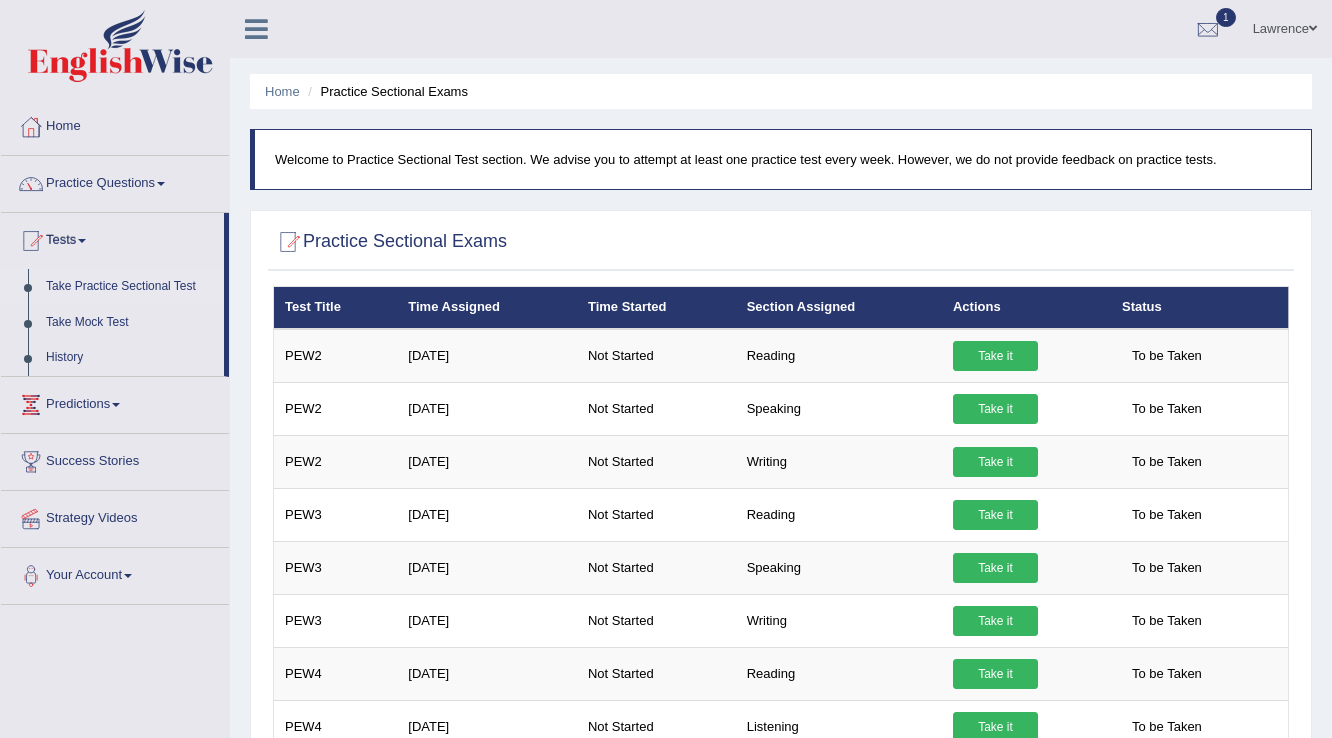 scroll, scrollTop: 1040, scrollLeft: 0, axis: vertical 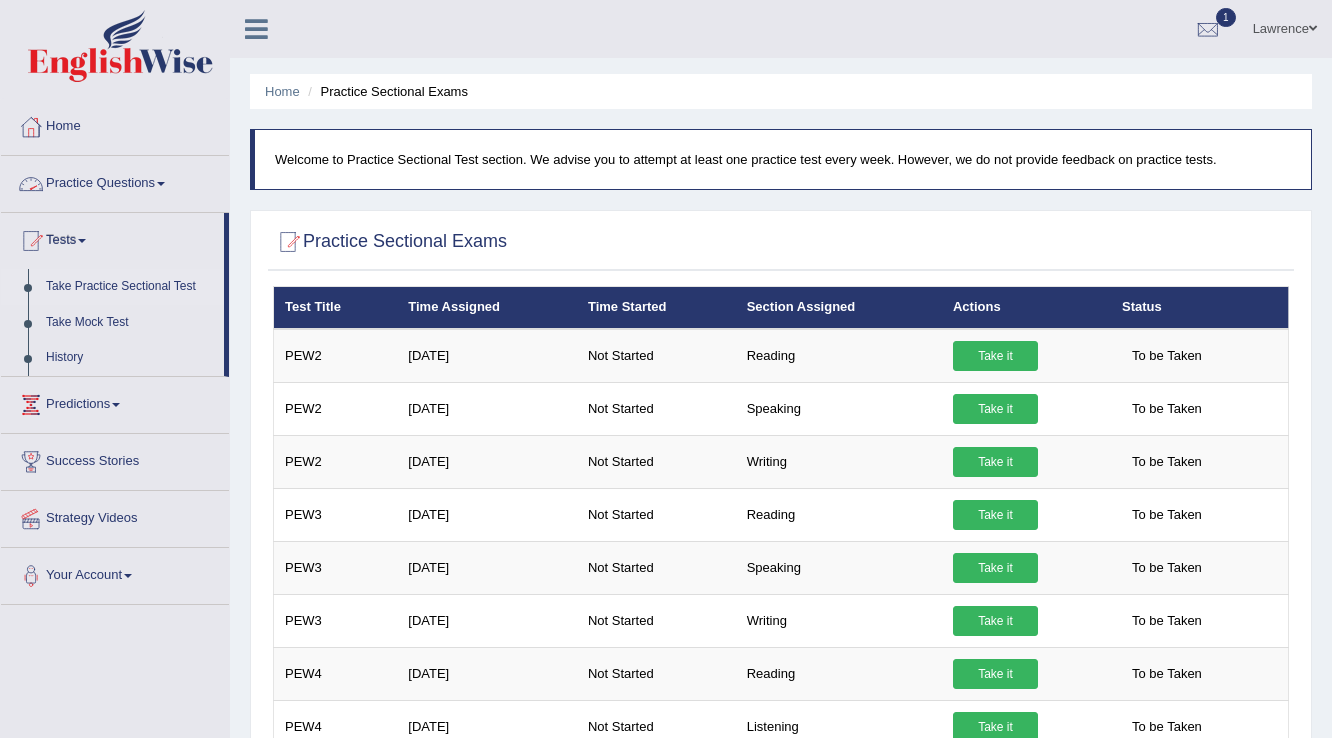 click on "Practice Questions" at bounding box center (115, 181) 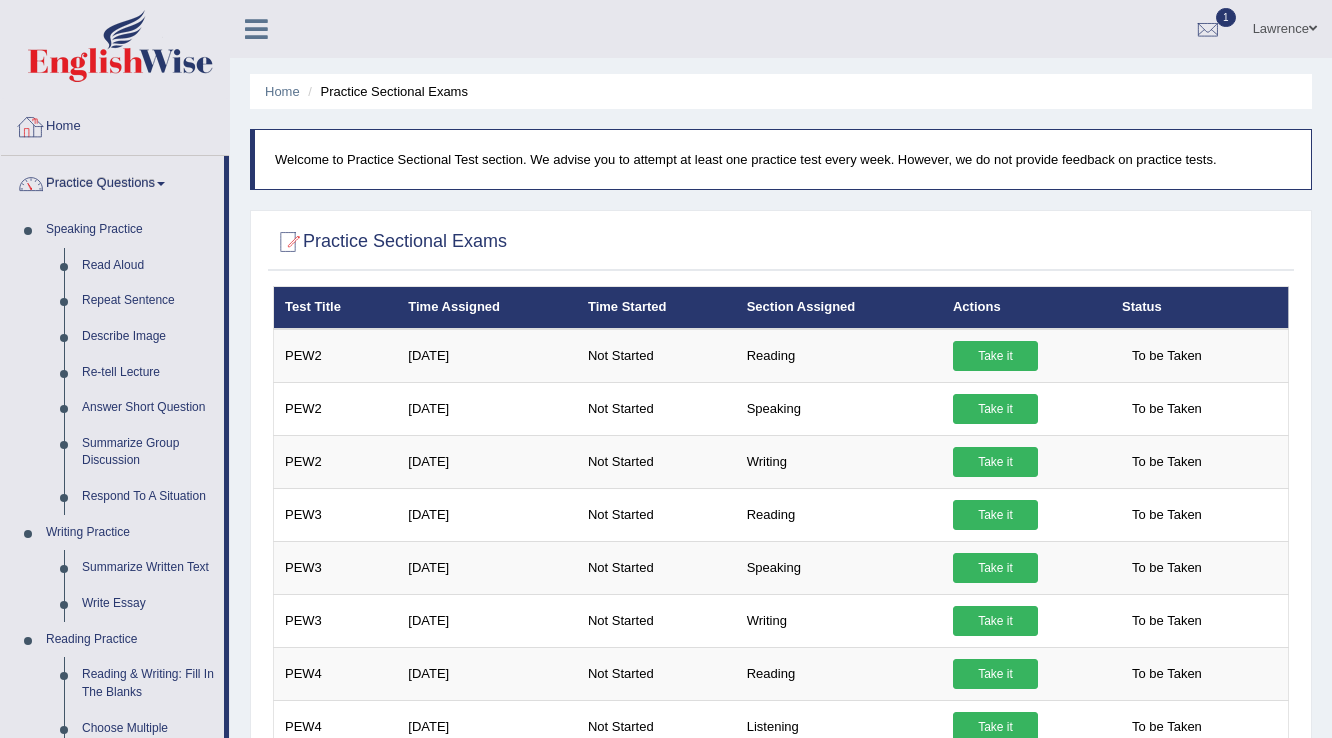 click on "Home" at bounding box center [115, 124] 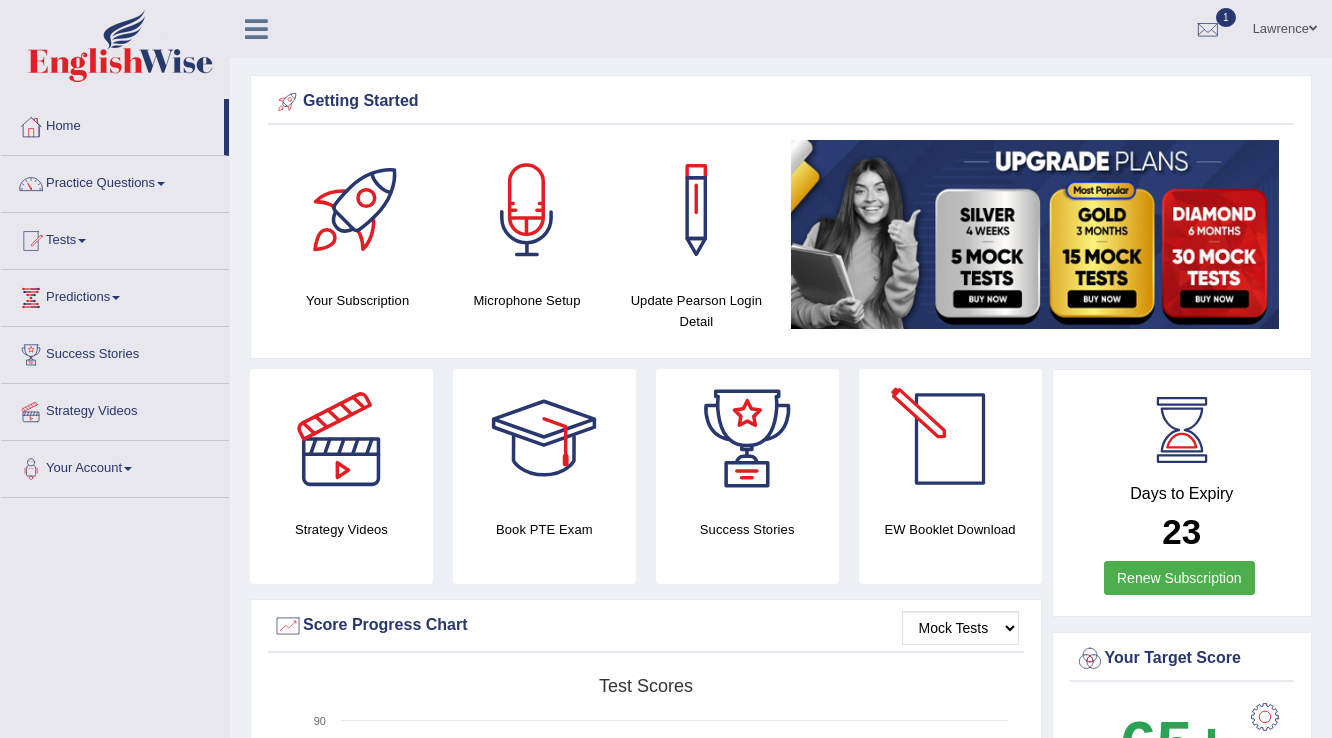 scroll, scrollTop: 0, scrollLeft: 0, axis: both 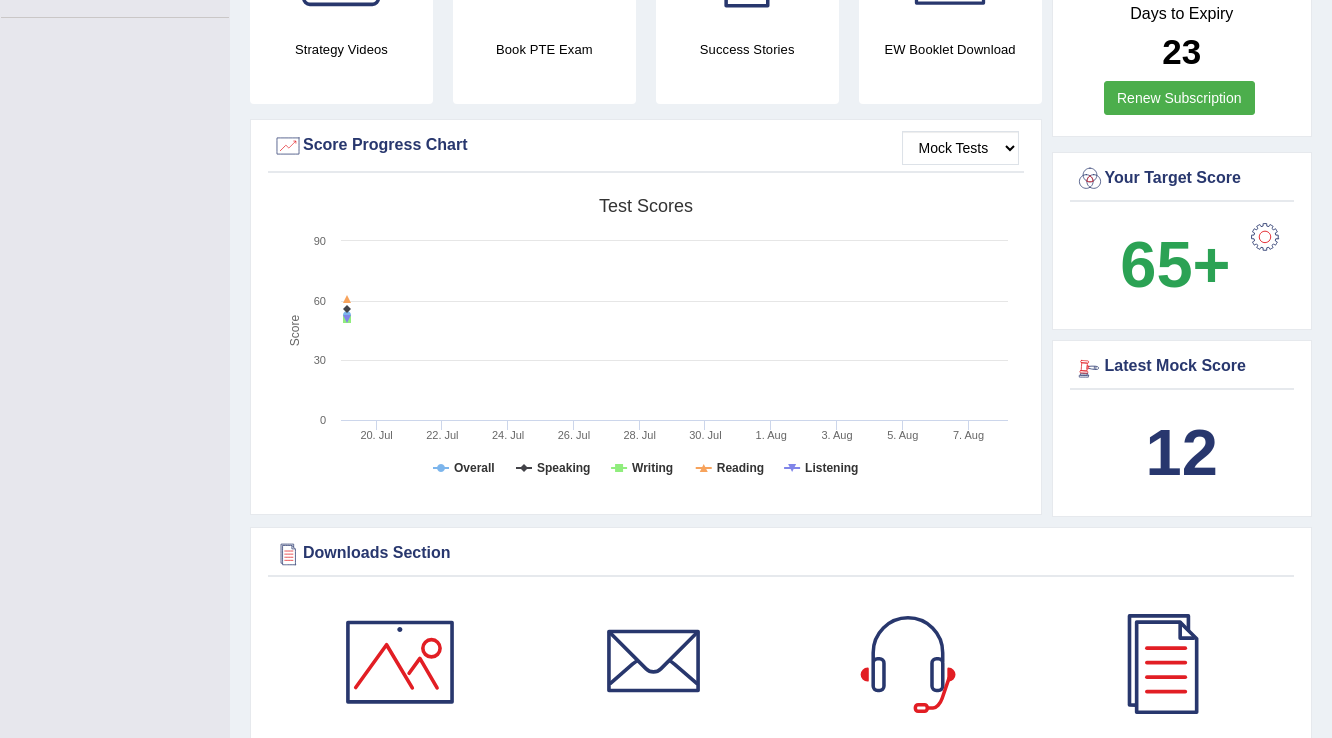click at bounding box center [1090, 367] 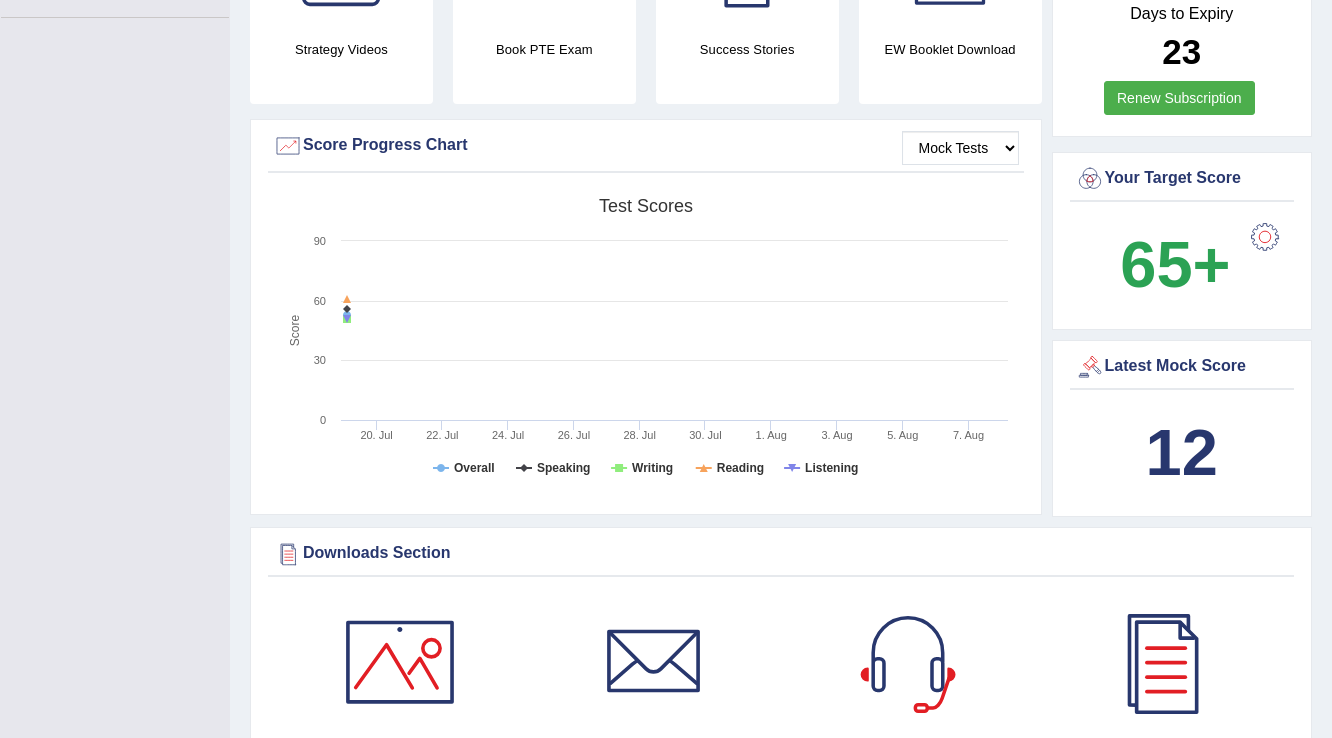 click on "12" at bounding box center [1182, 452] 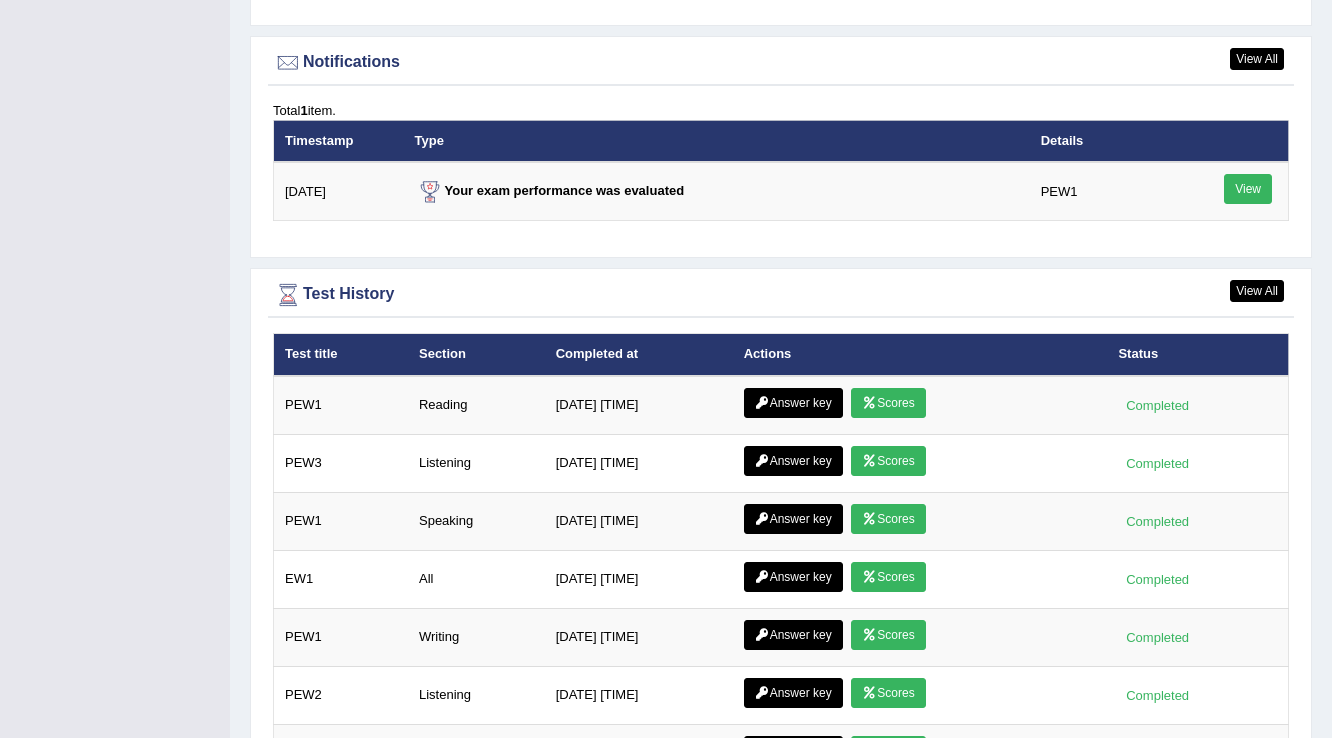 scroll, scrollTop: 2529, scrollLeft: 0, axis: vertical 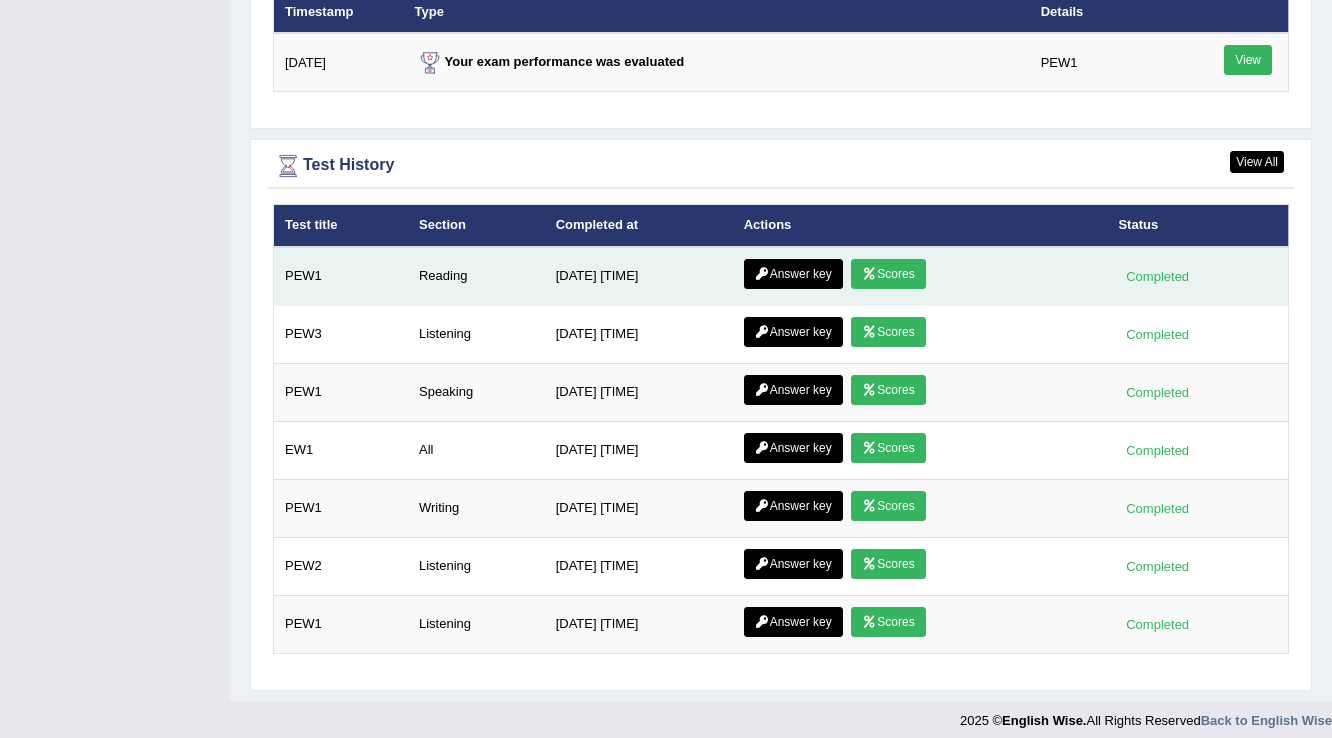 click on "Scores" at bounding box center [888, 274] 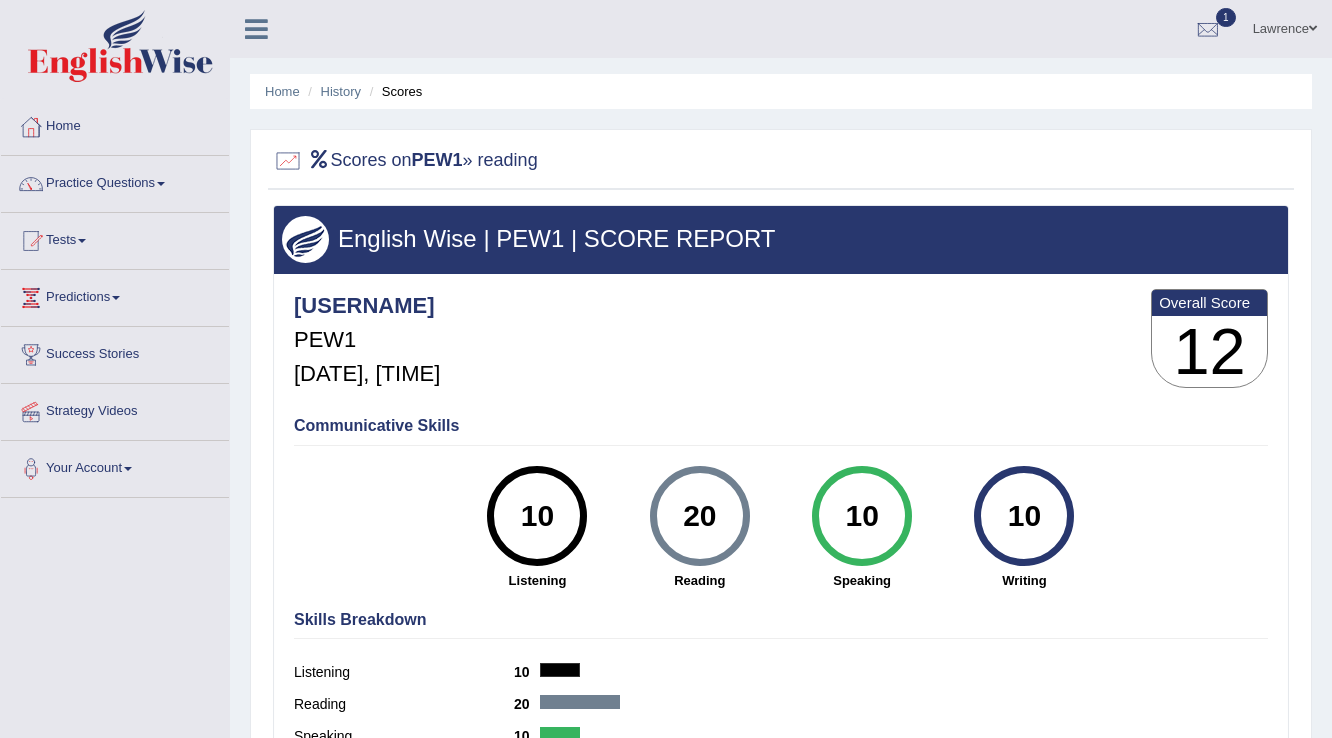 scroll, scrollTop: 0, scrollLeft: 0, axis: both 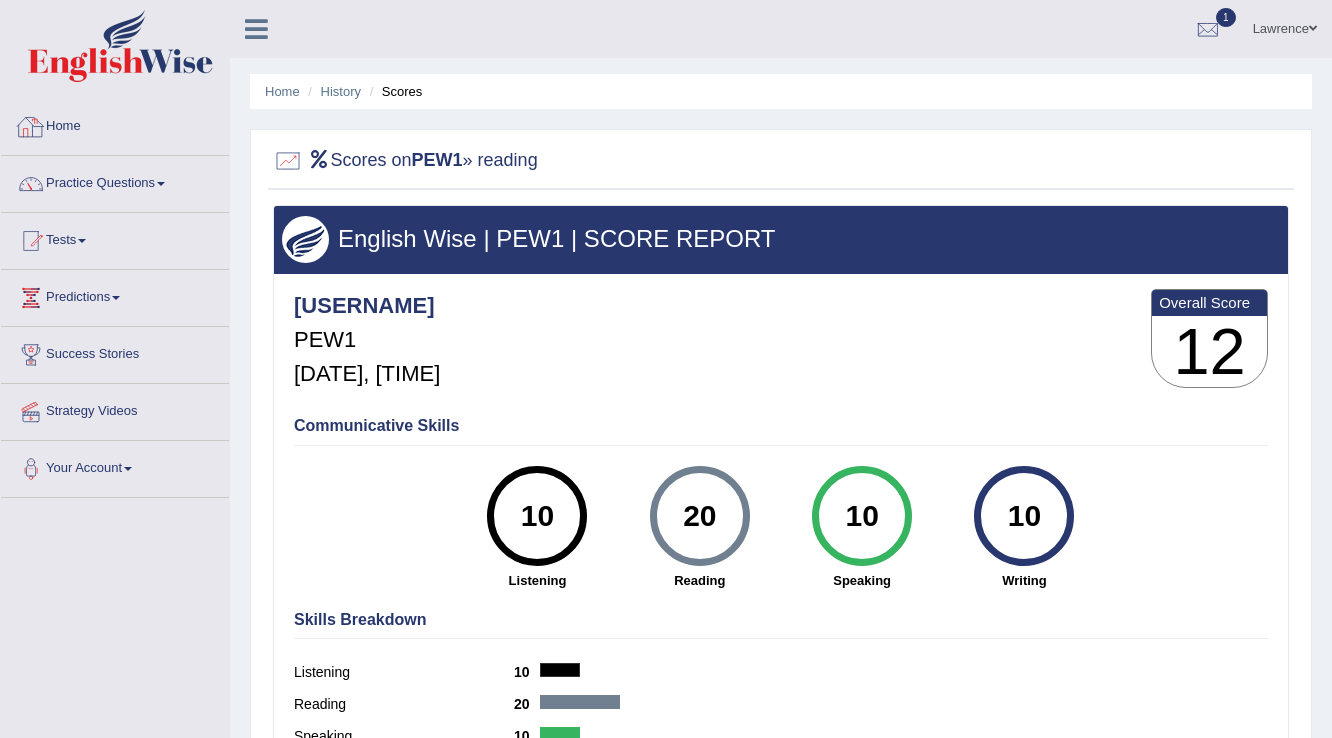 click on "Home" at bounding box center (115, 124) 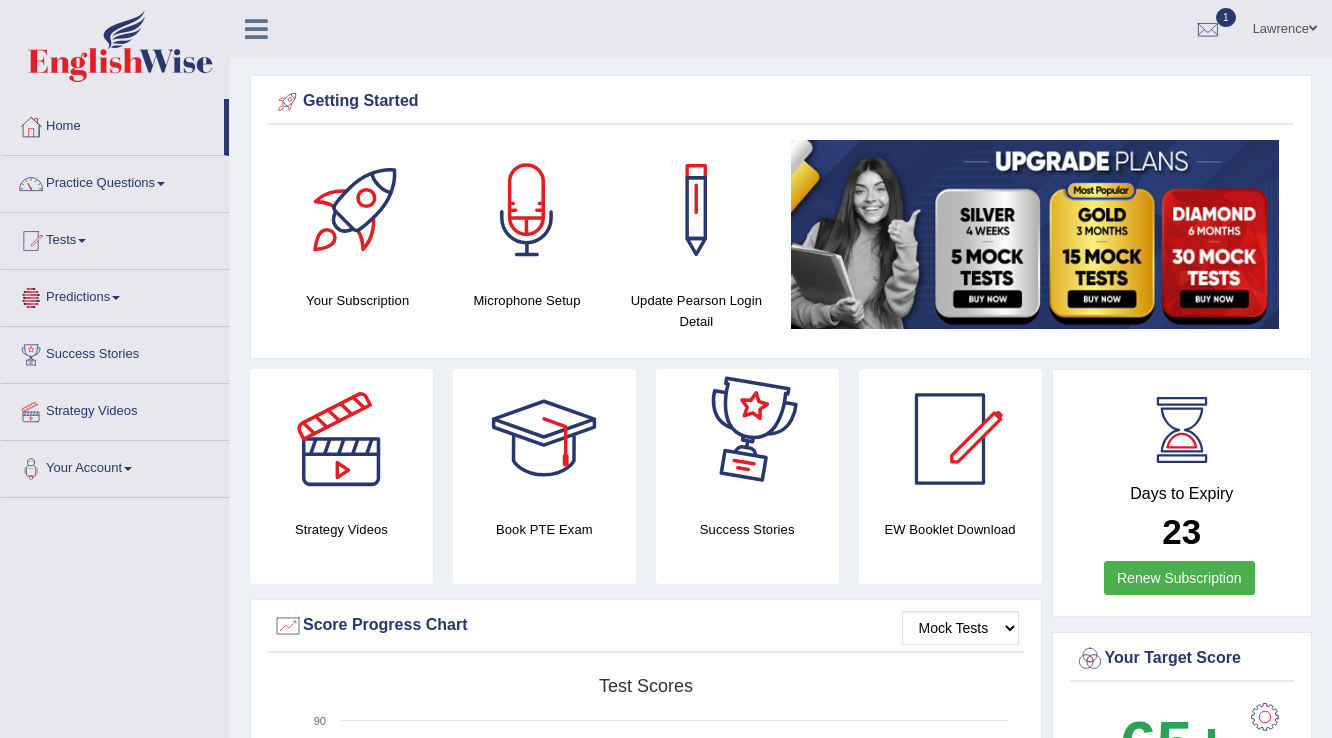 scroll, scrollTop: 0, scrollLeft: 0, axis: both 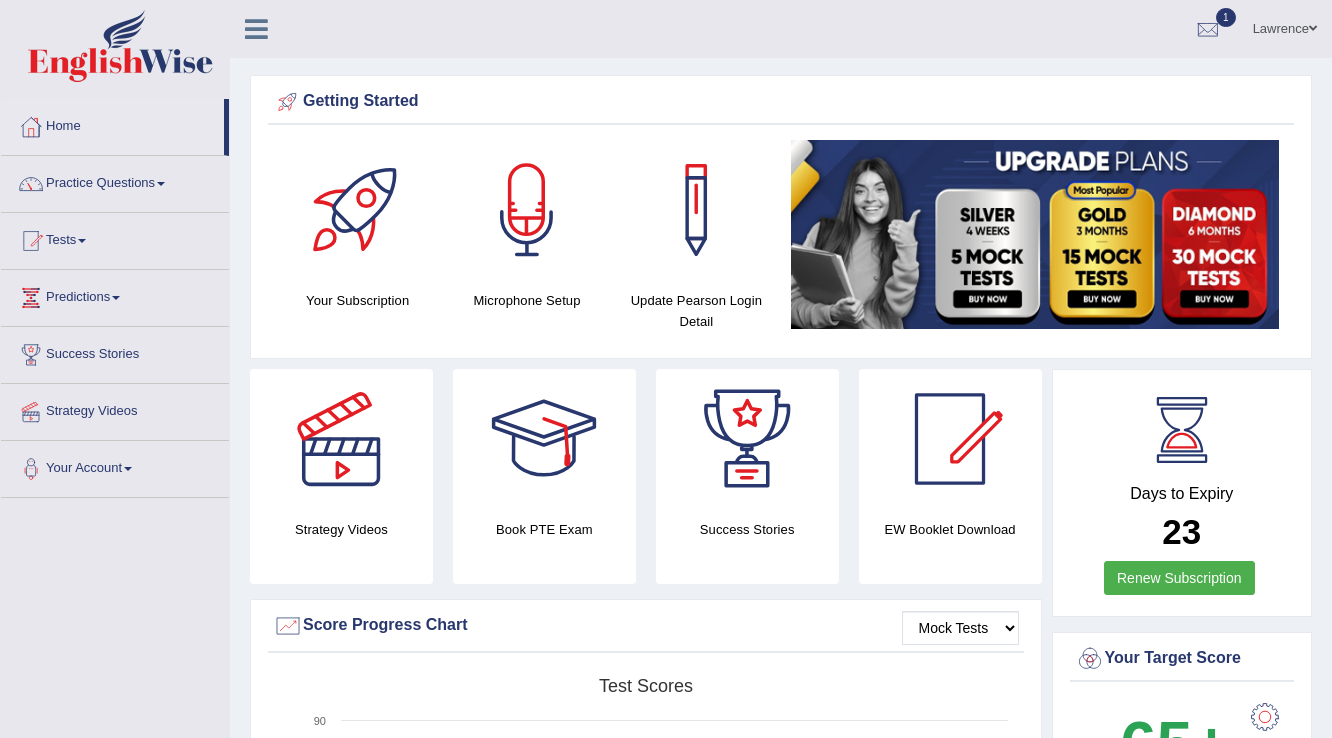 click on "Lawrence" at bounding box center [1285, 26] 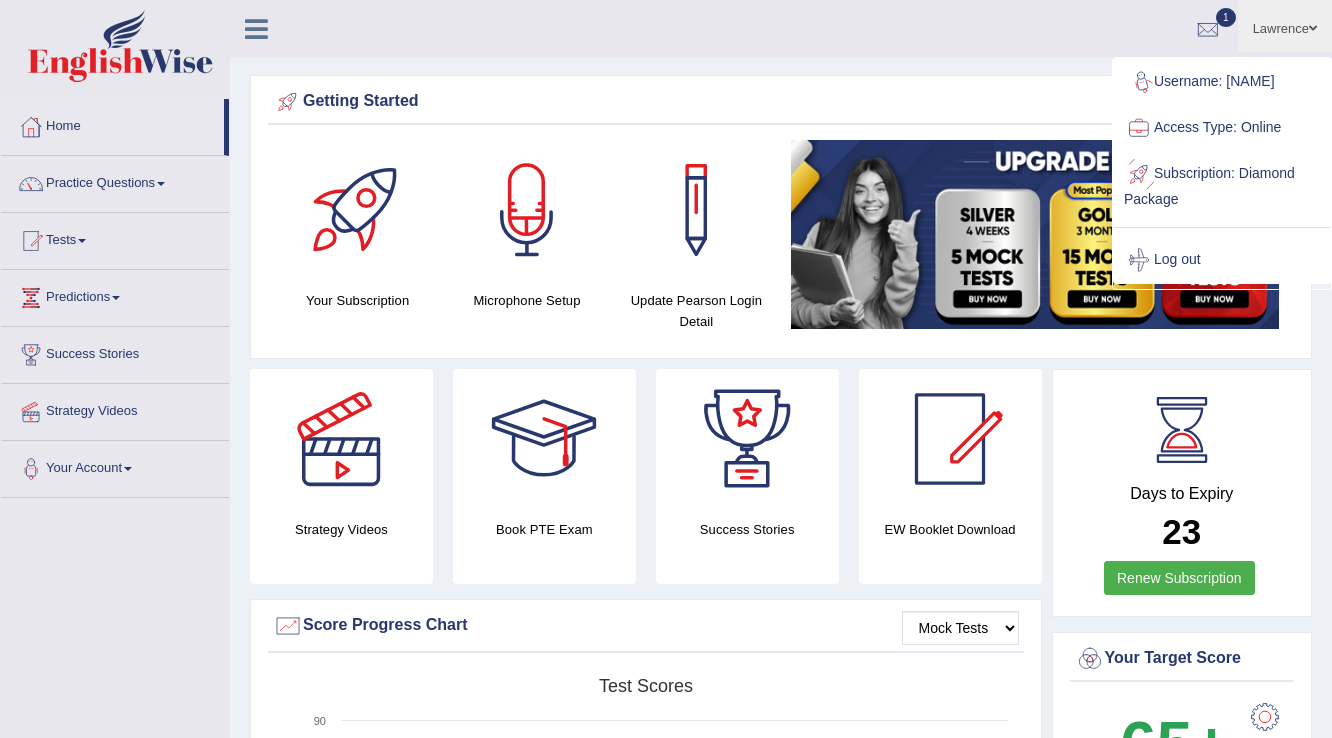 click on "Please login from Desktop. If you think this is an error (or logged in from desktop),  please click here to contact us
Getting Started
Your Subscription
Microphone Setup
Update Pearson Login Detail
×" at bounding box center [781, 1615] 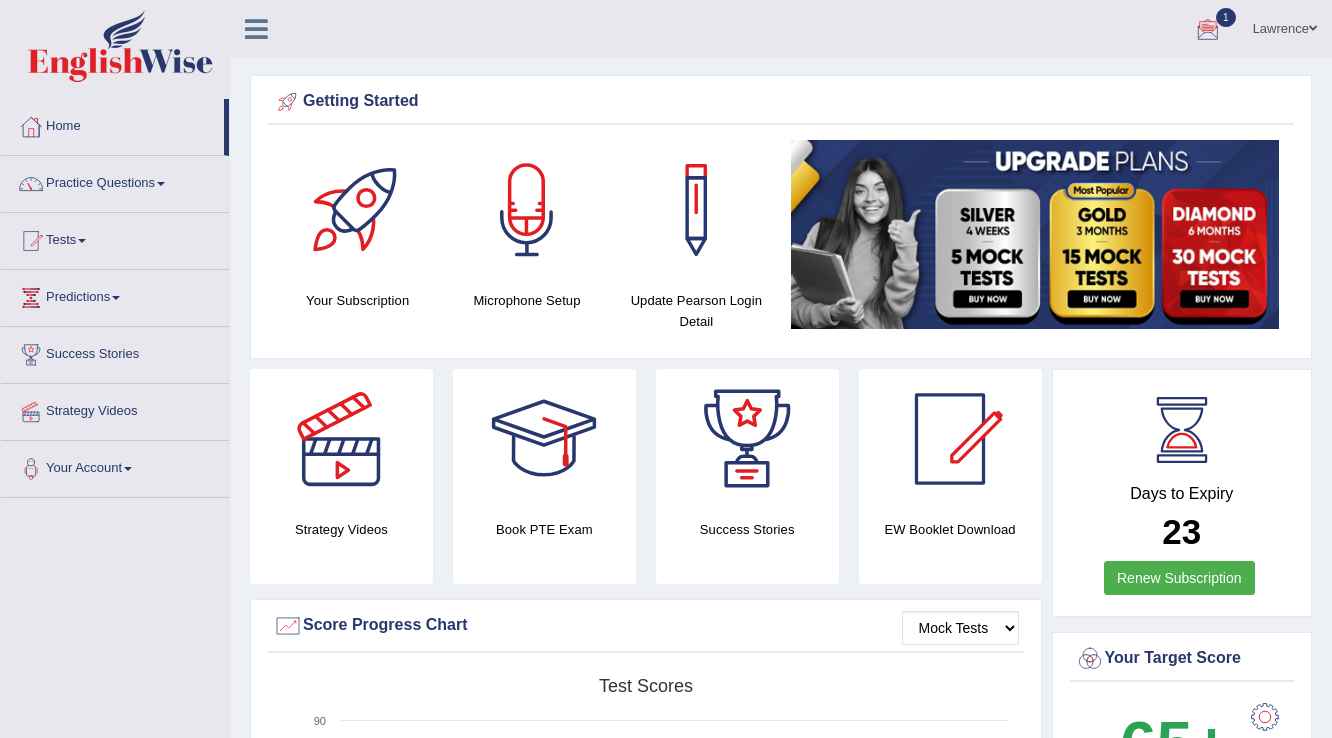click at bounding box center (1208, 30) 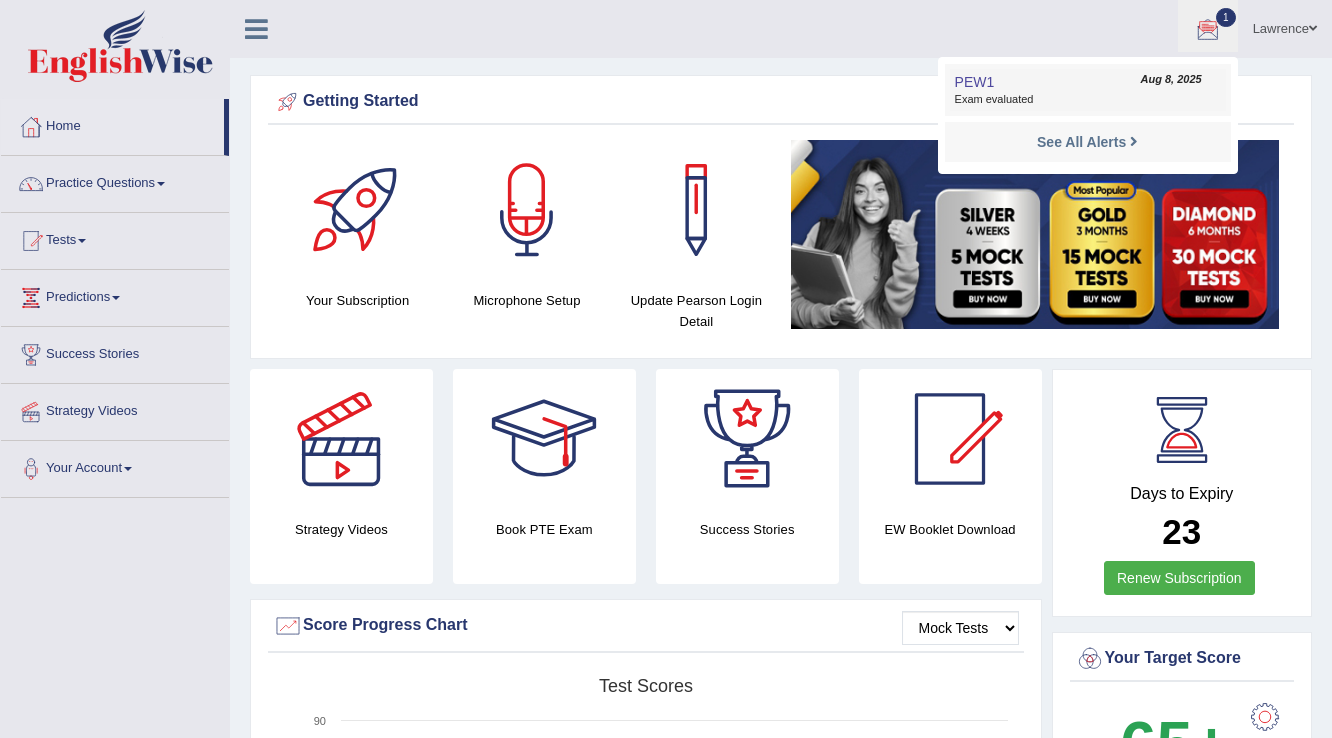 click on "Exam evaluated" at bounding box center [1088, 100] 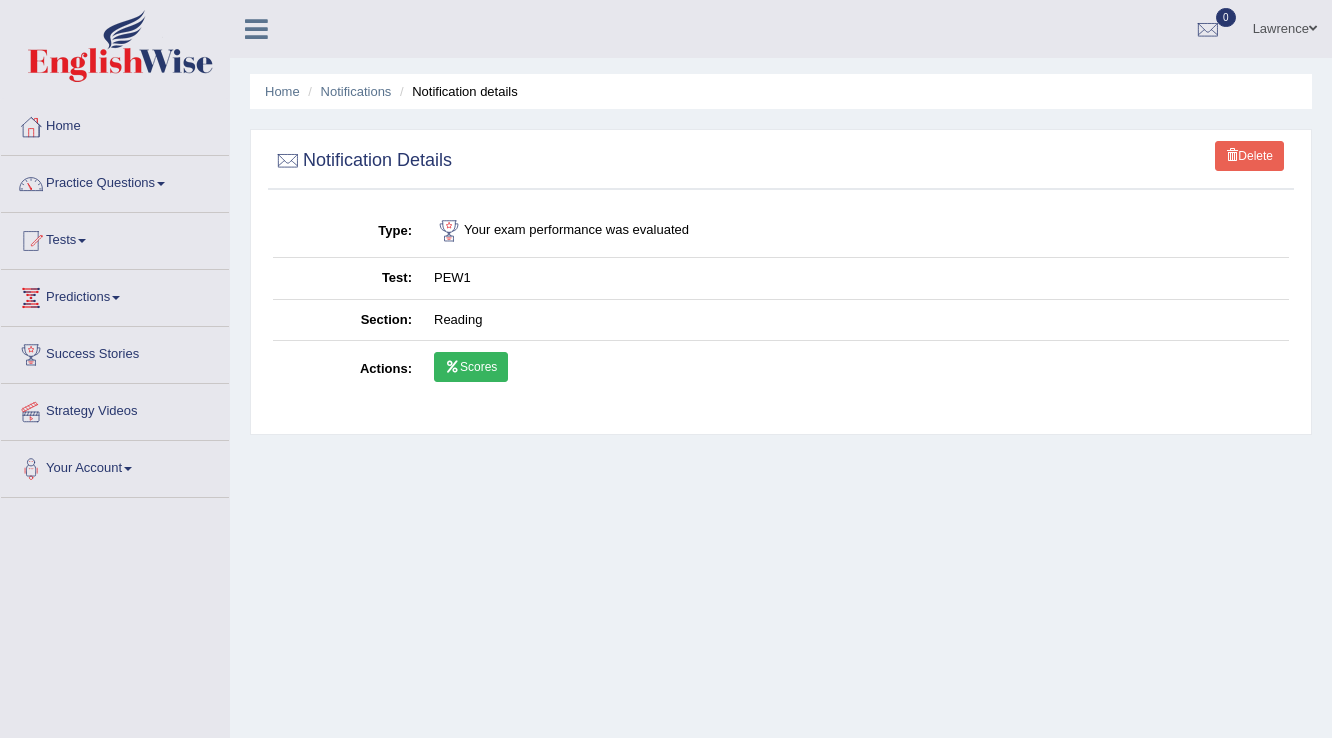 scroll, scrollTop: 0, scrollLeft: 0, axis: both 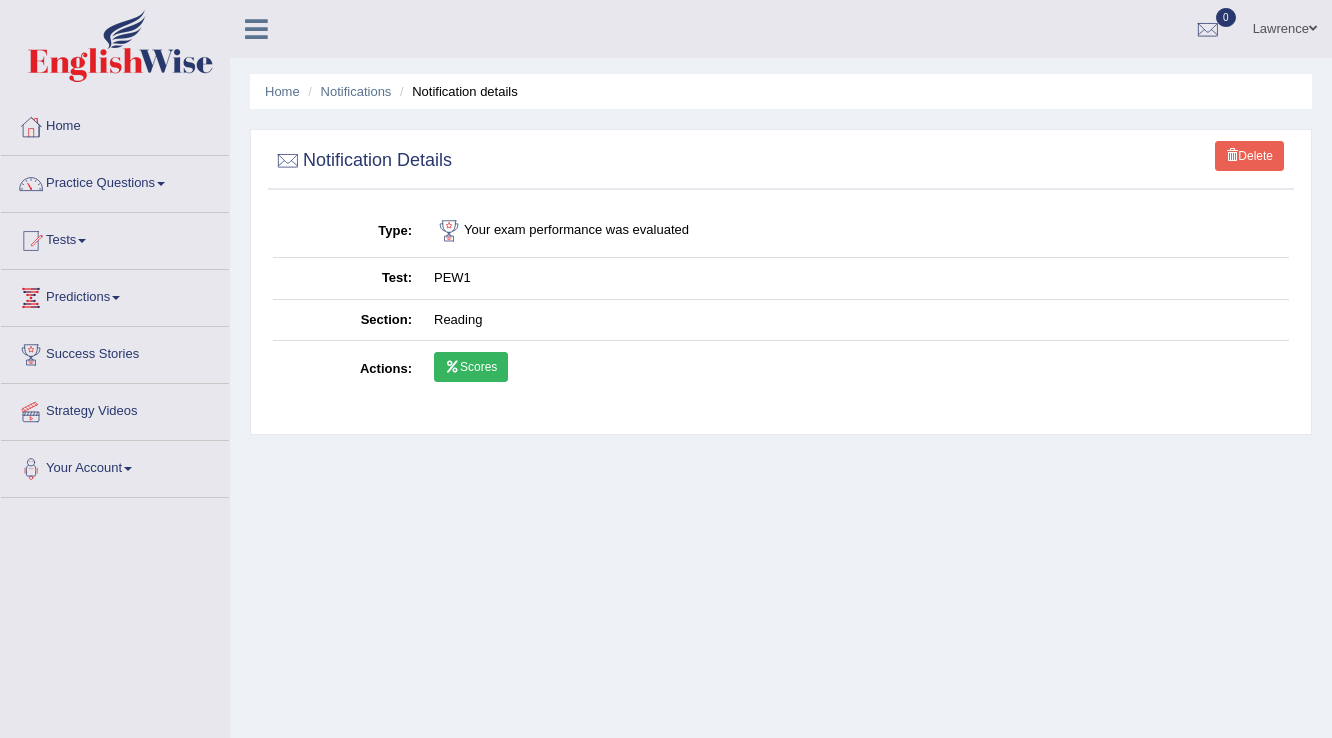 click on "Scores" at bounding box center (471, 367) 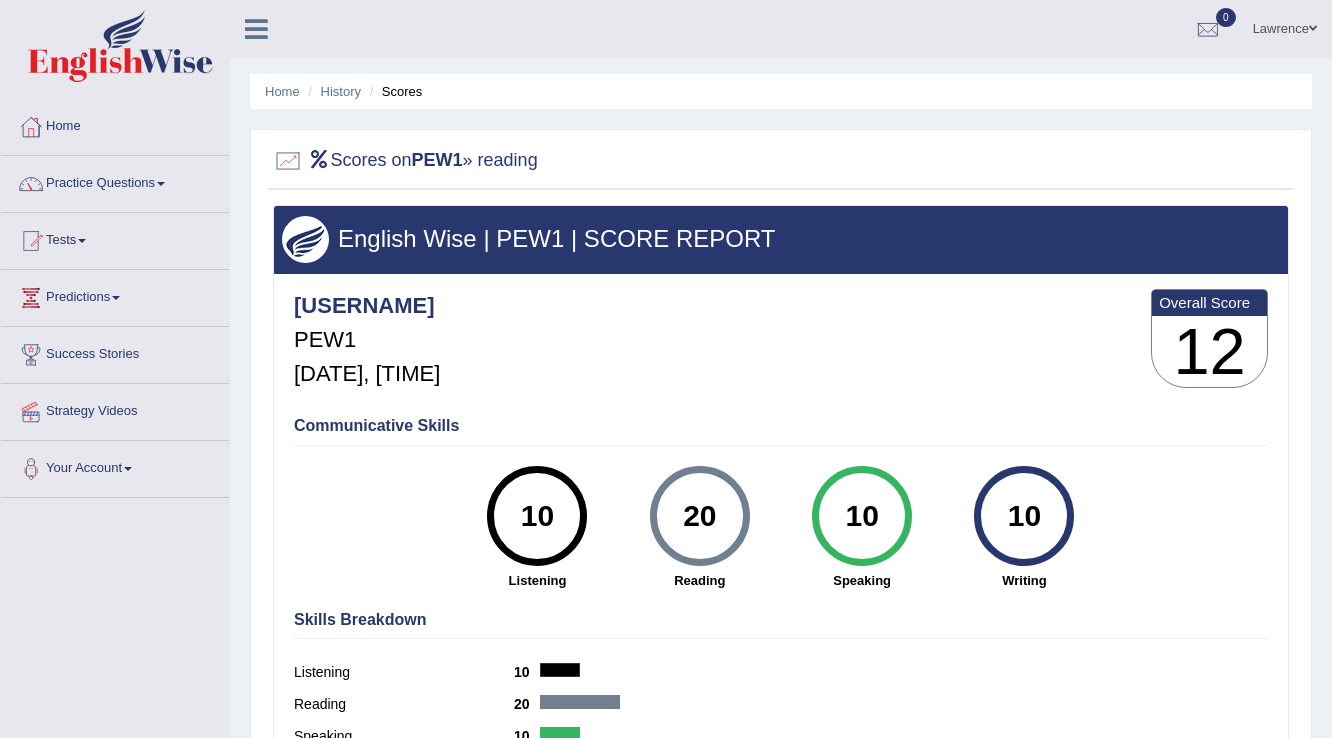 scroll, scrollTop: 0, scrollLeft: 0, axis: both 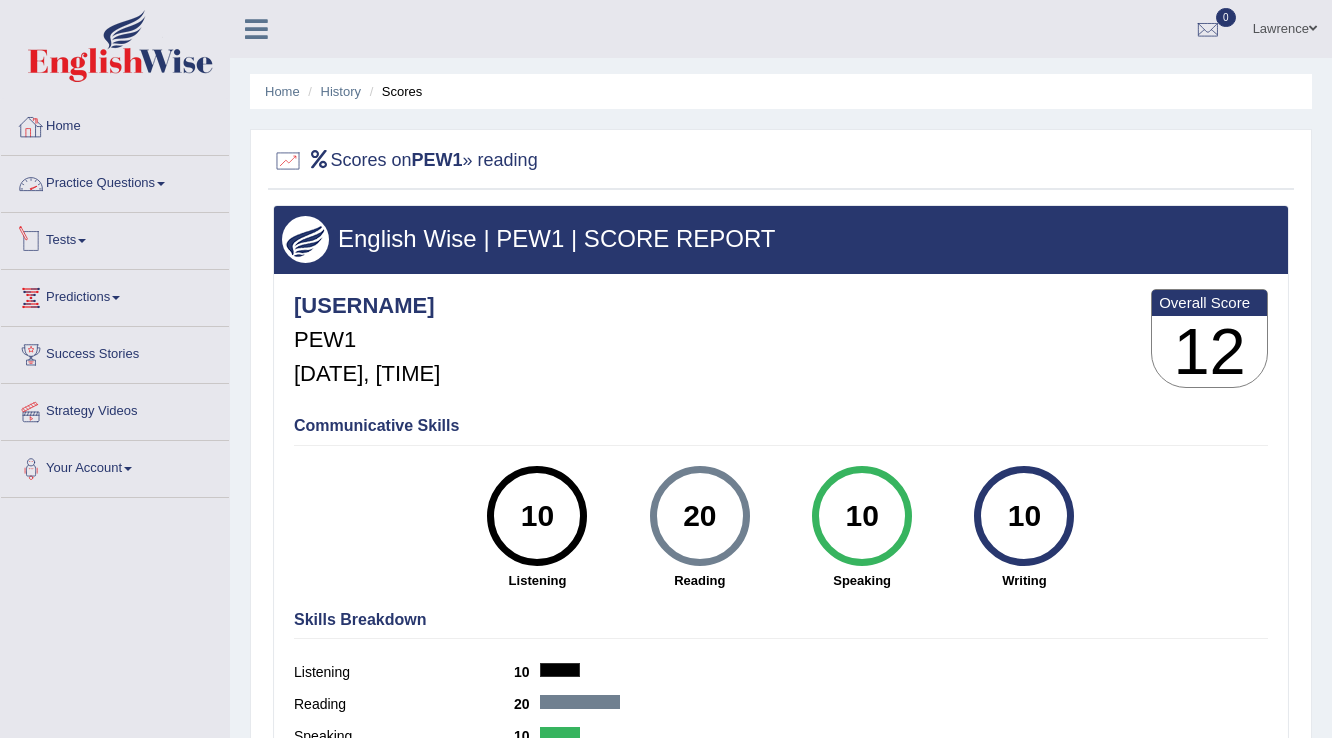 click on "Home" at bounding box center [115, 124] 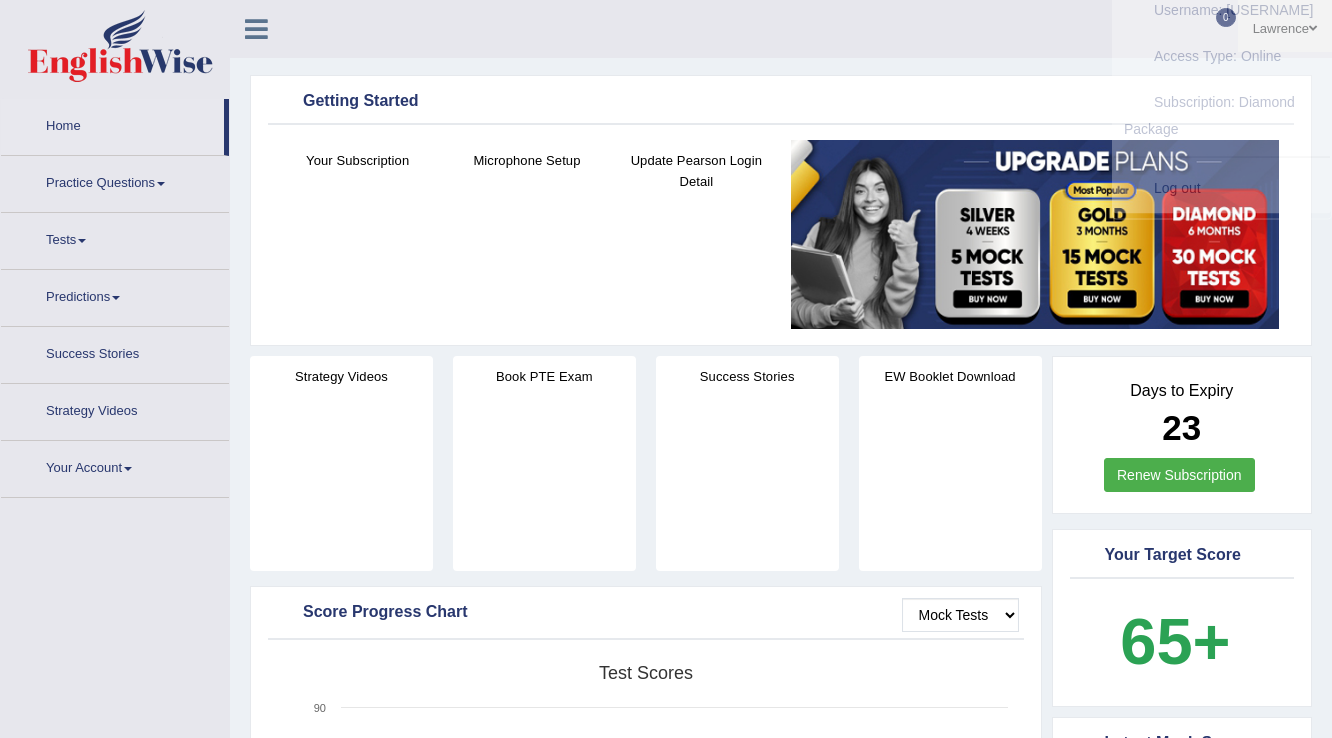 scroll, scrollTop: 0, scrollLeft: 0, axis: both 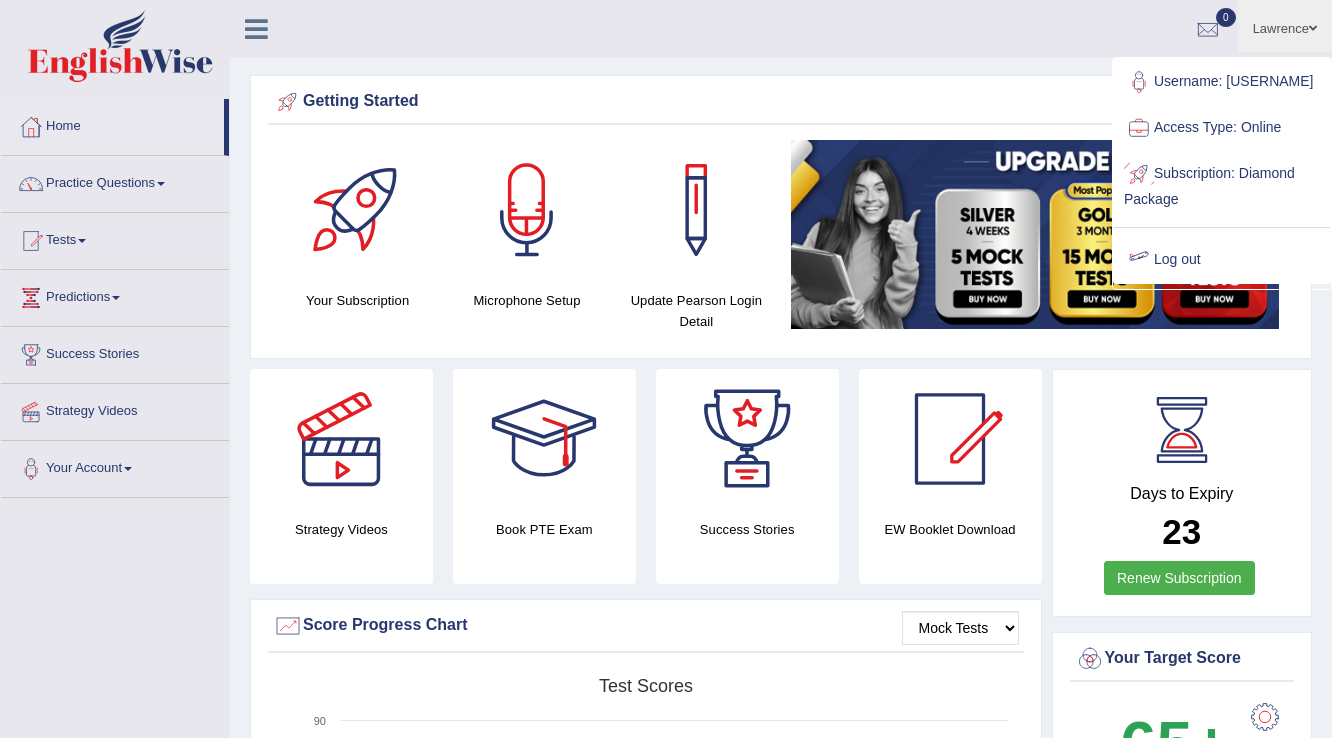 click on "Log out" at bounding box center (1222, 260) 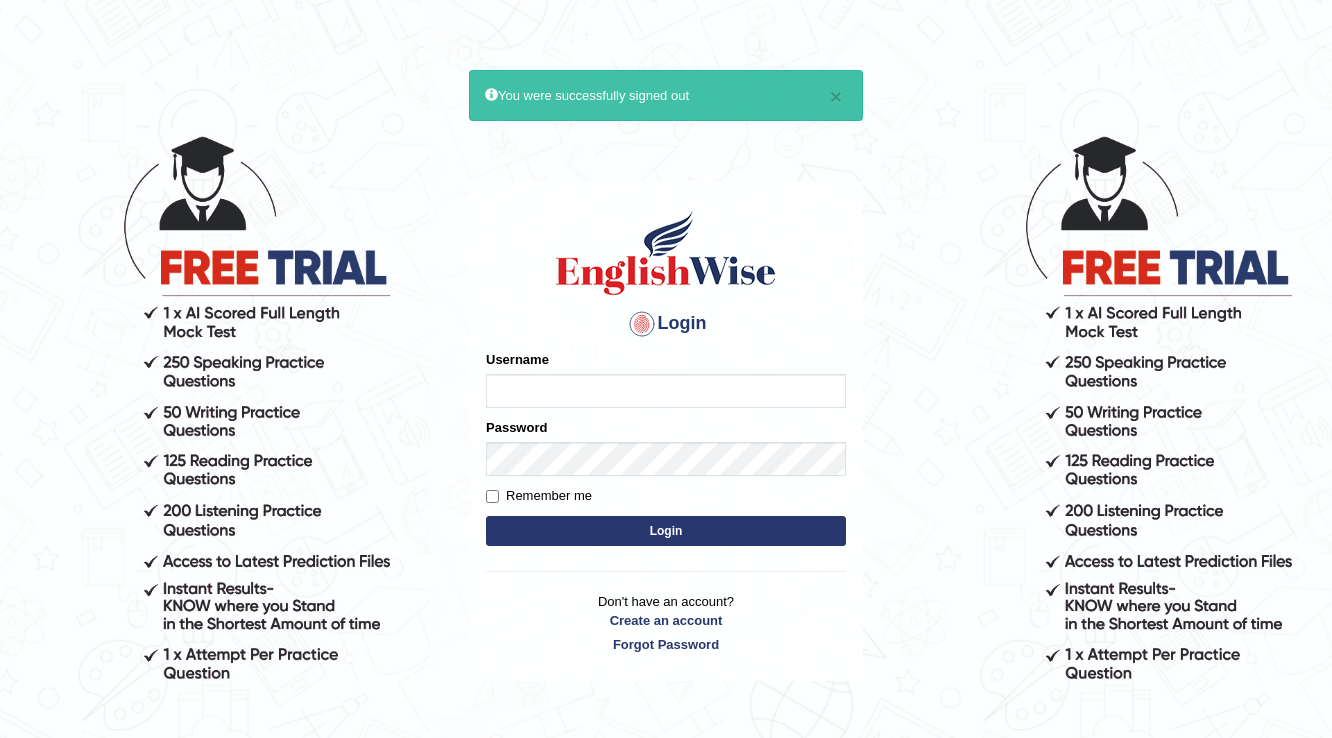 scroll, scrollTop: 0, scrollLeft: 0, axis: both 